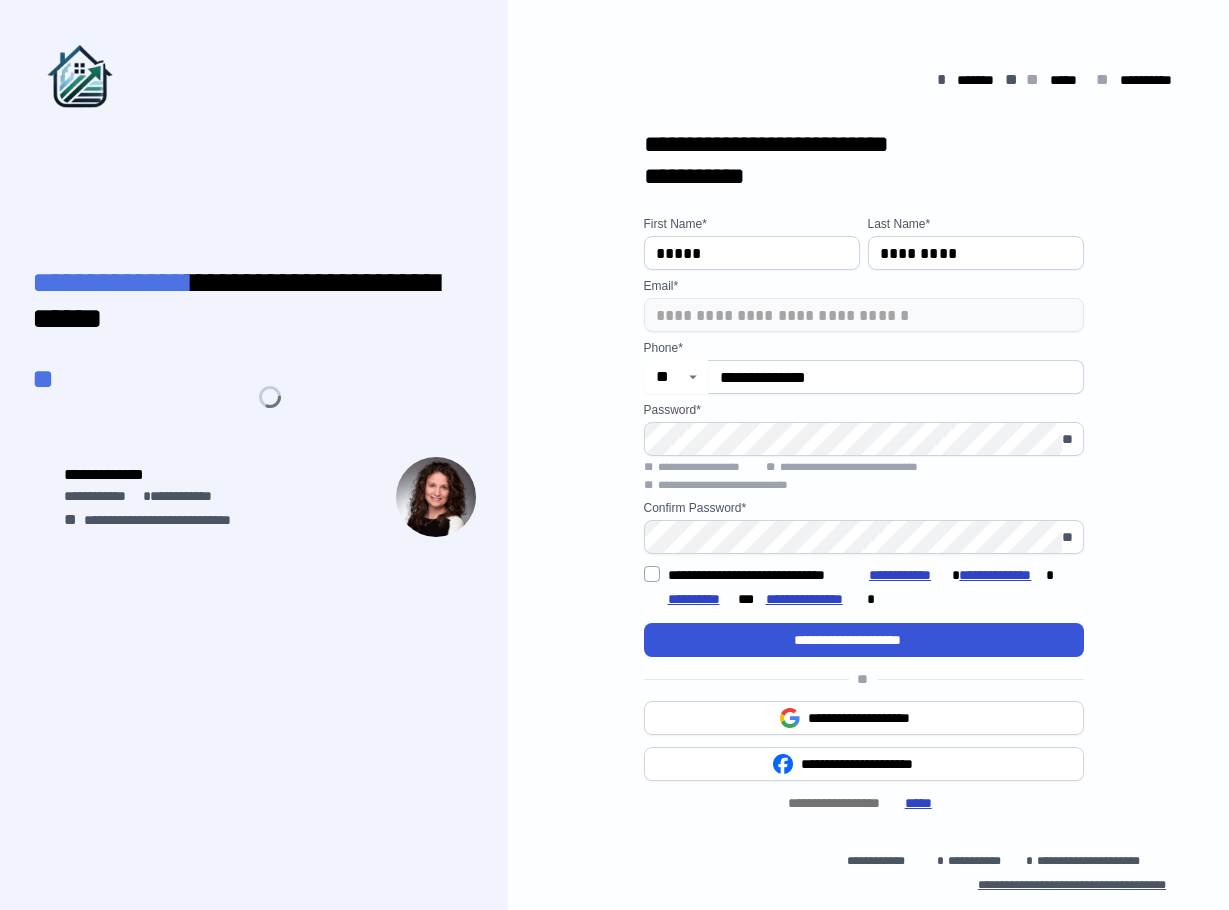 scroll, scrollTop: 0, scrollLeft: 0, axis: both 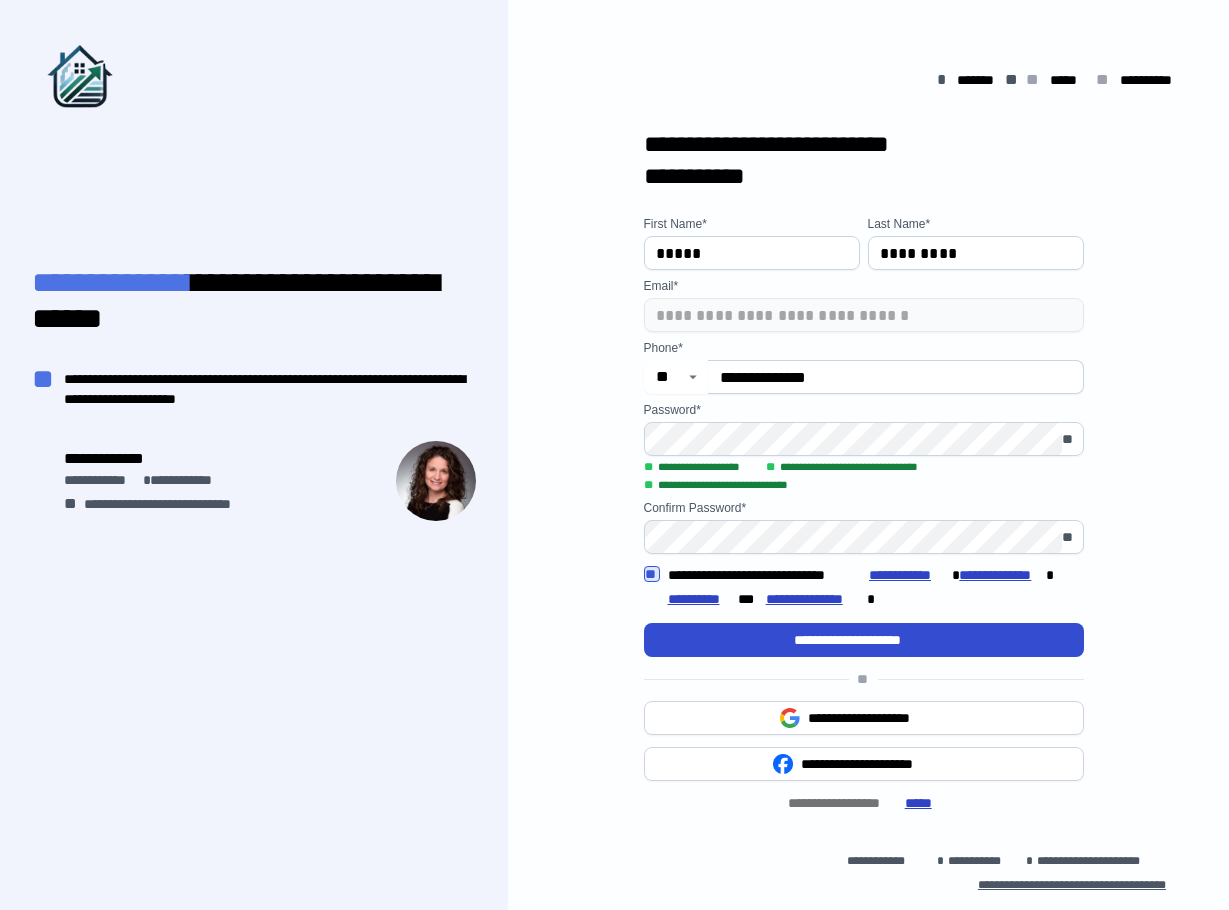 click on "**********" at bounding box center [864, 640] 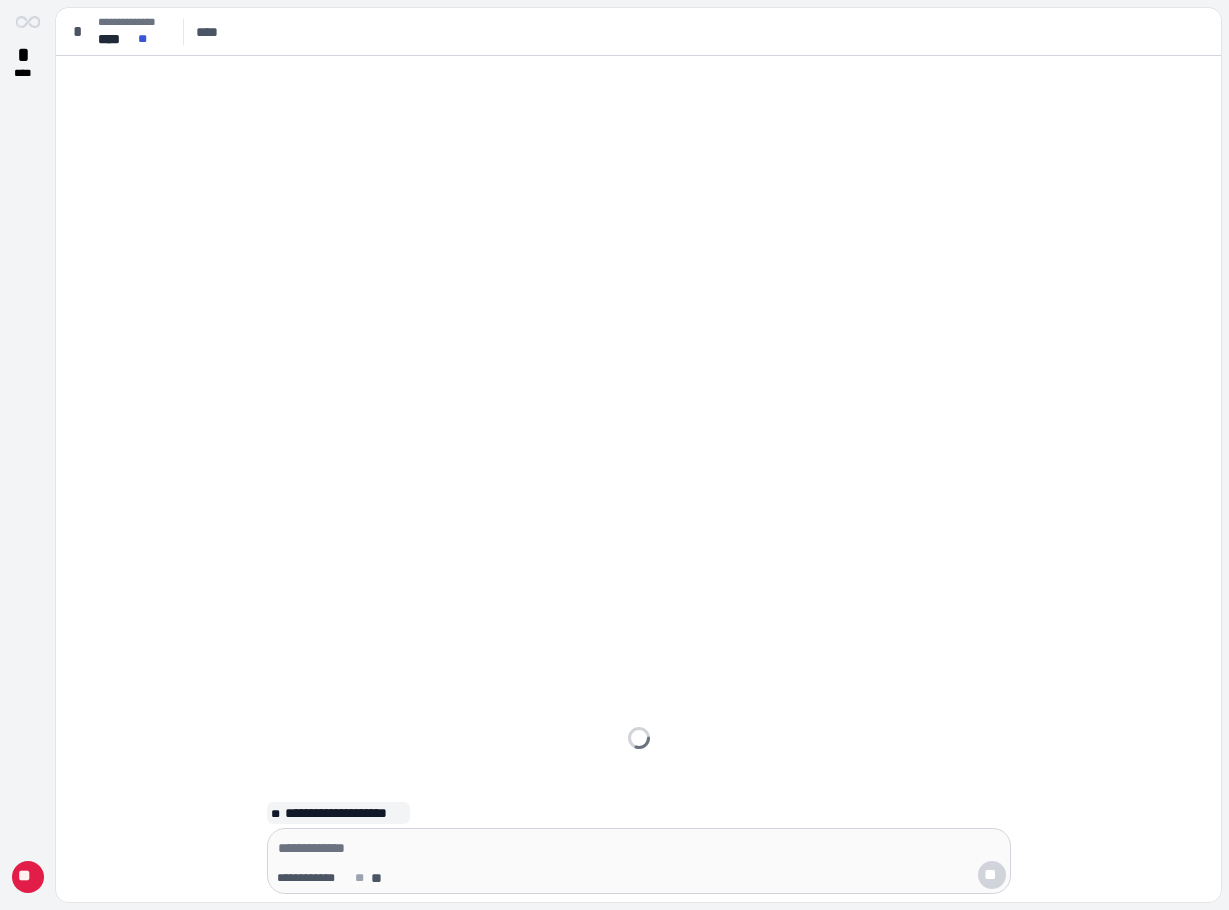 scroll, scrollTop: 0, scrollLeft: 0, axis: both 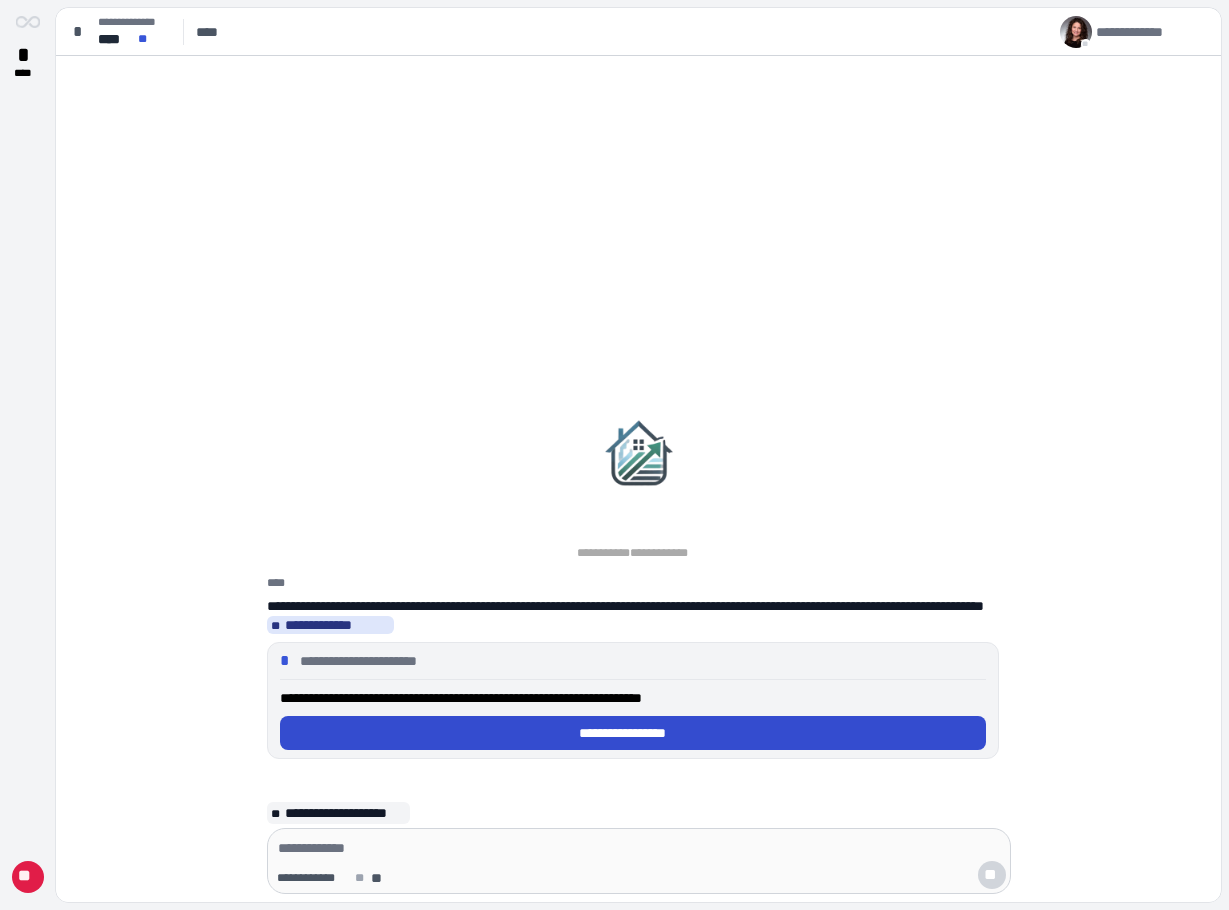 click on "**********" at bounding box center [632, 733] 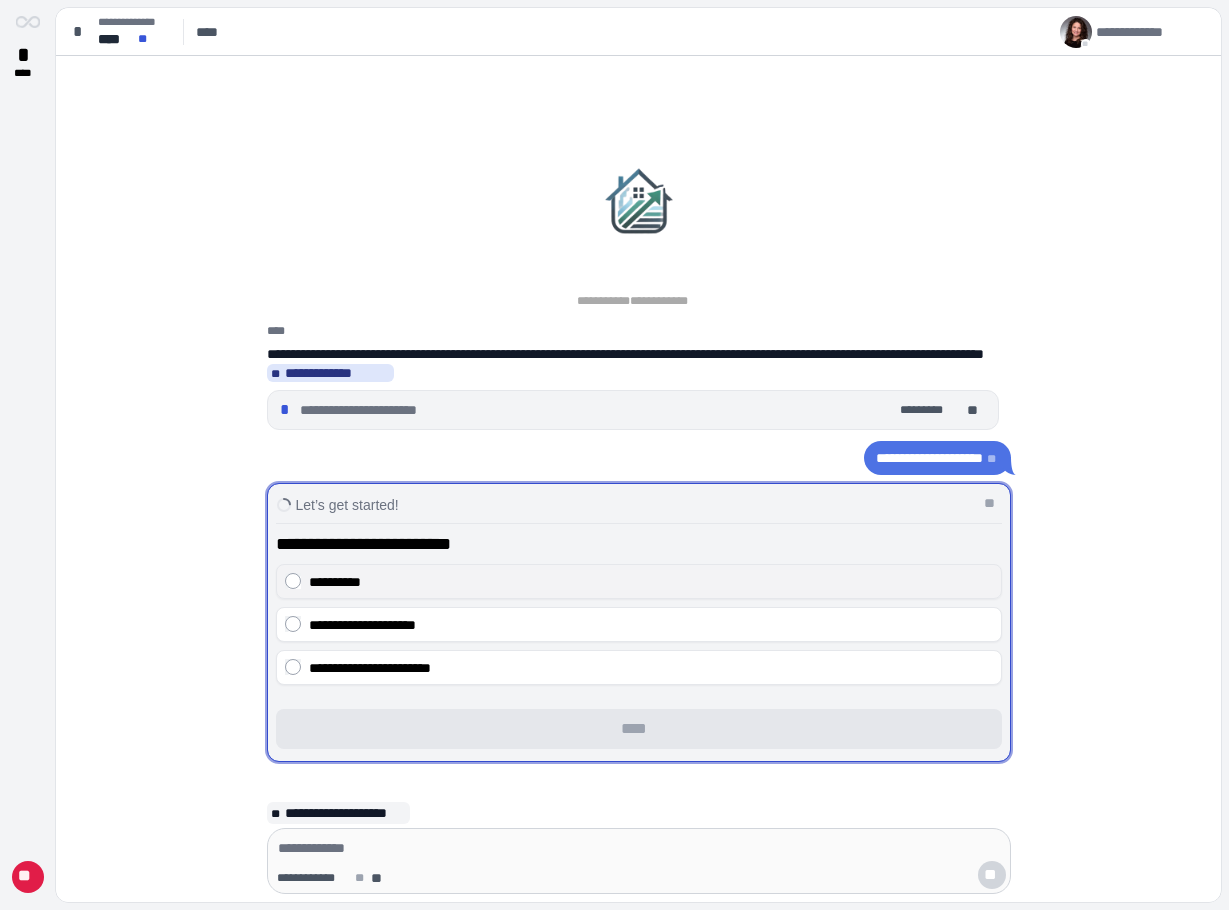 click on "**********" at bounding box center (651, 582) 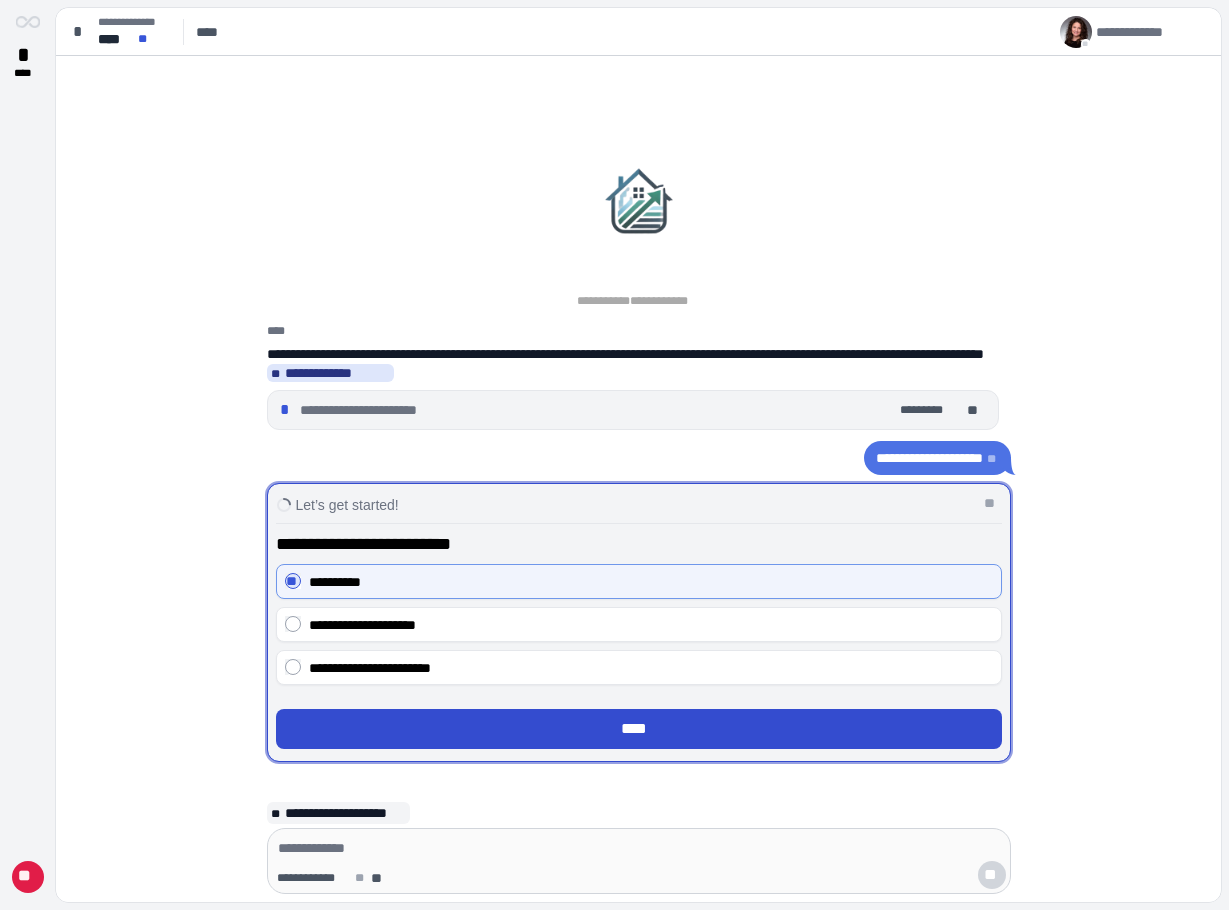 click on "****" at bounding box center [639, 729] 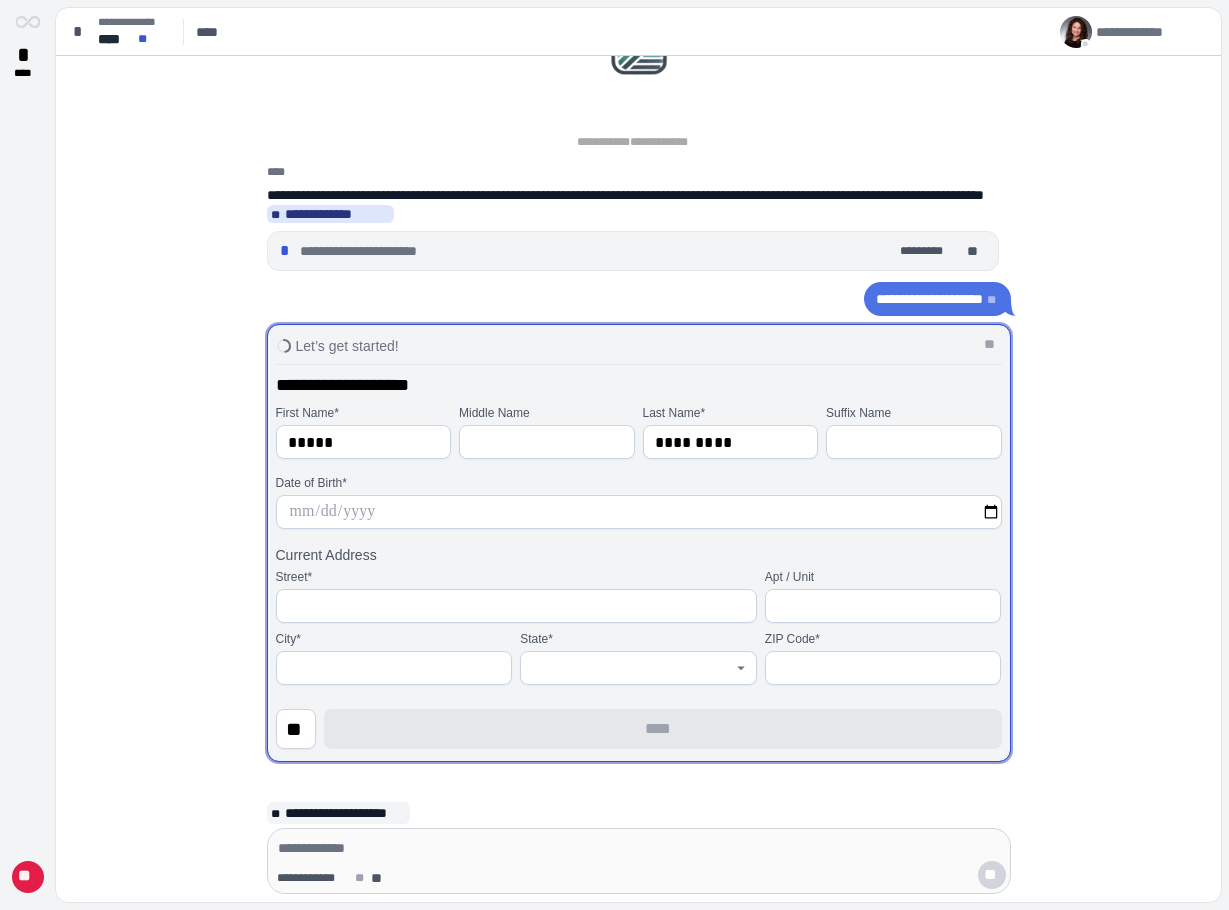 click at bounding box center (639, 512) 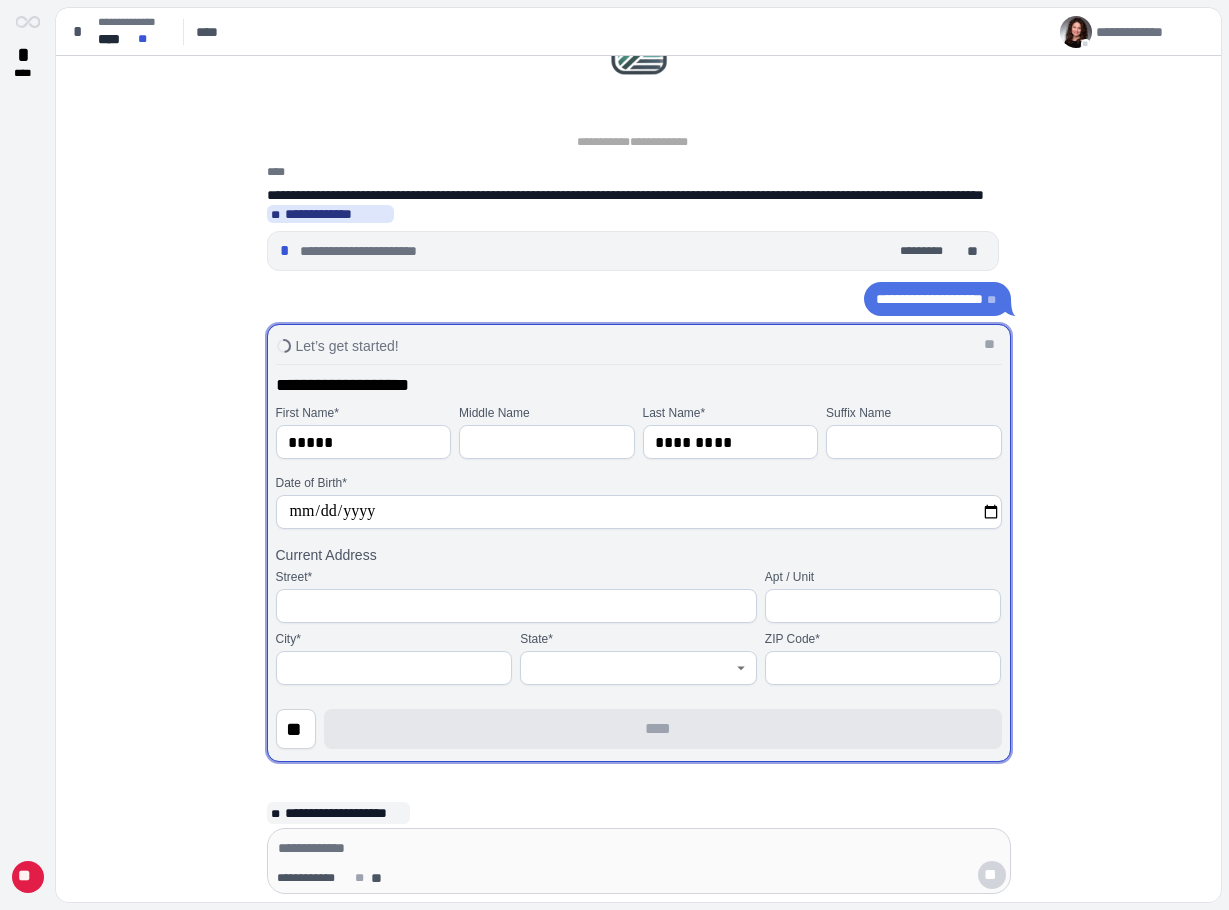 type on "**********" 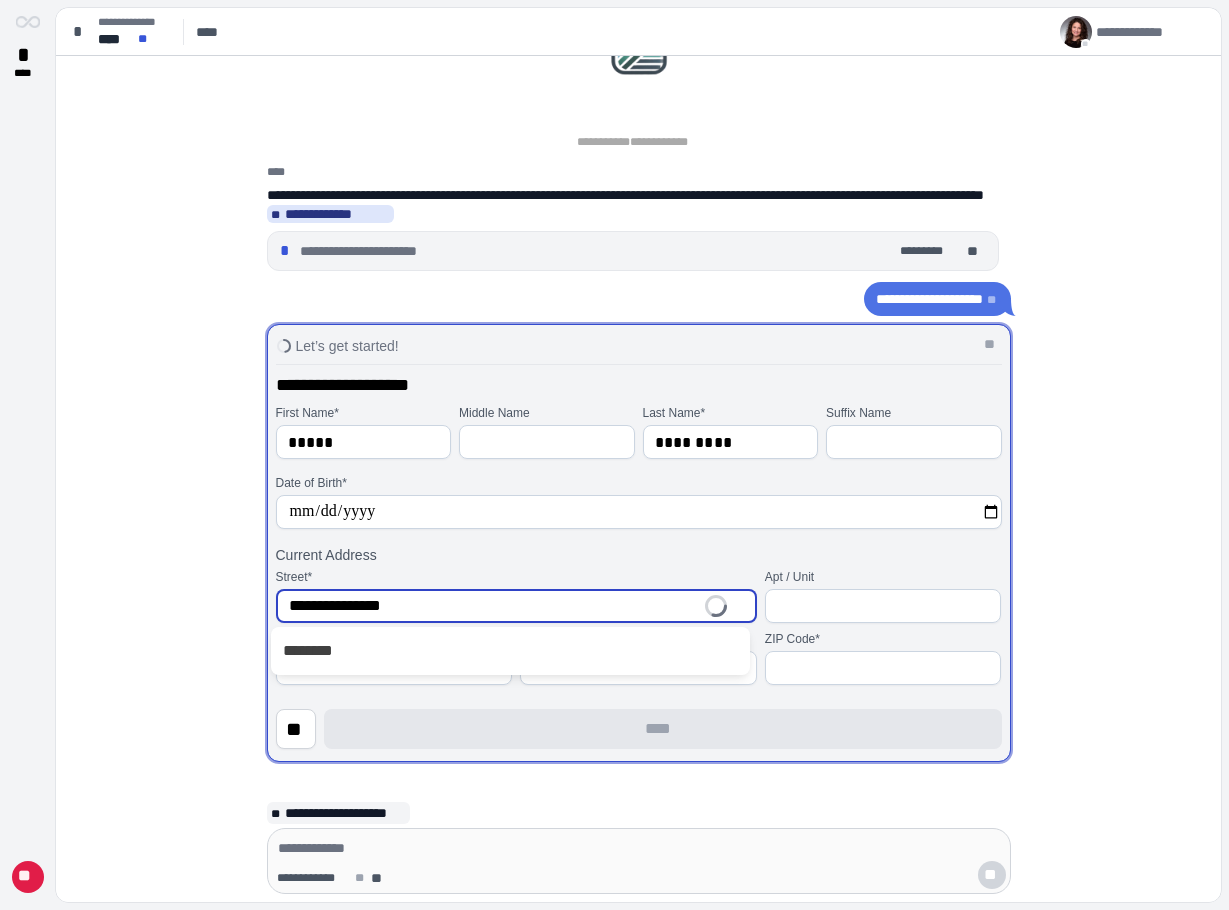type on "**********" 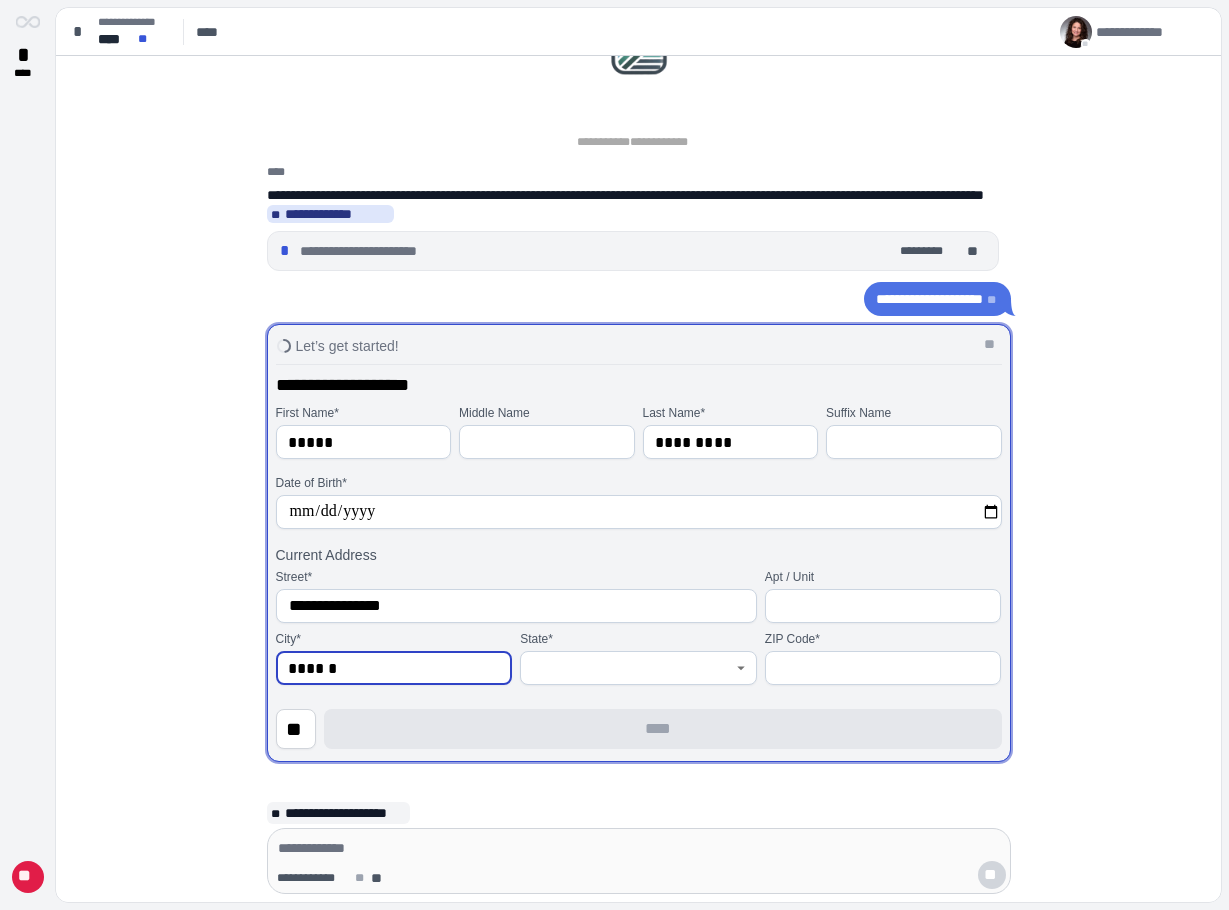type on "******" 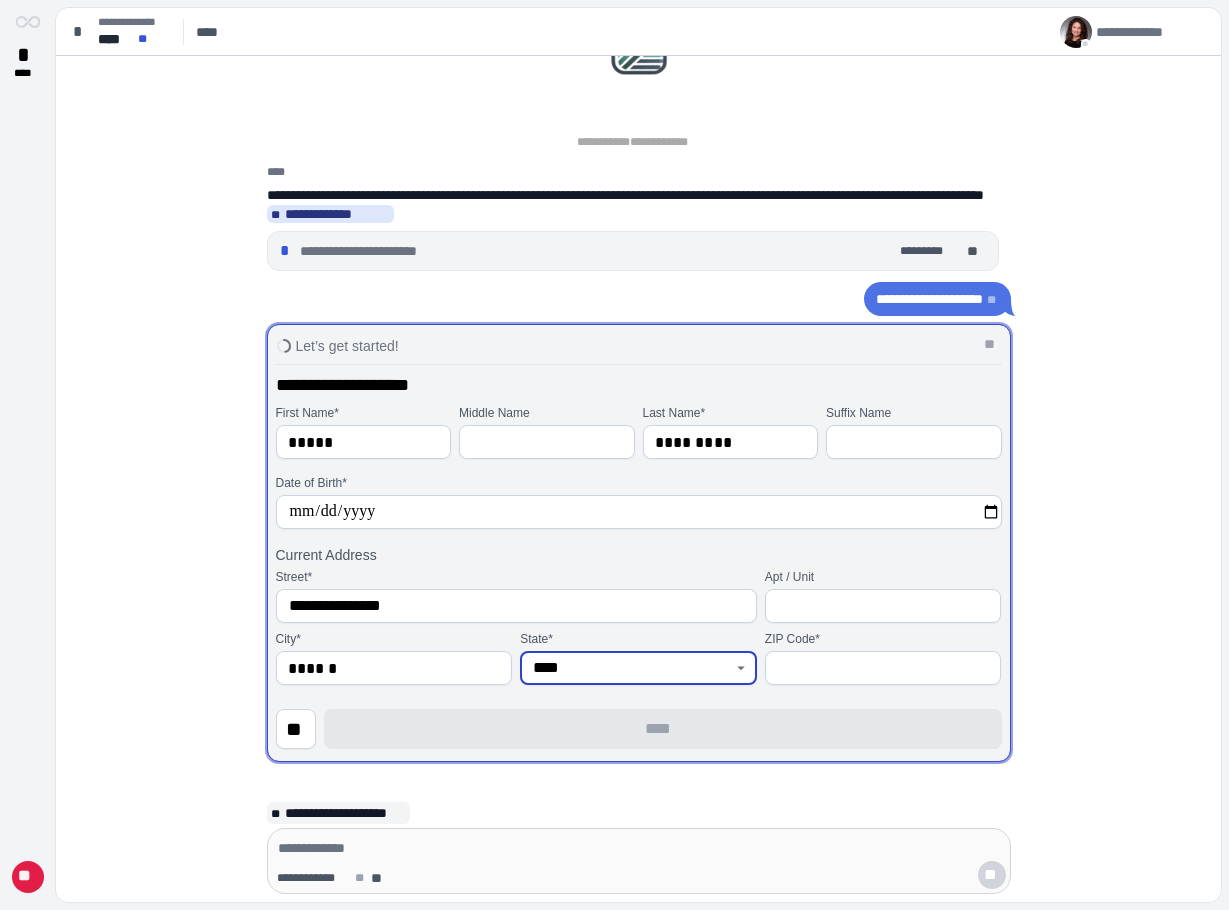 type on "****" 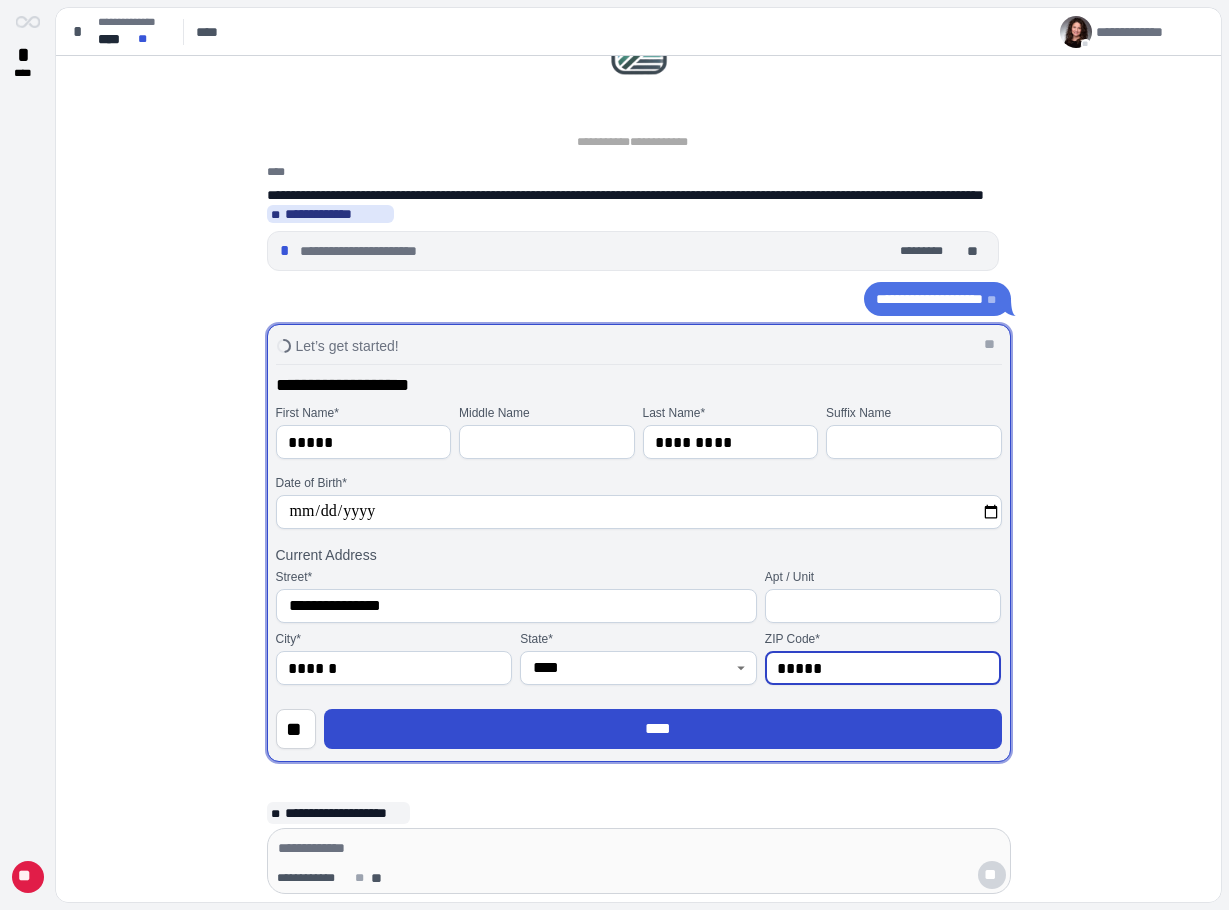 type on "*****" 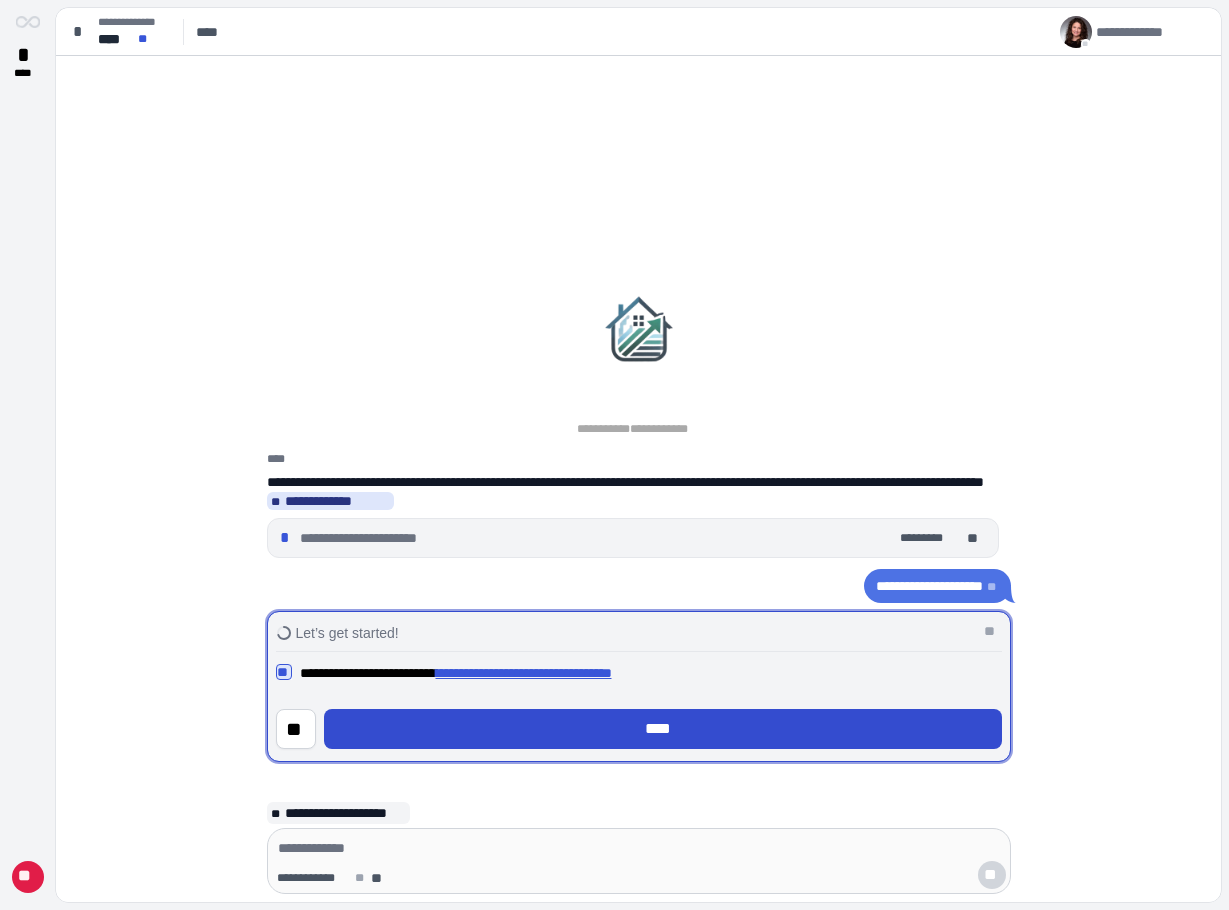 click on "****" at bounding box center [663, 729] 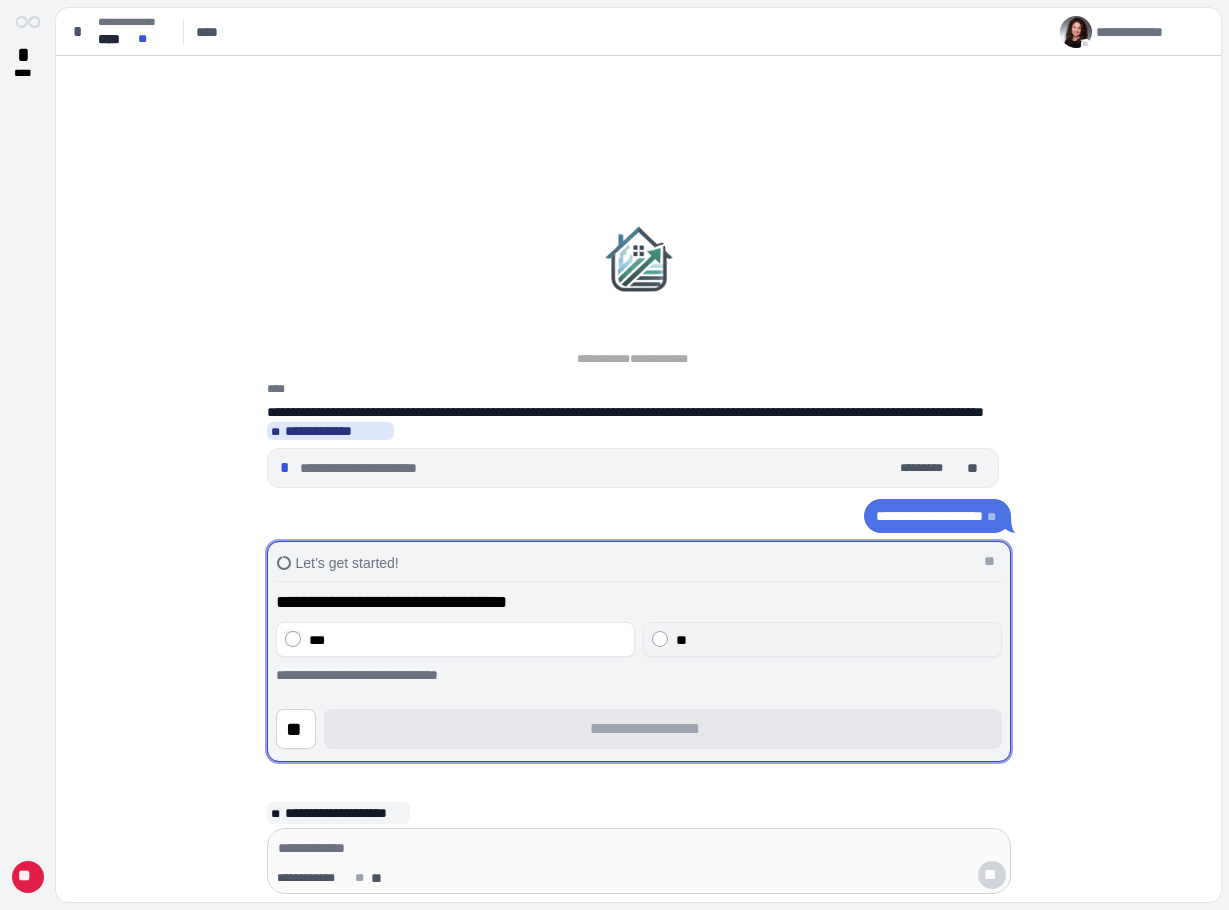 click on "**" at bounding box center [681, 640] 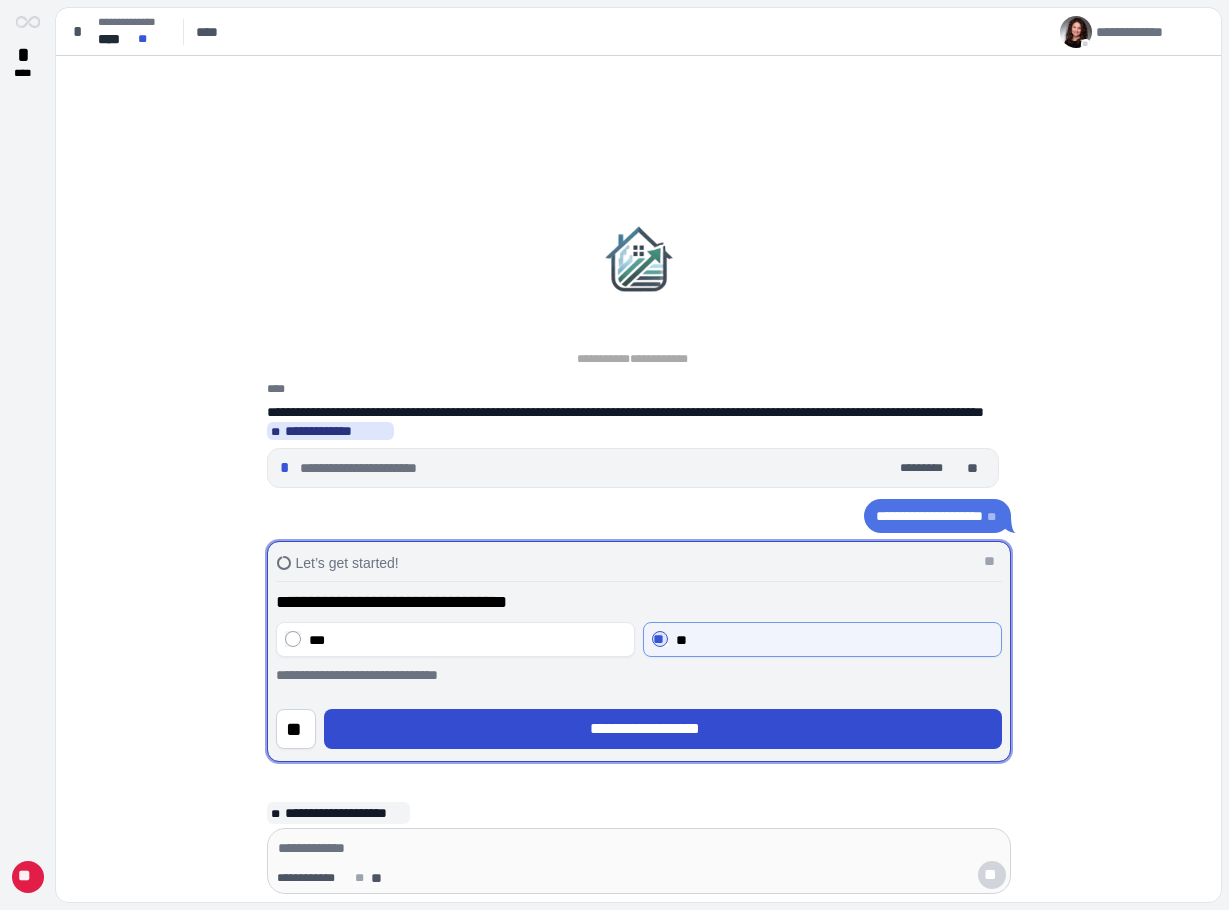 click on "**********" at bounding box center (662, 729) 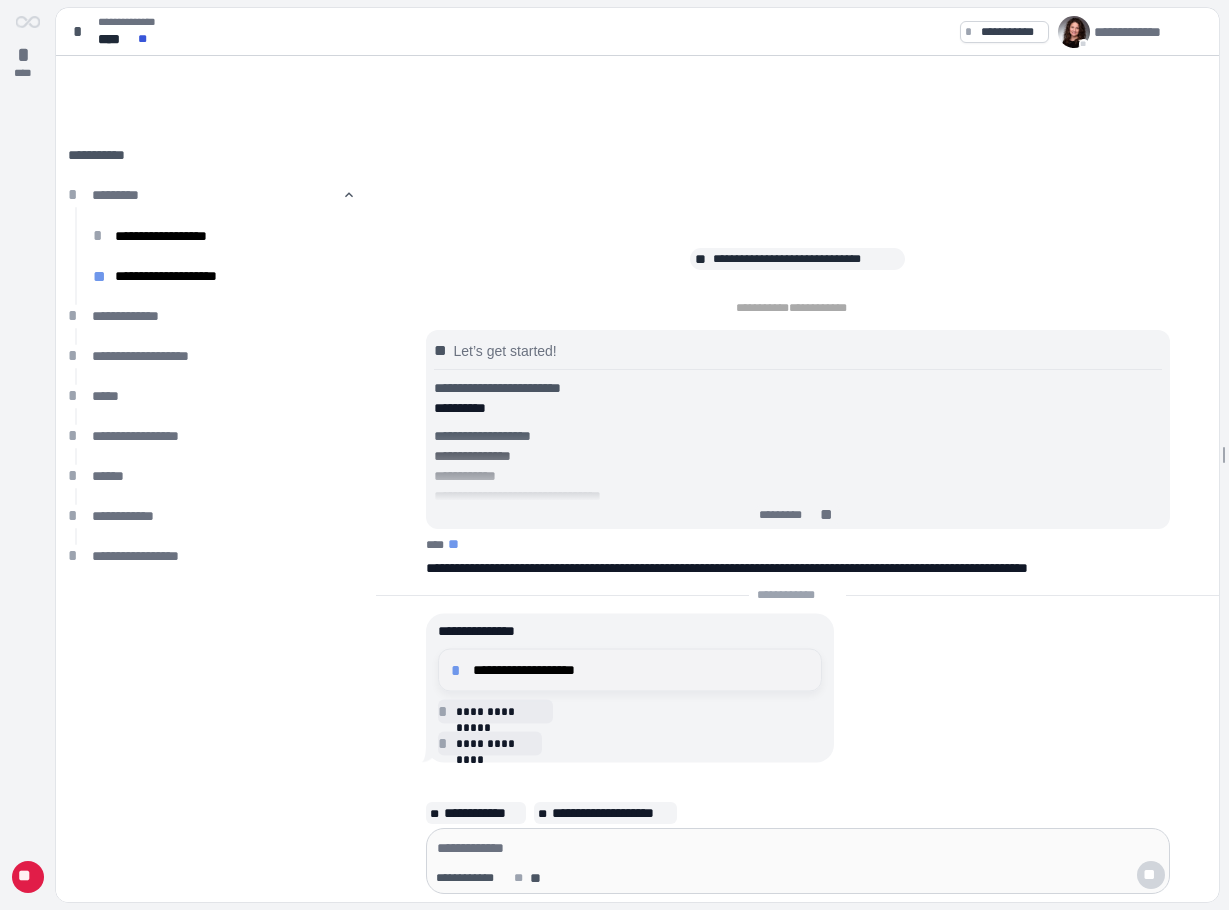 click on "**********" at bounding box center (641, 670) 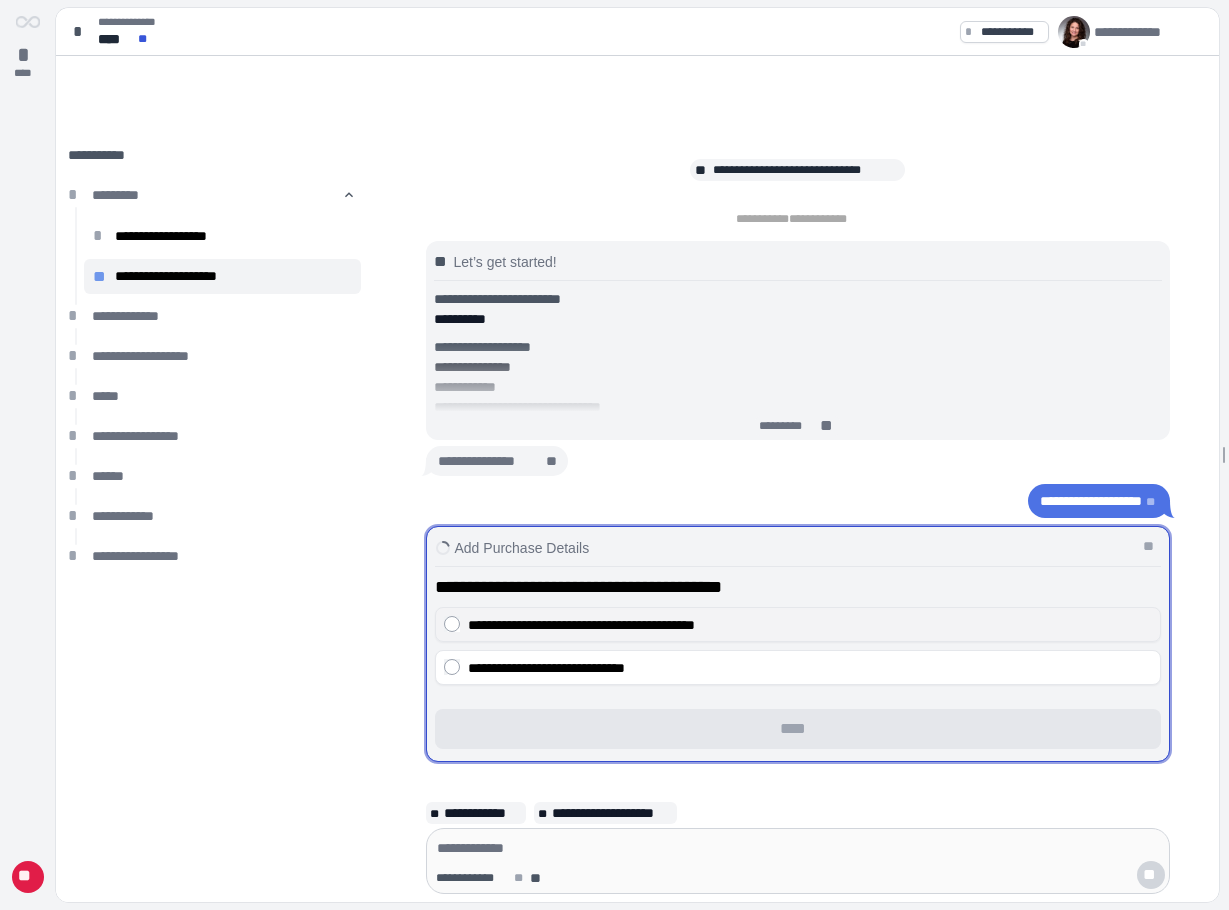 click on "**********" at bounding box center [581, 625] 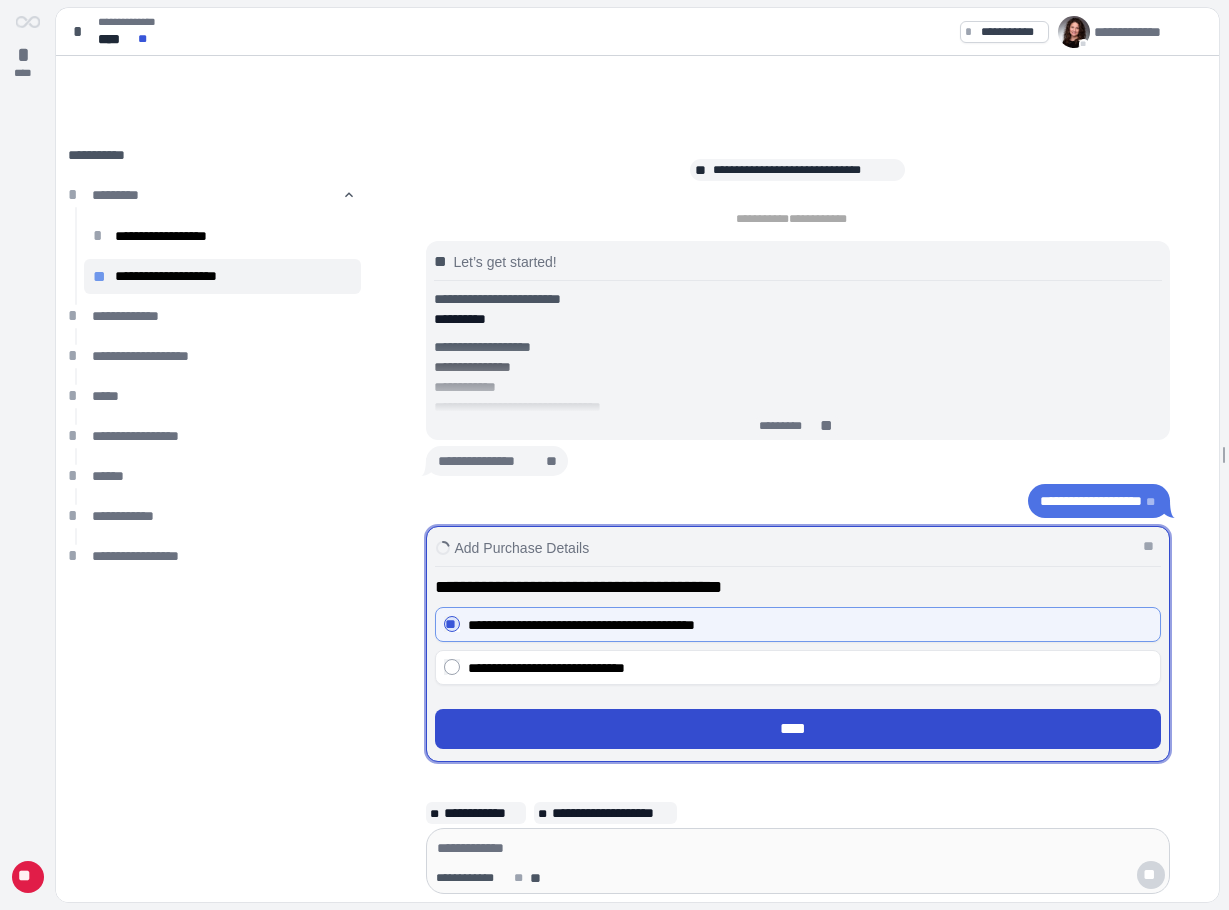 click on "****" at bounding box center [797, 729] 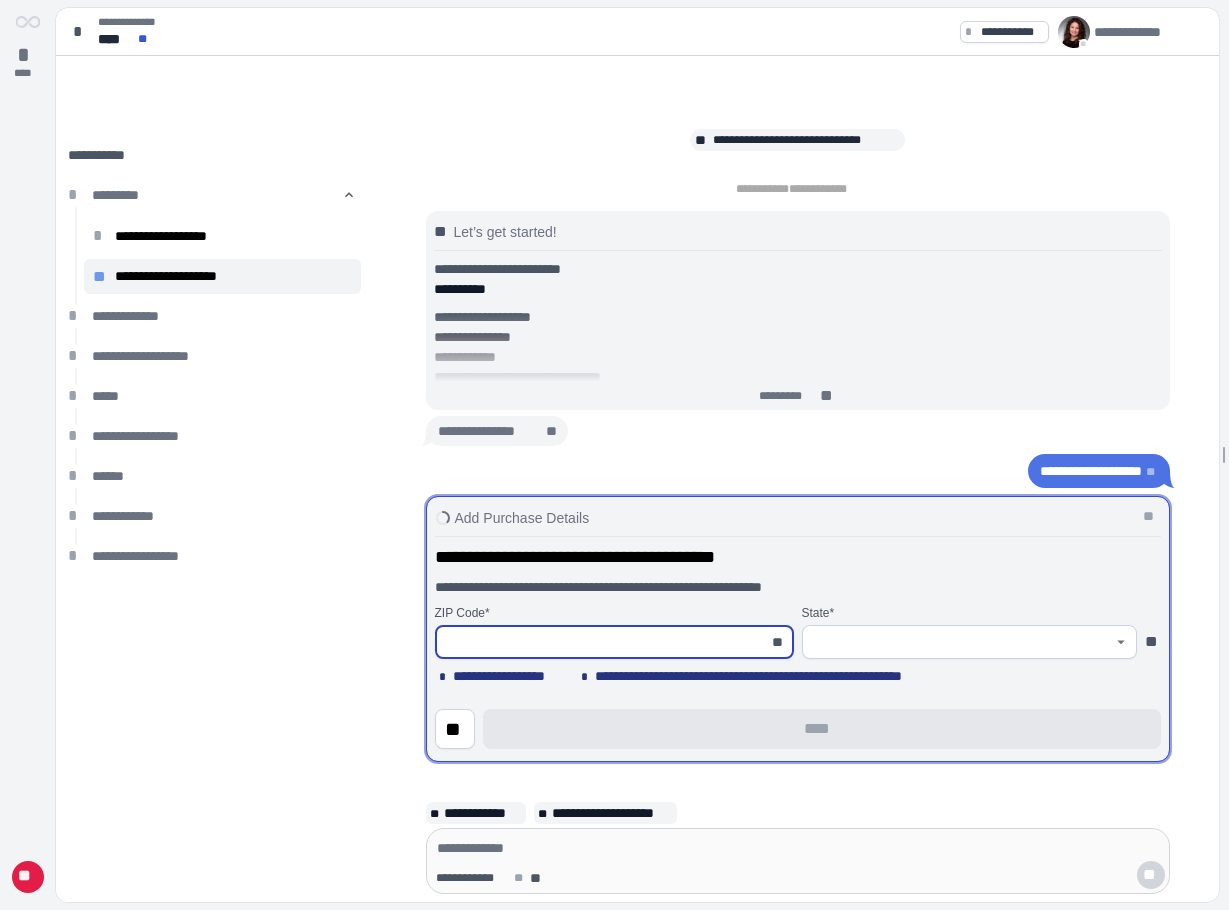 click at bounding box center (603, 642) 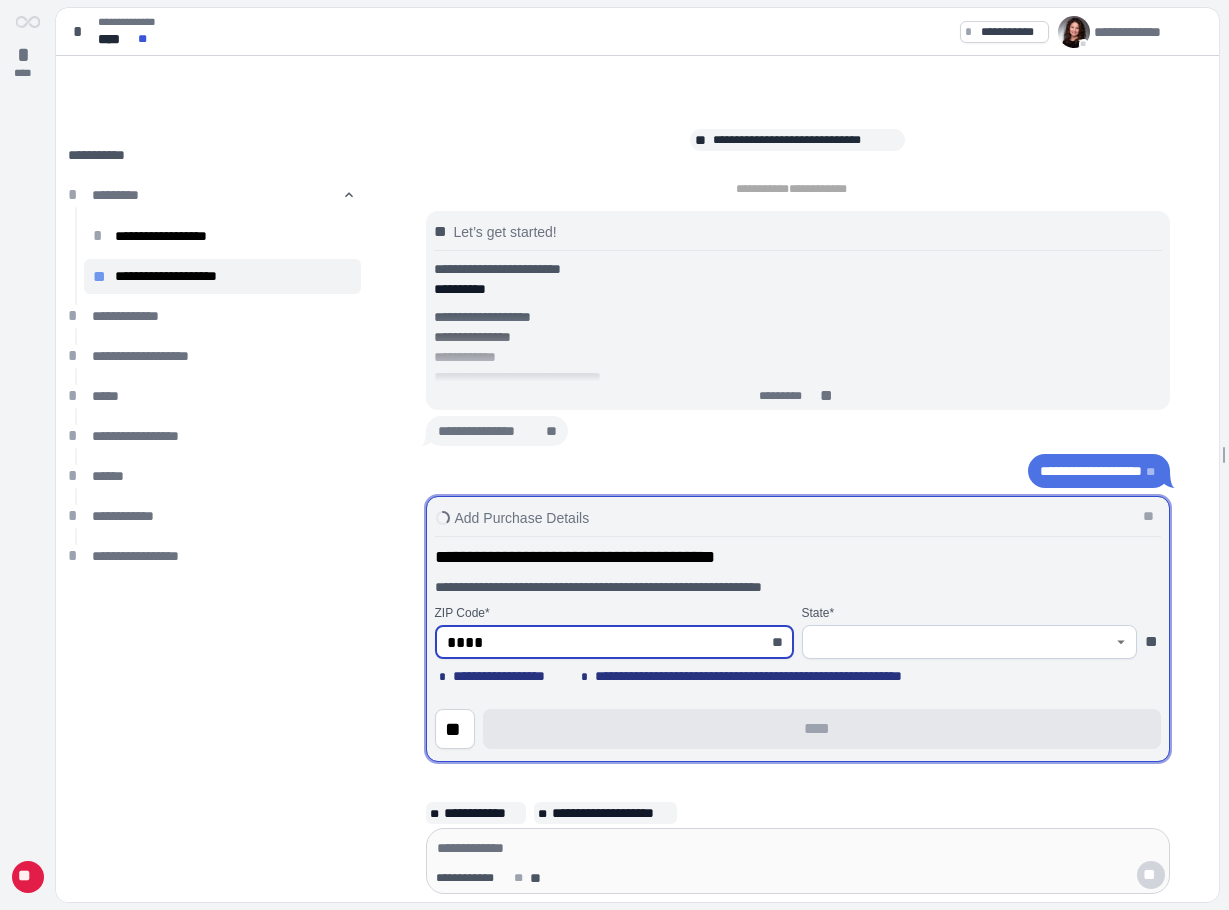 type on "*****" 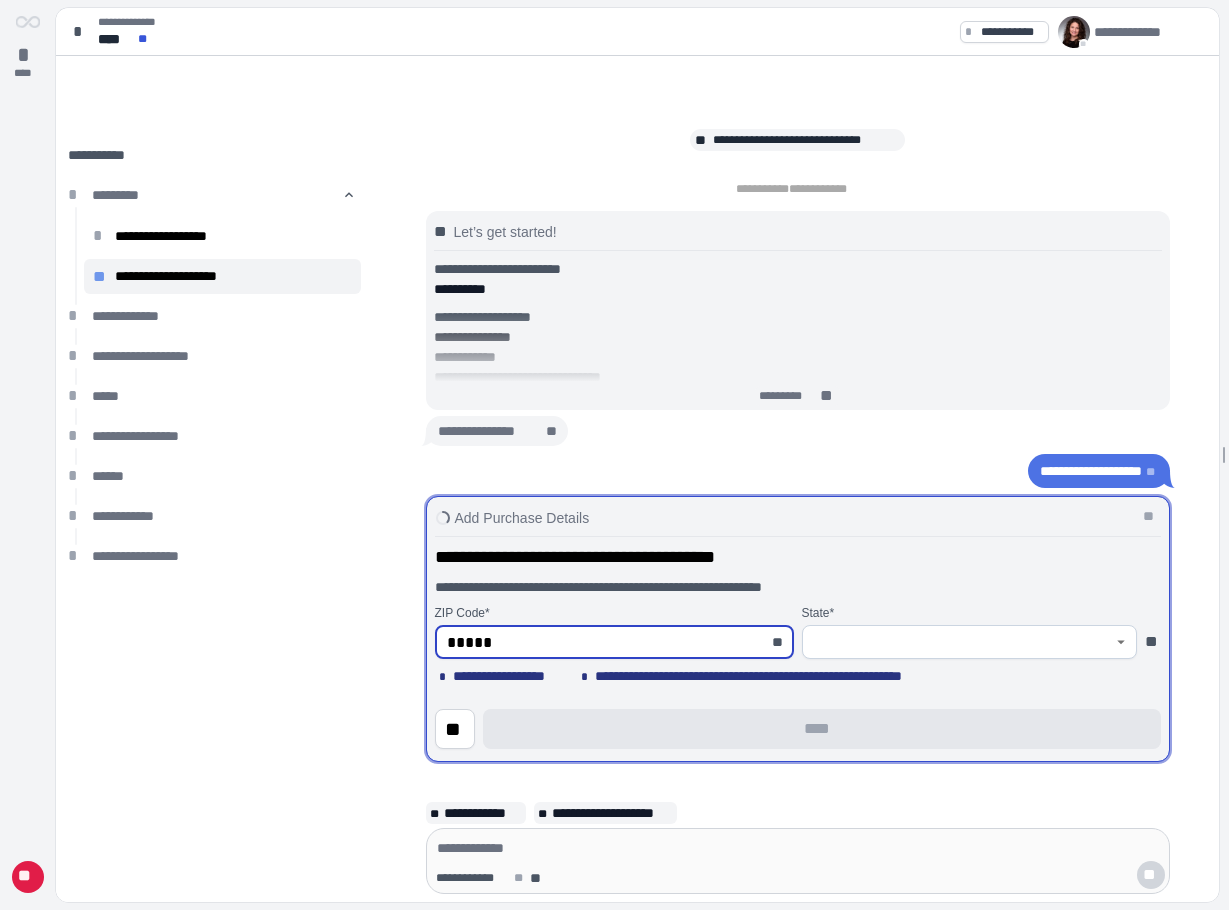 type on "****" 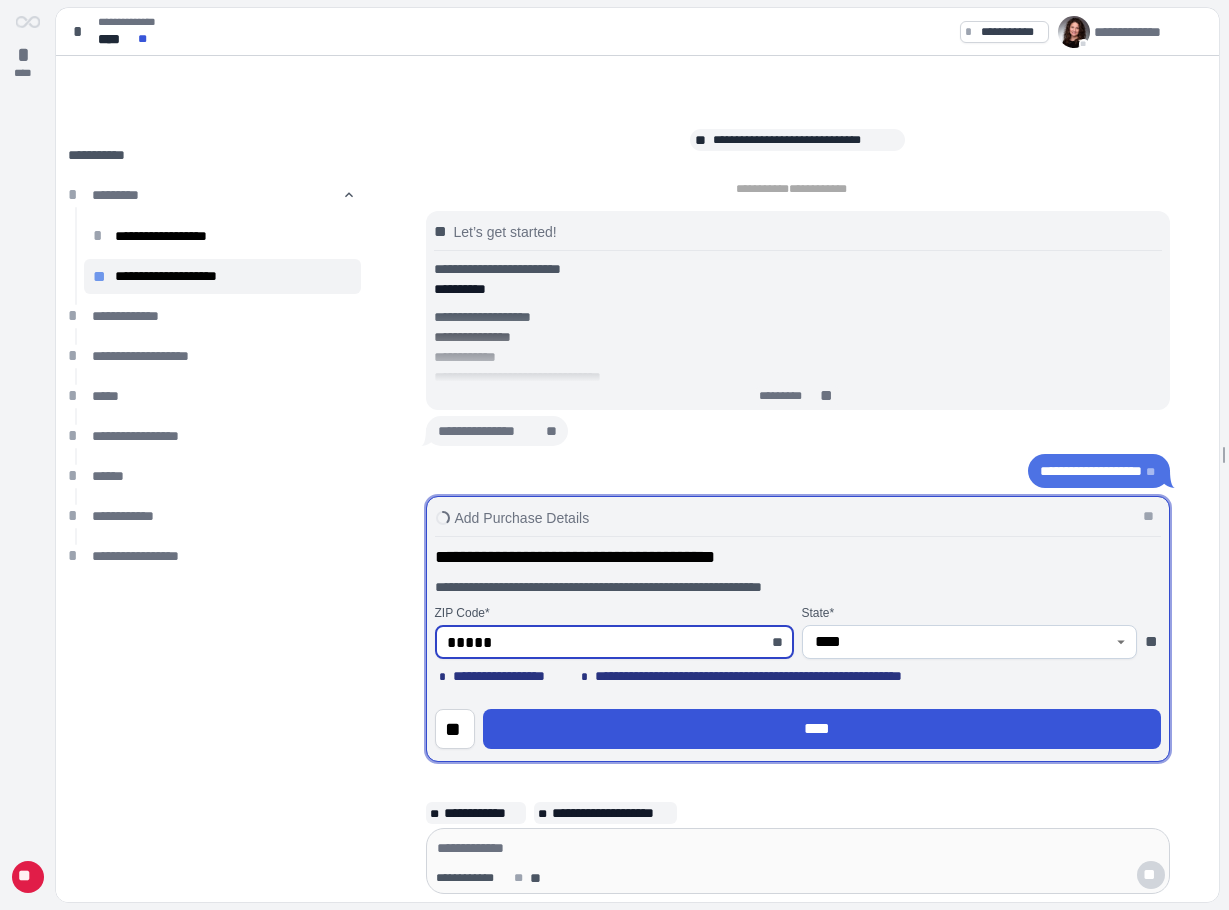 type on "*****" 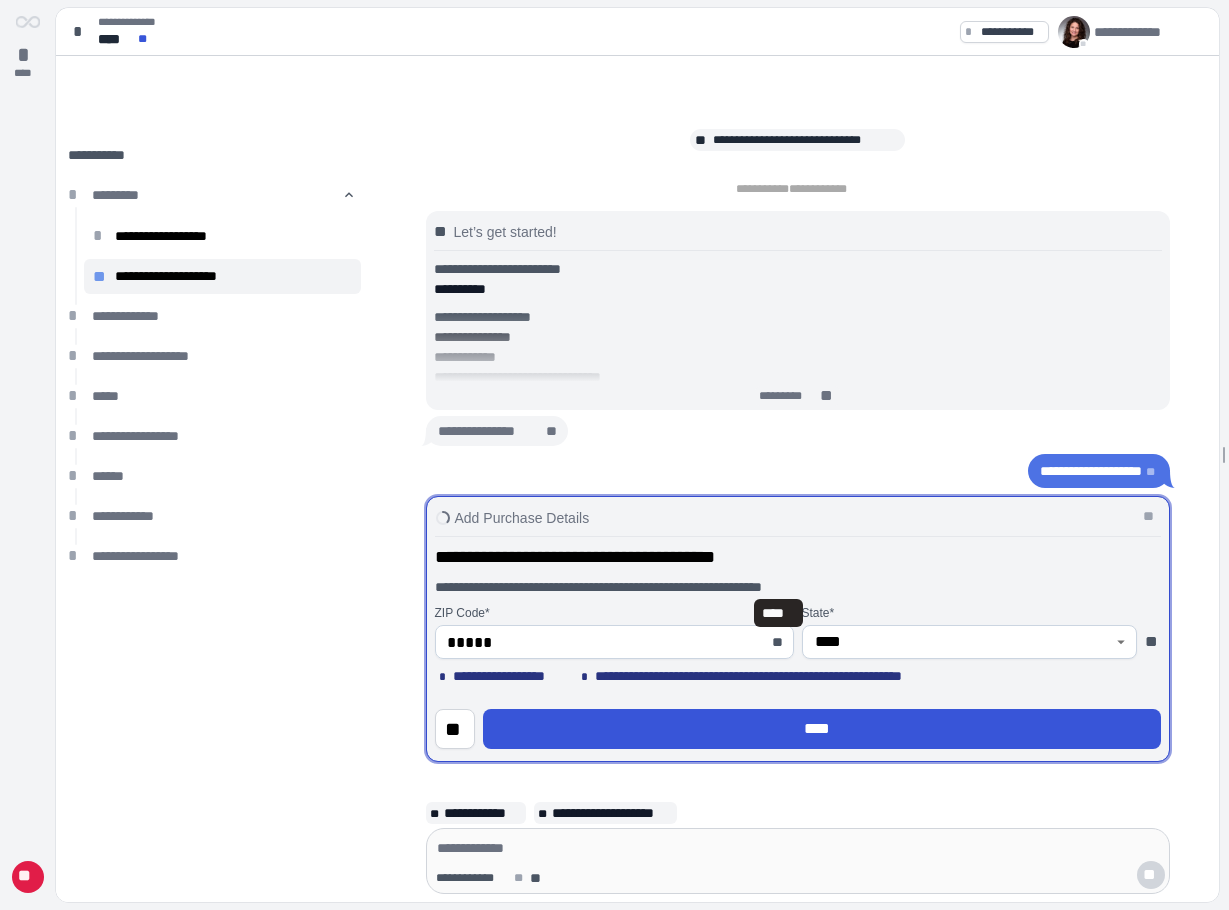 type 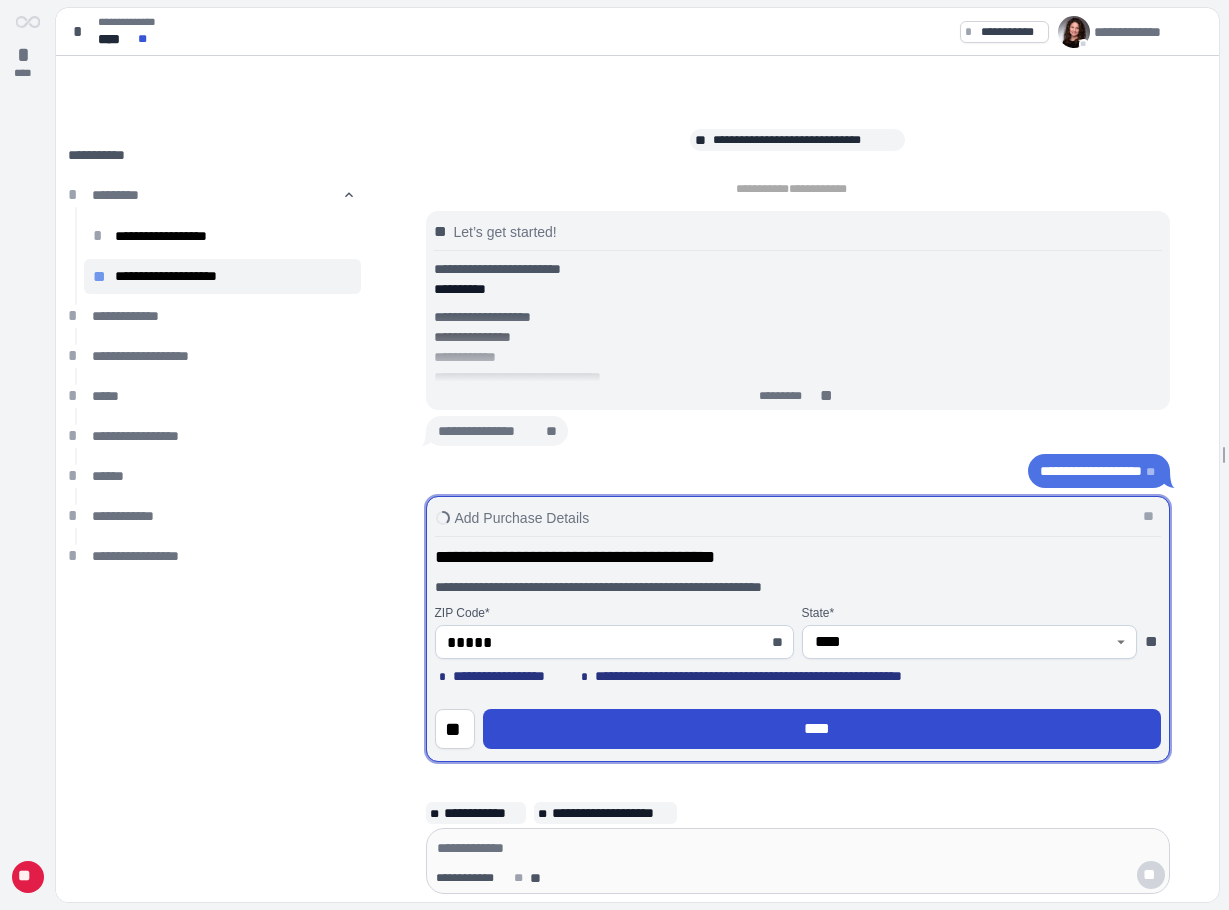 click on "****" at bounding box center [822, 729] 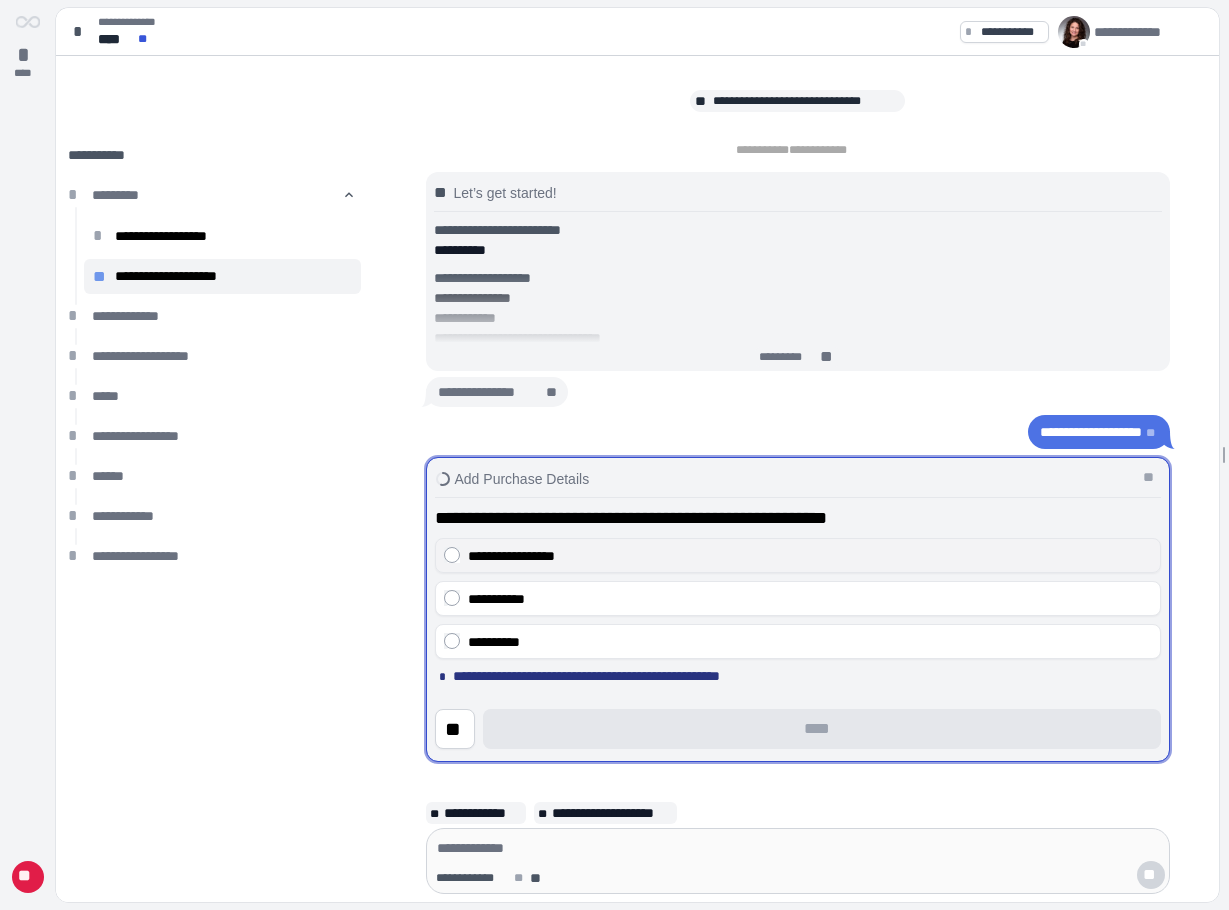 click on "**********" at bounding box center (810, 556) 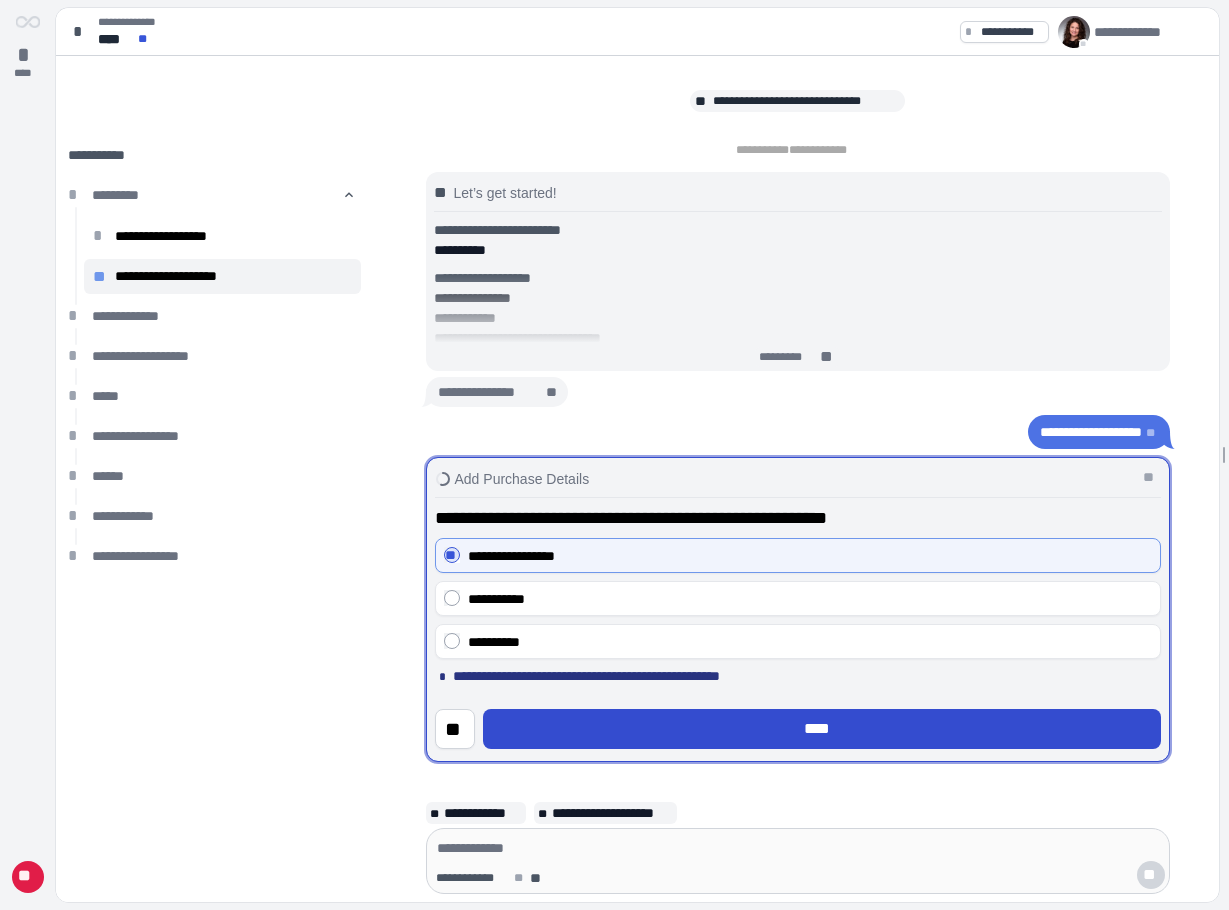 click on "****" at bounding box center [822, 729] 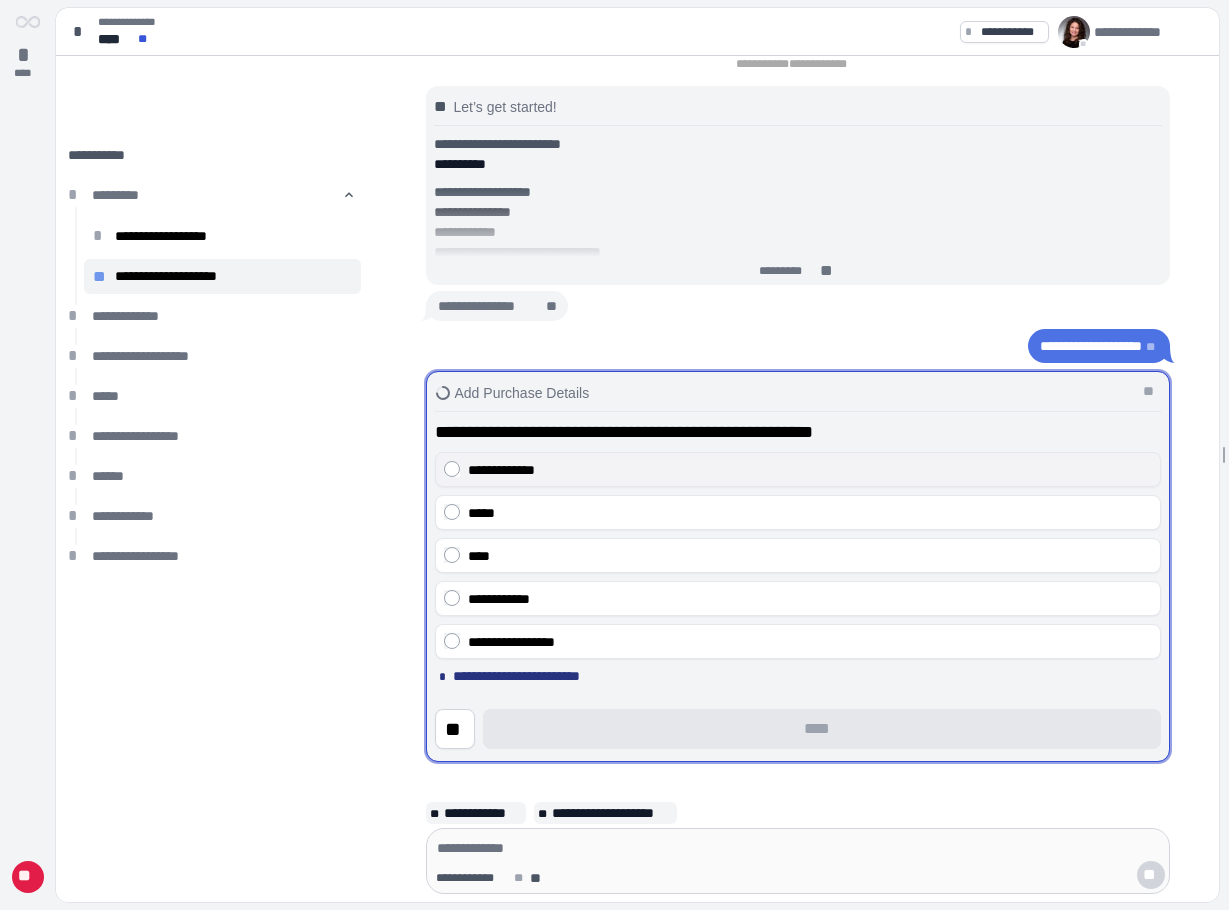 click on "**********" at bounding box center (798, 469) 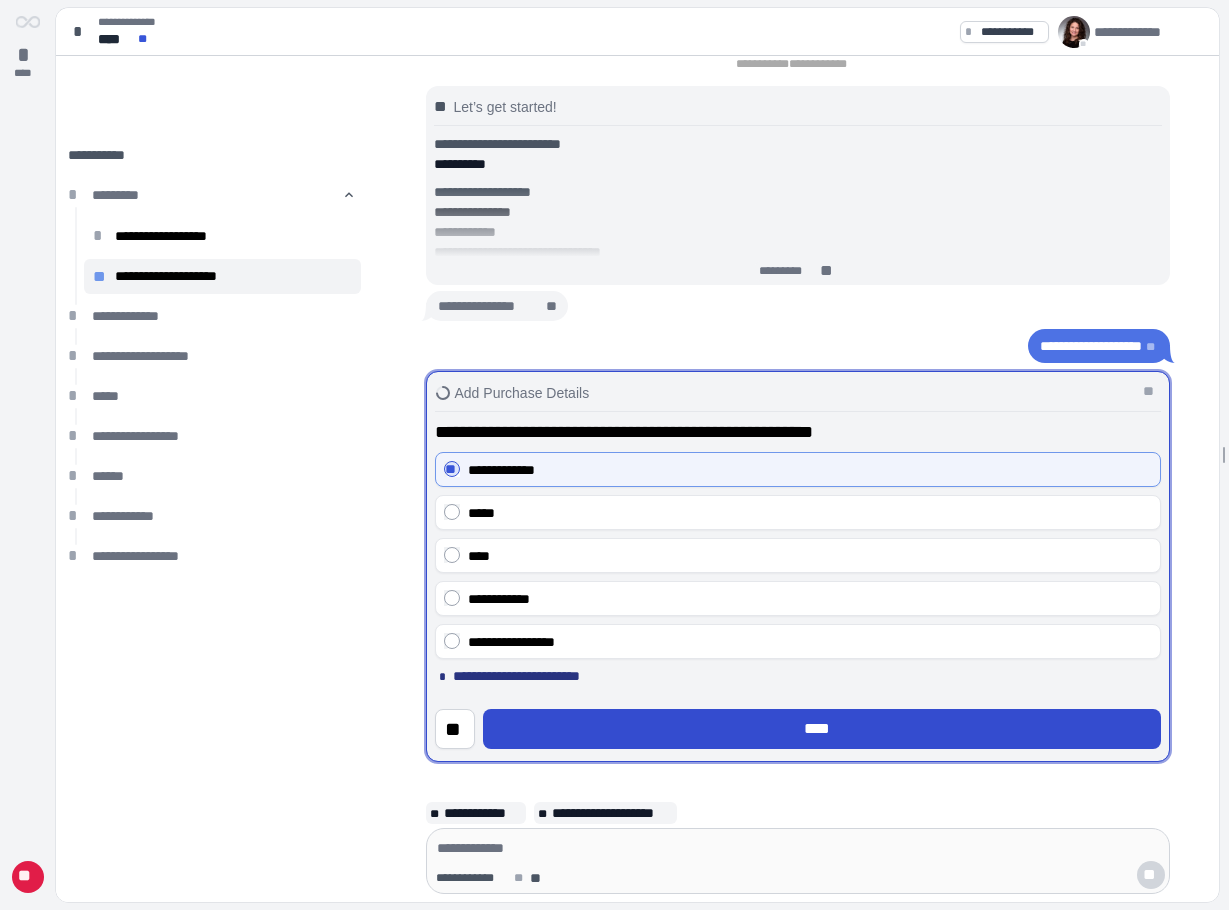 click on "****" at bounding box center (822, 729) 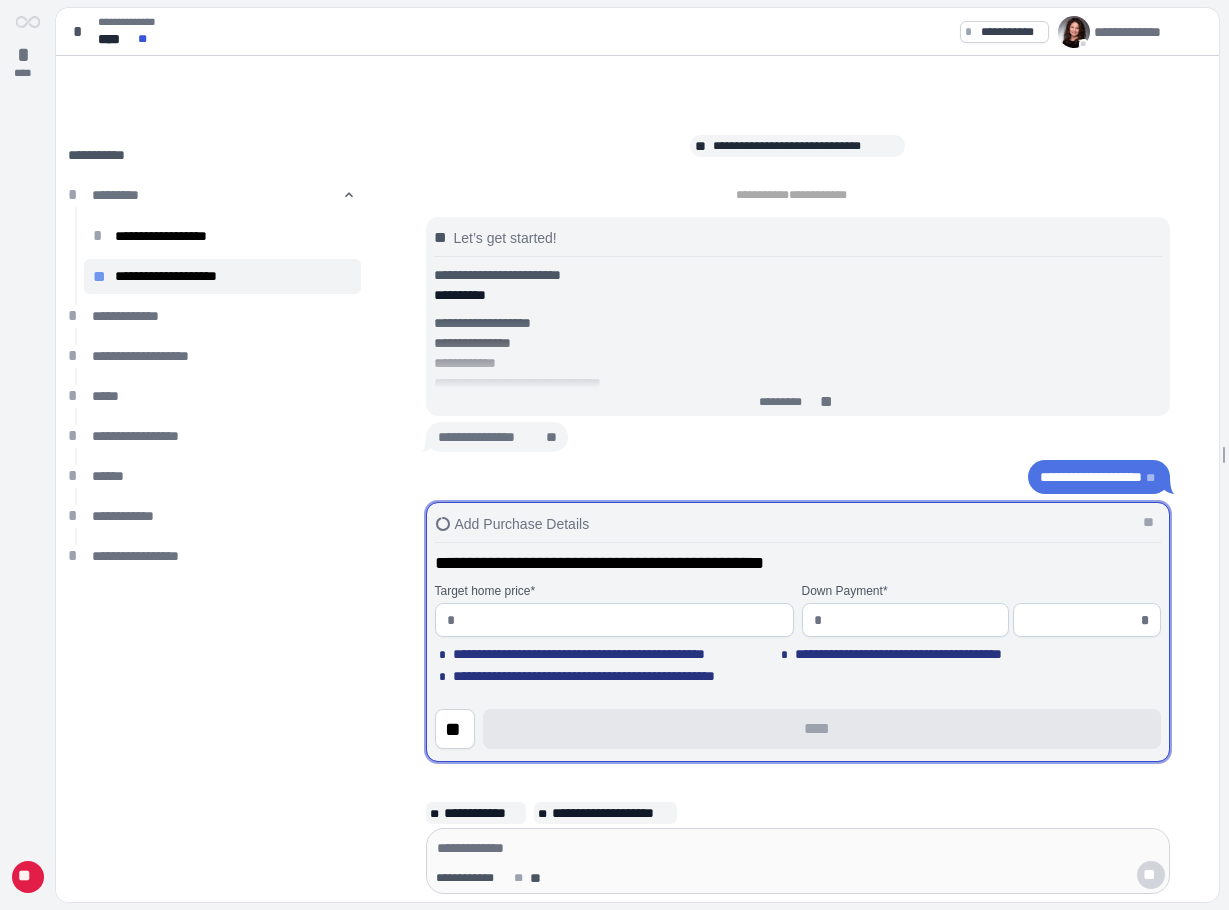 click at bounding box center [621, 620] 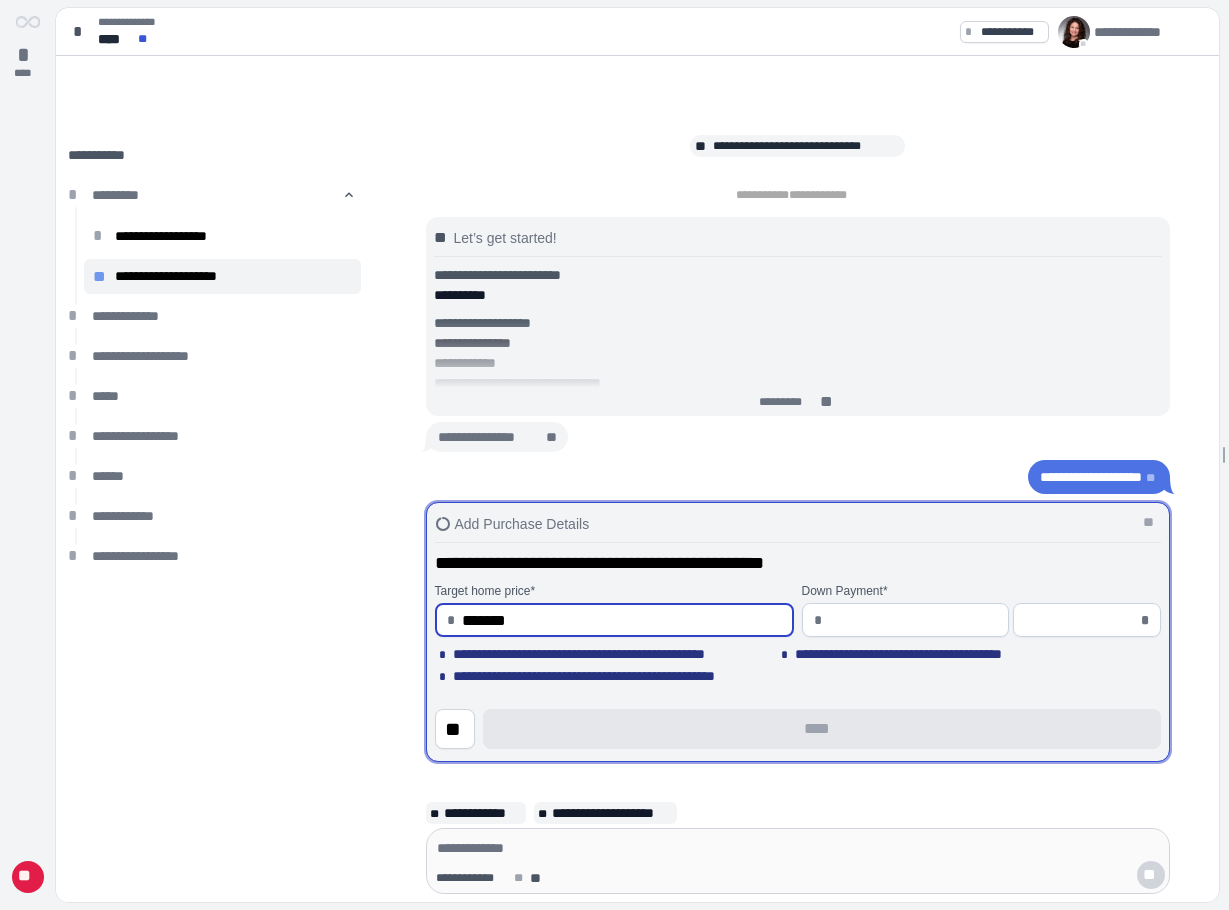 type on "**********" 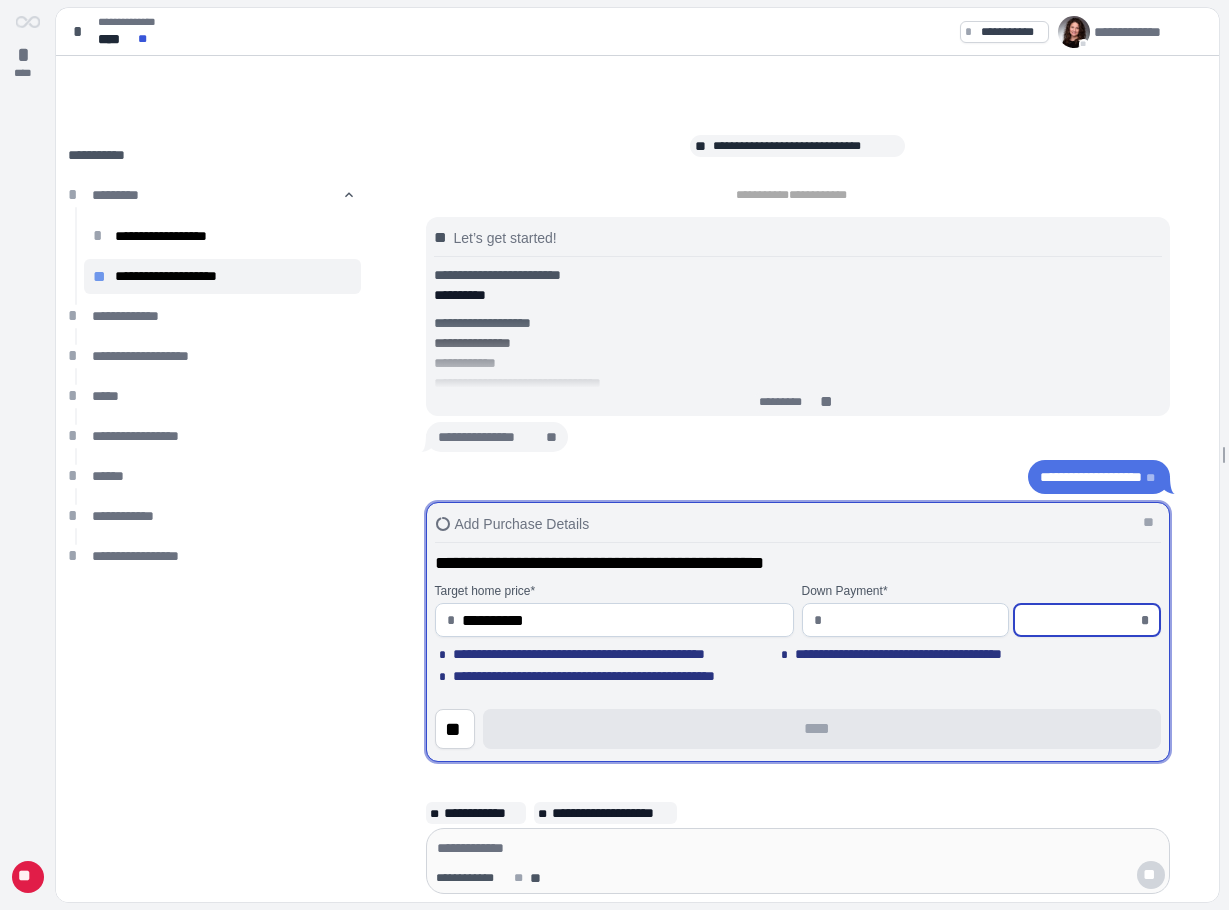 type on "********" 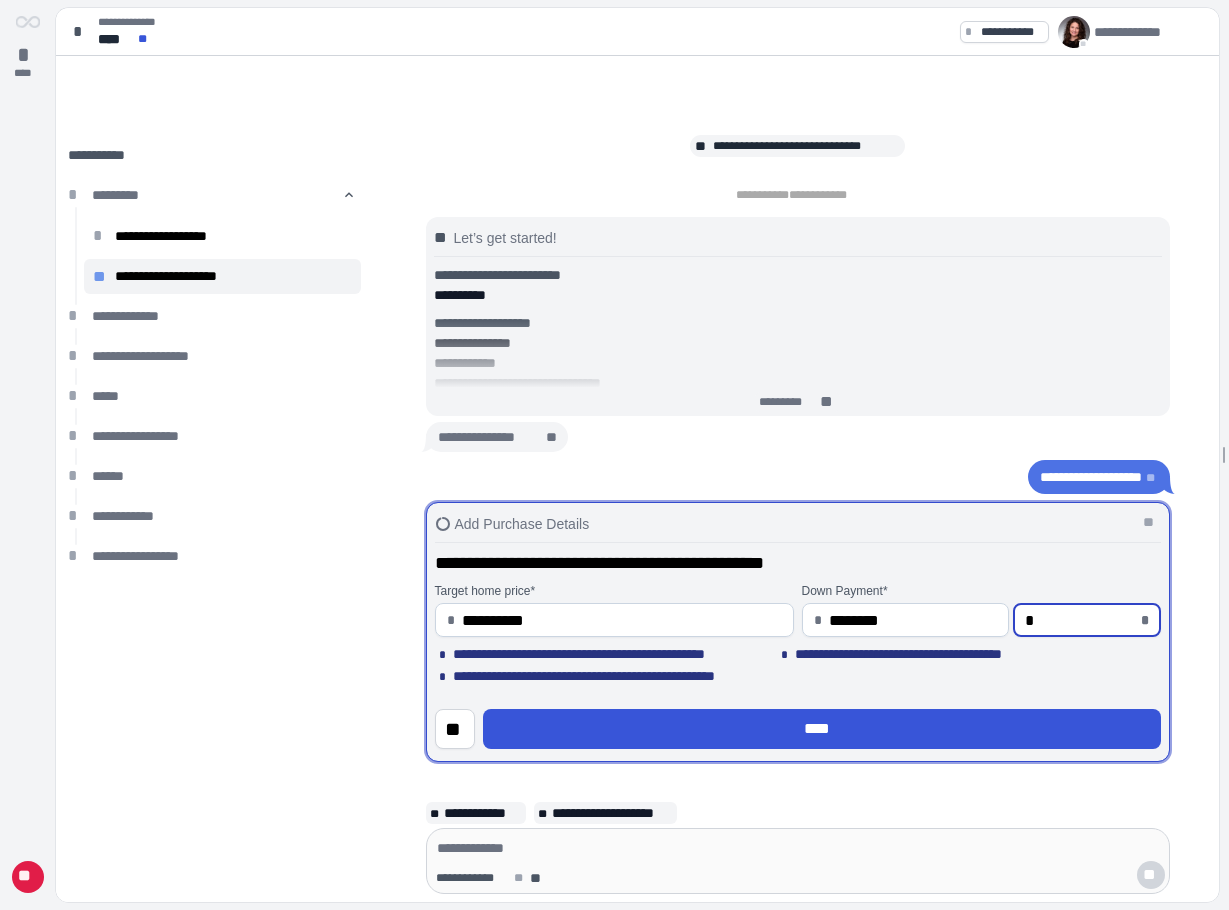 type on "**" 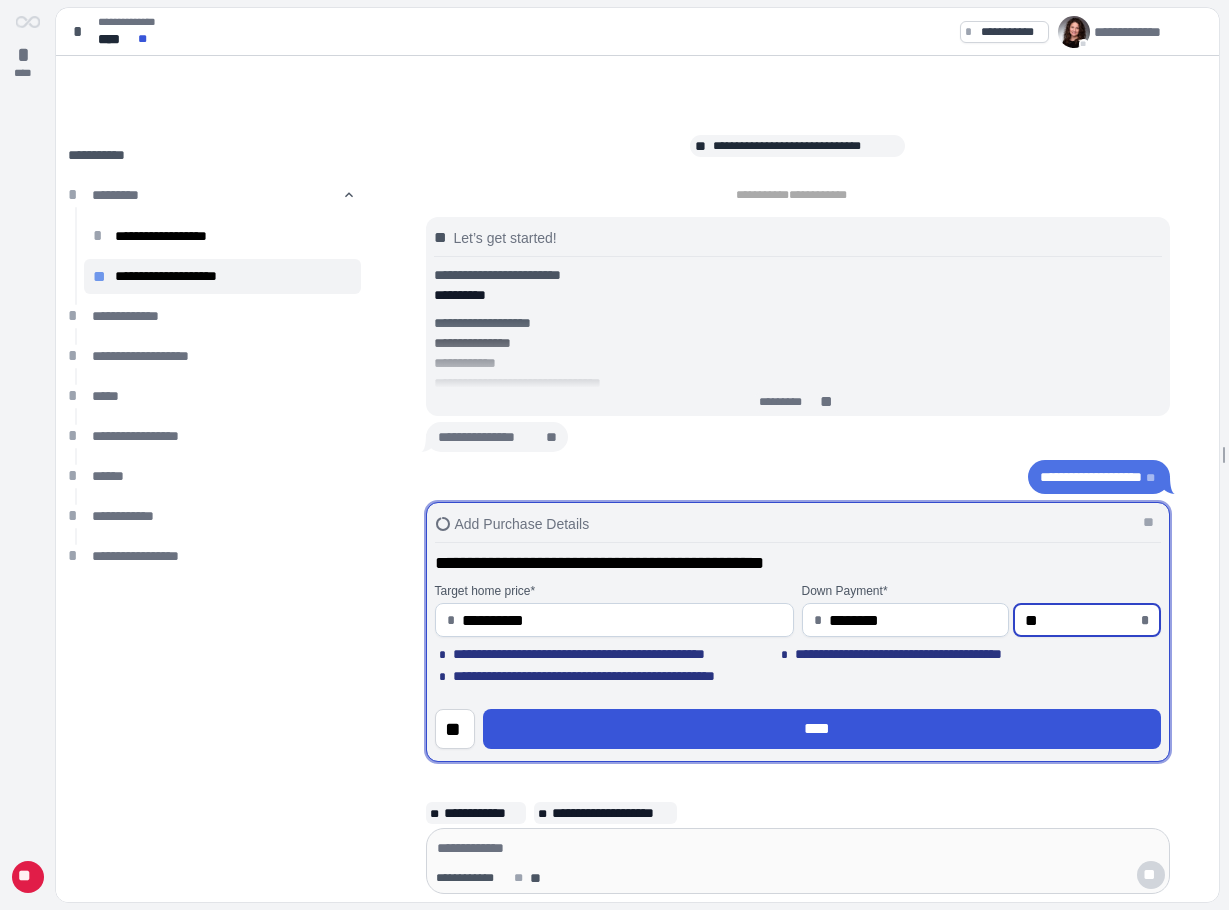 type on "*********" 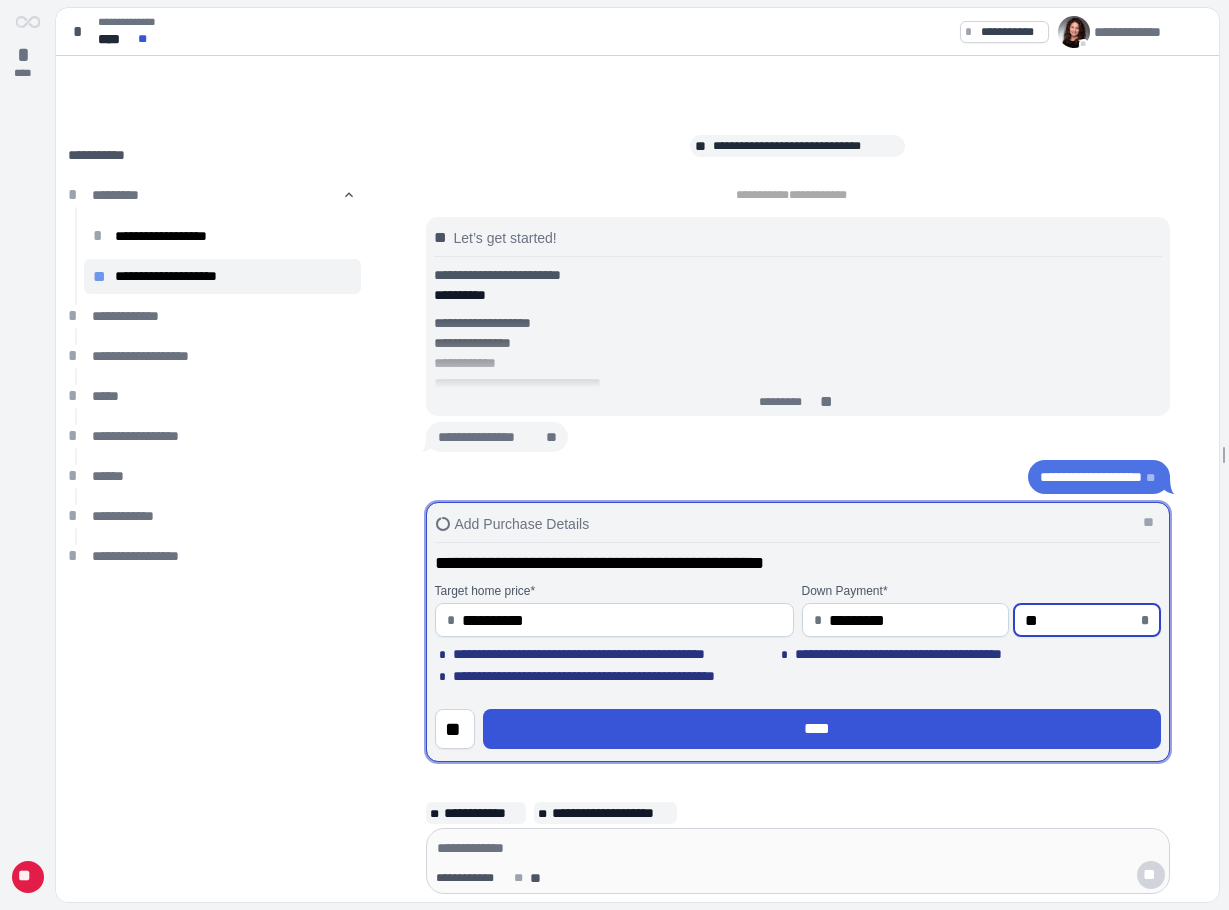 type on "******" 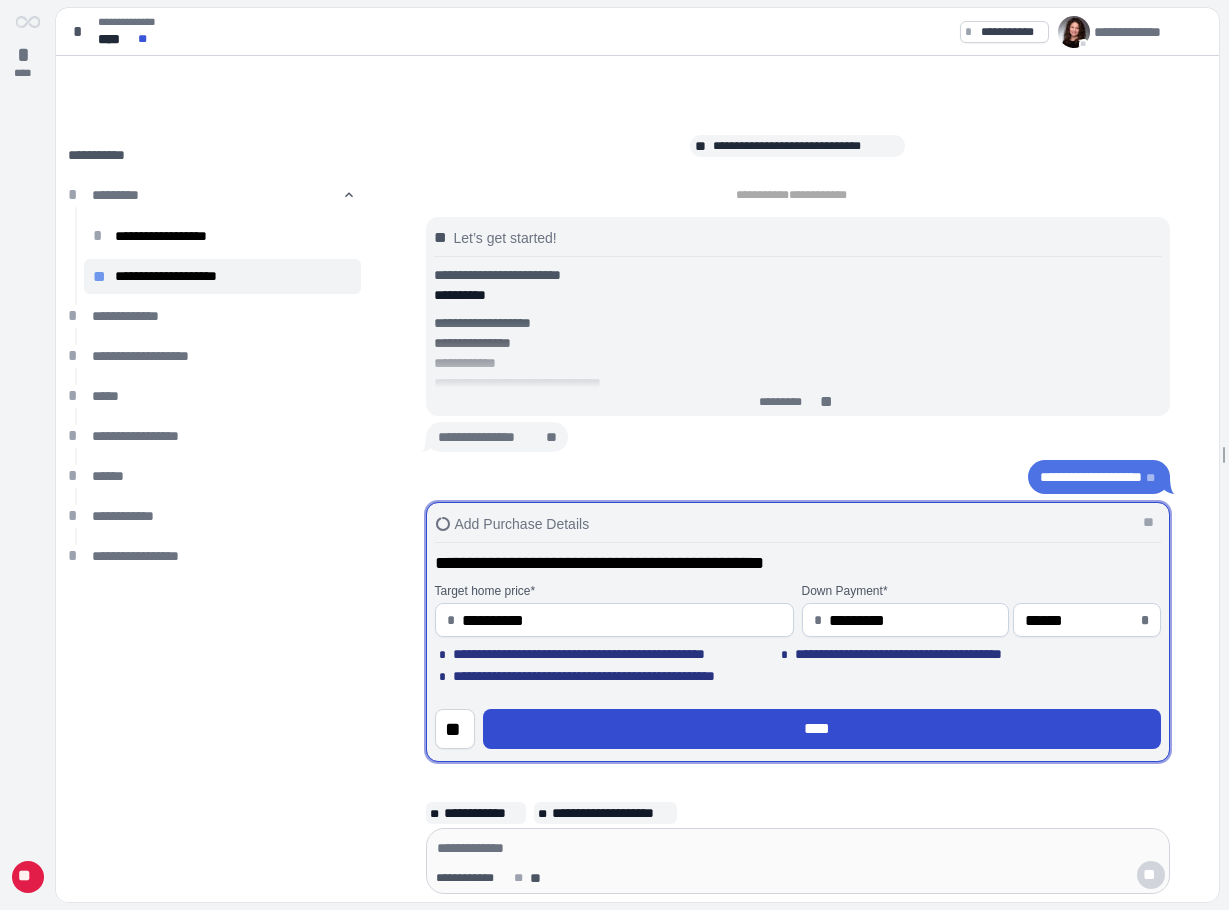 click on "****" at bounding box center (822, 729) 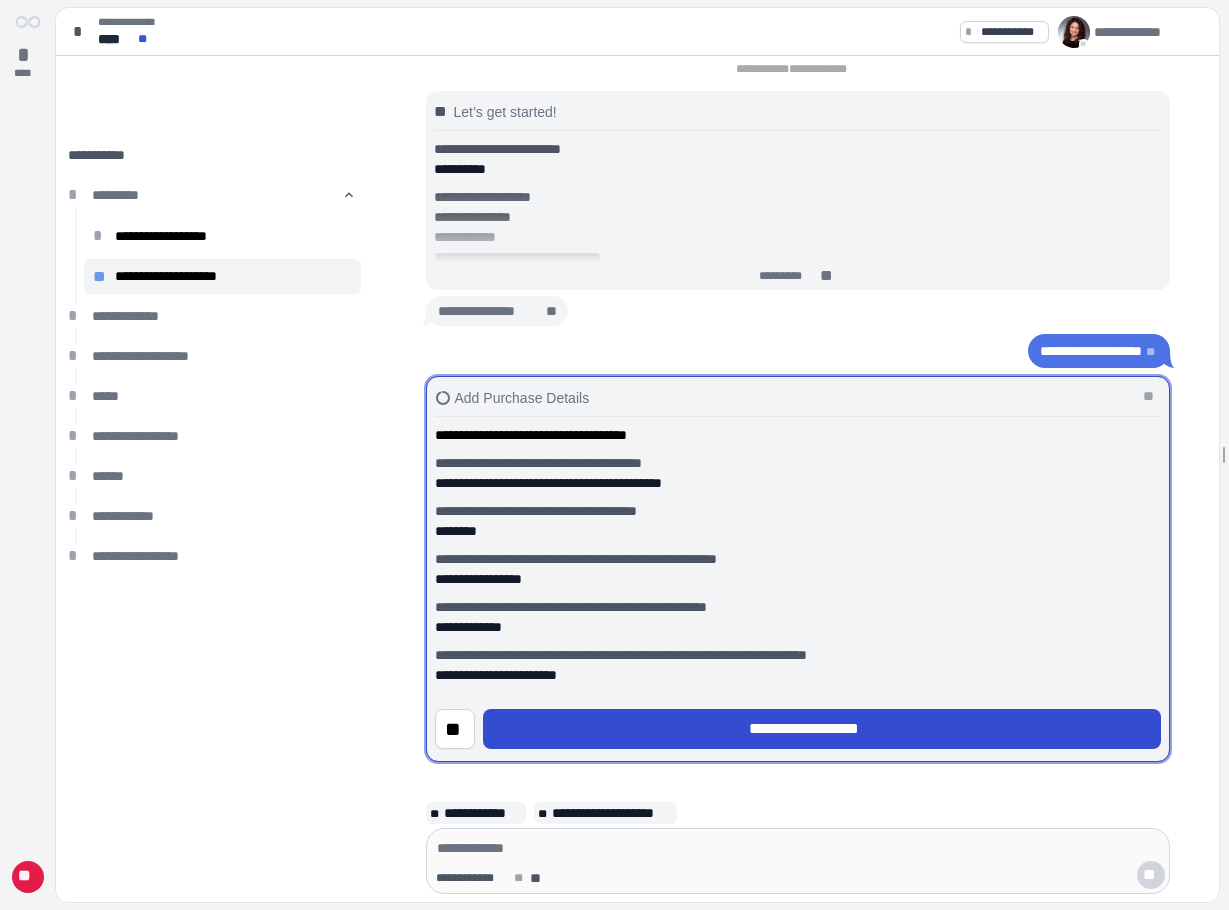 click on "**********" at bounding box center [821, 729] 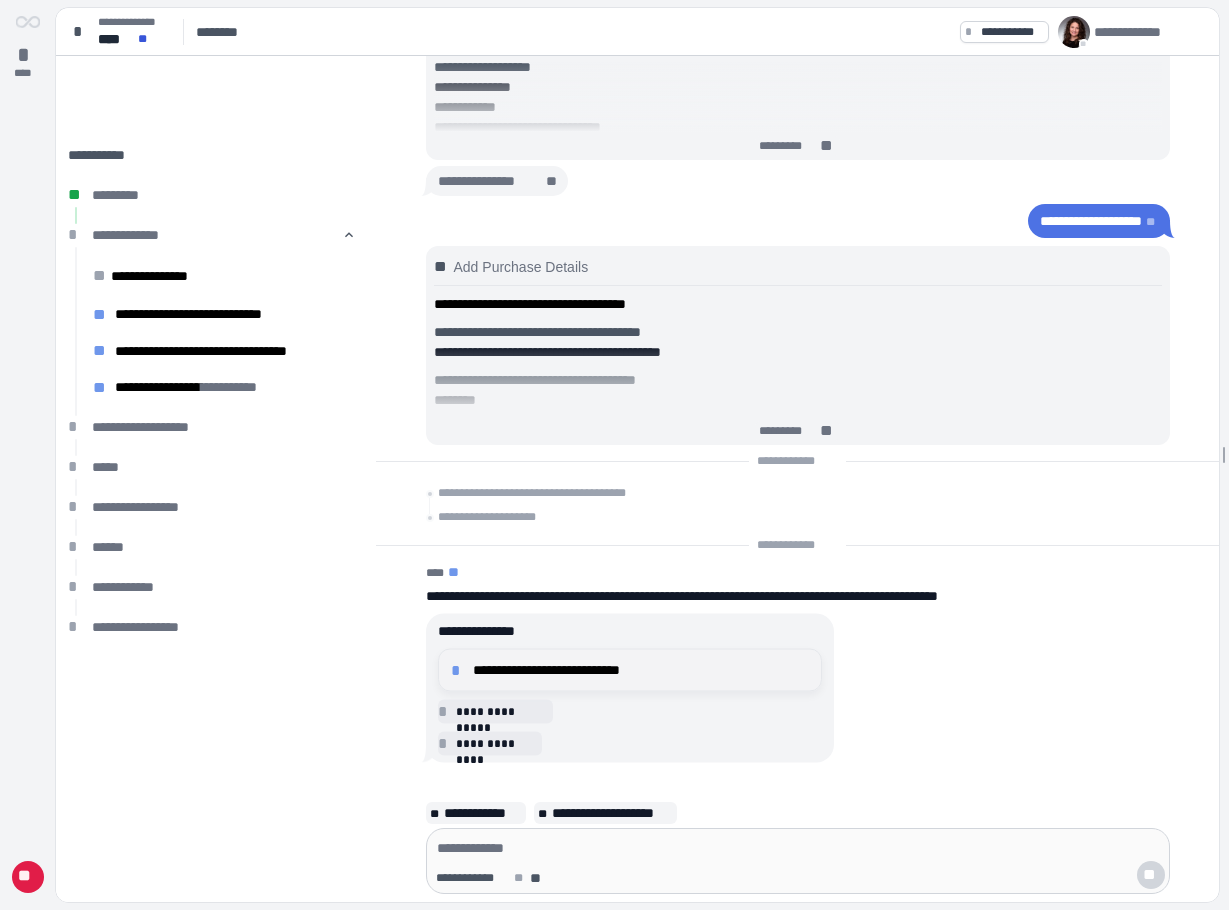 click on "**********" at bounding box center (641, 670) 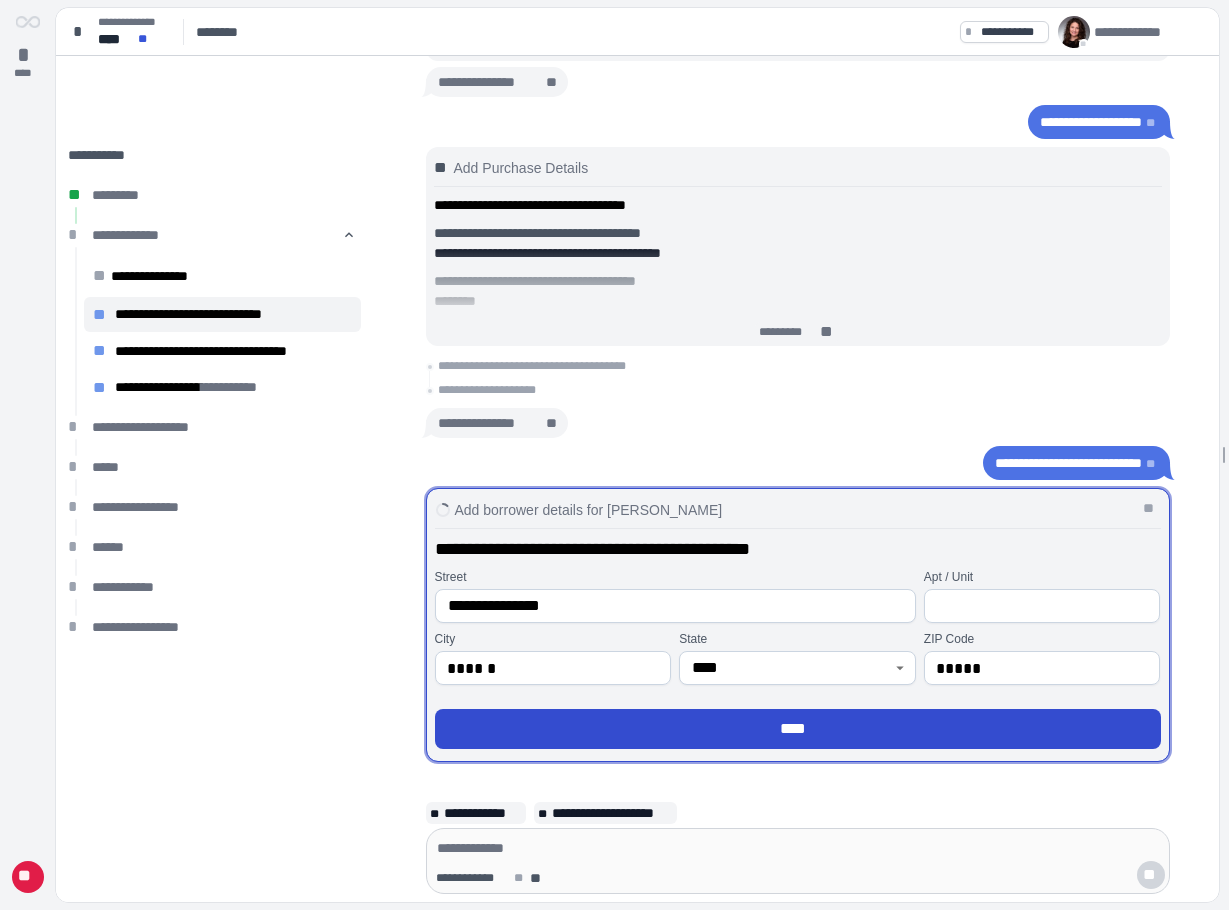 click on "****" at bounding box center (798, 729) 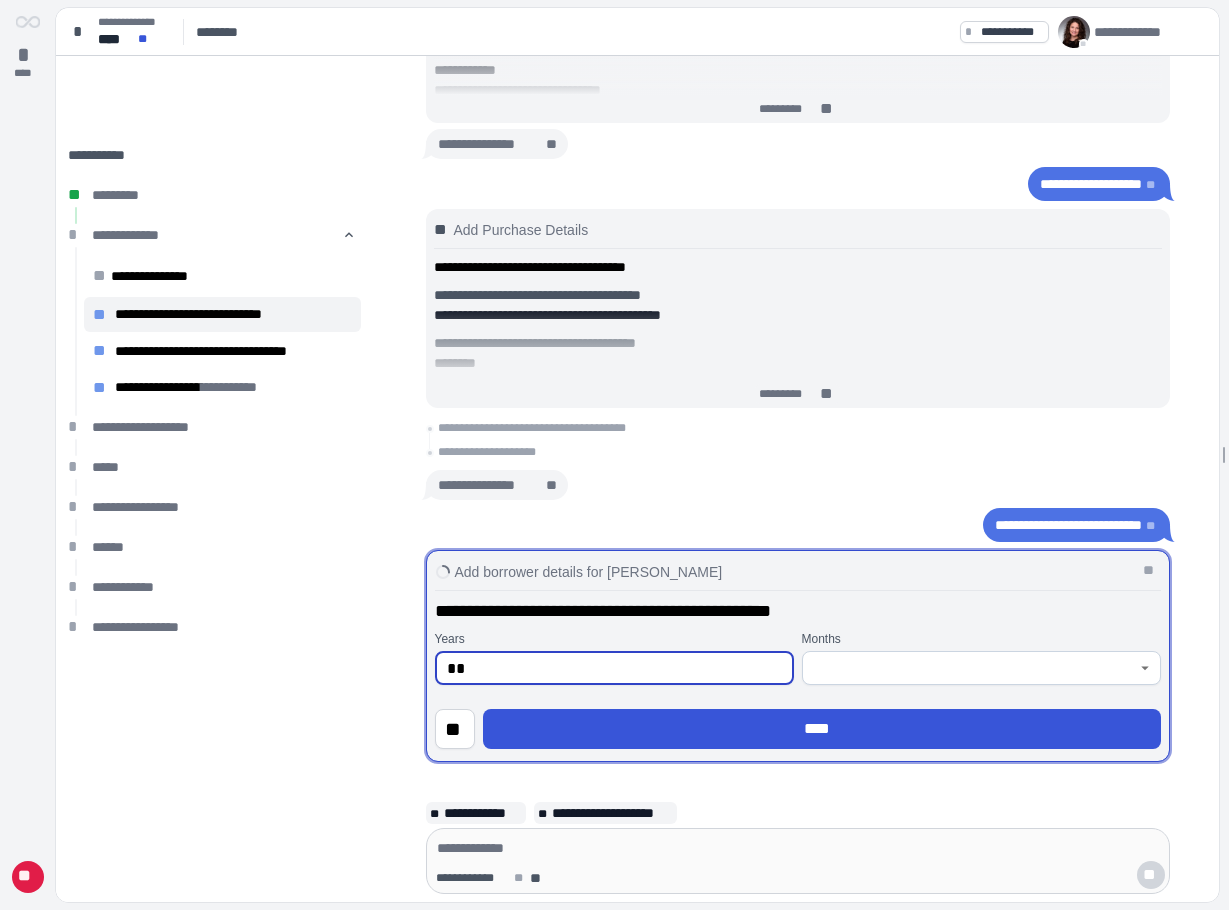 type on "**" 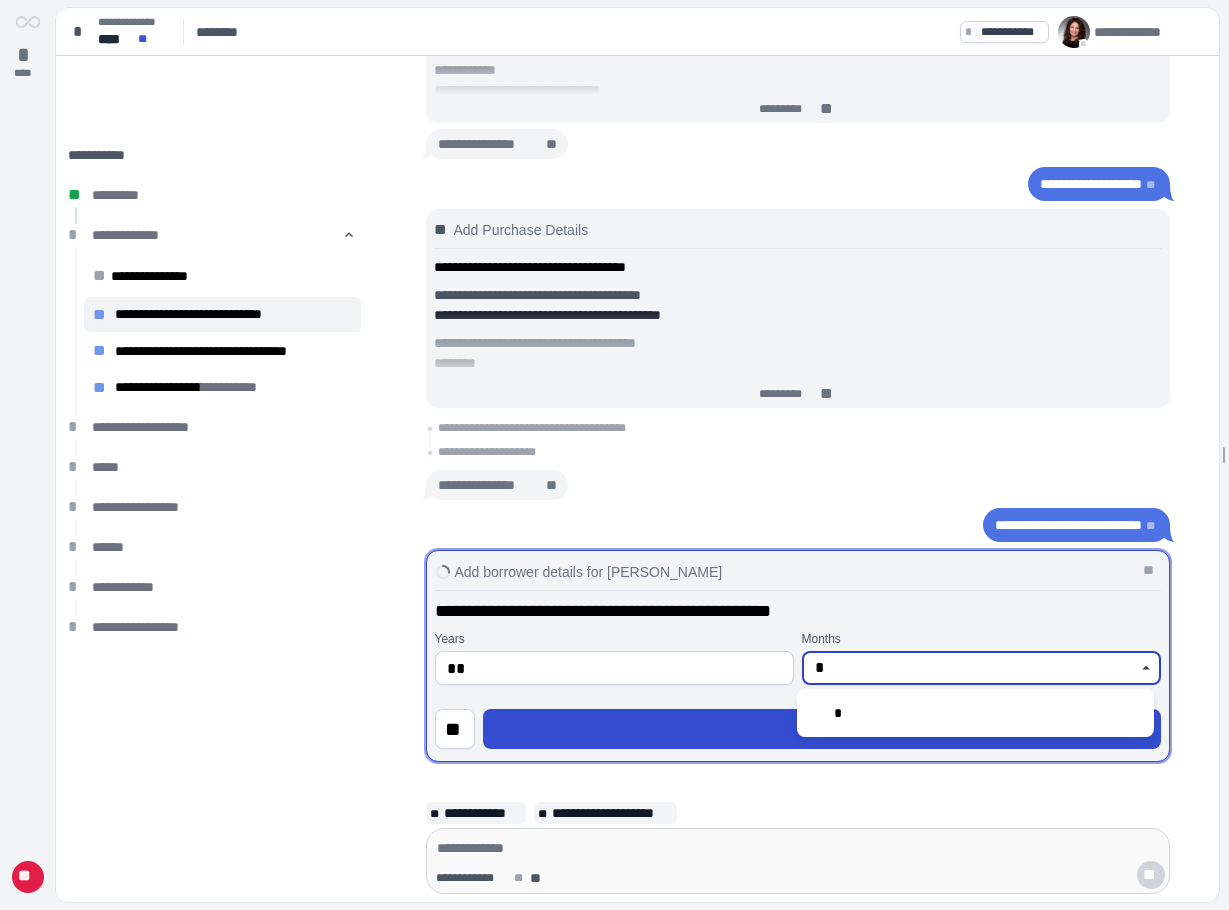 type on "*" 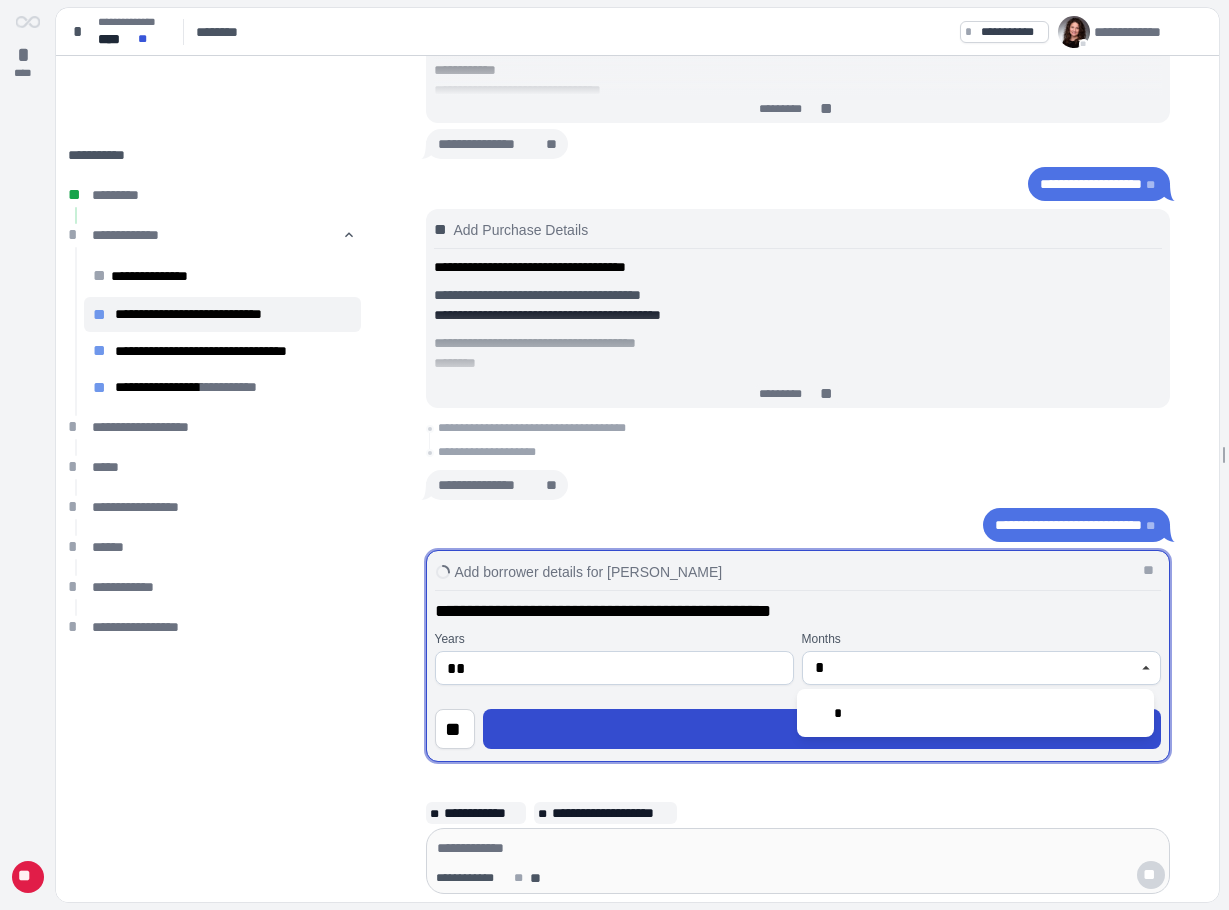 click on "****" at bounding box center [822, 729] 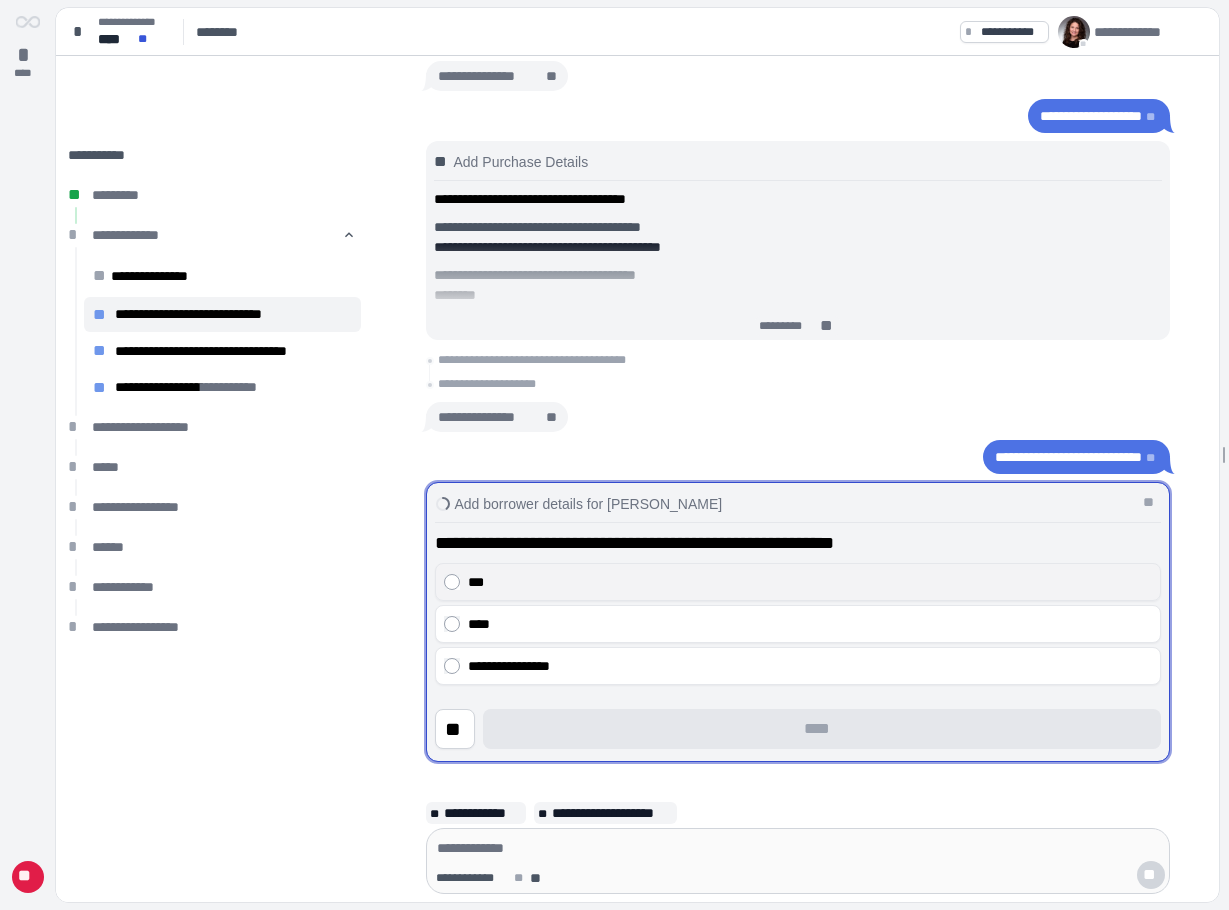 click on "***" at bounding box center [810, 582] 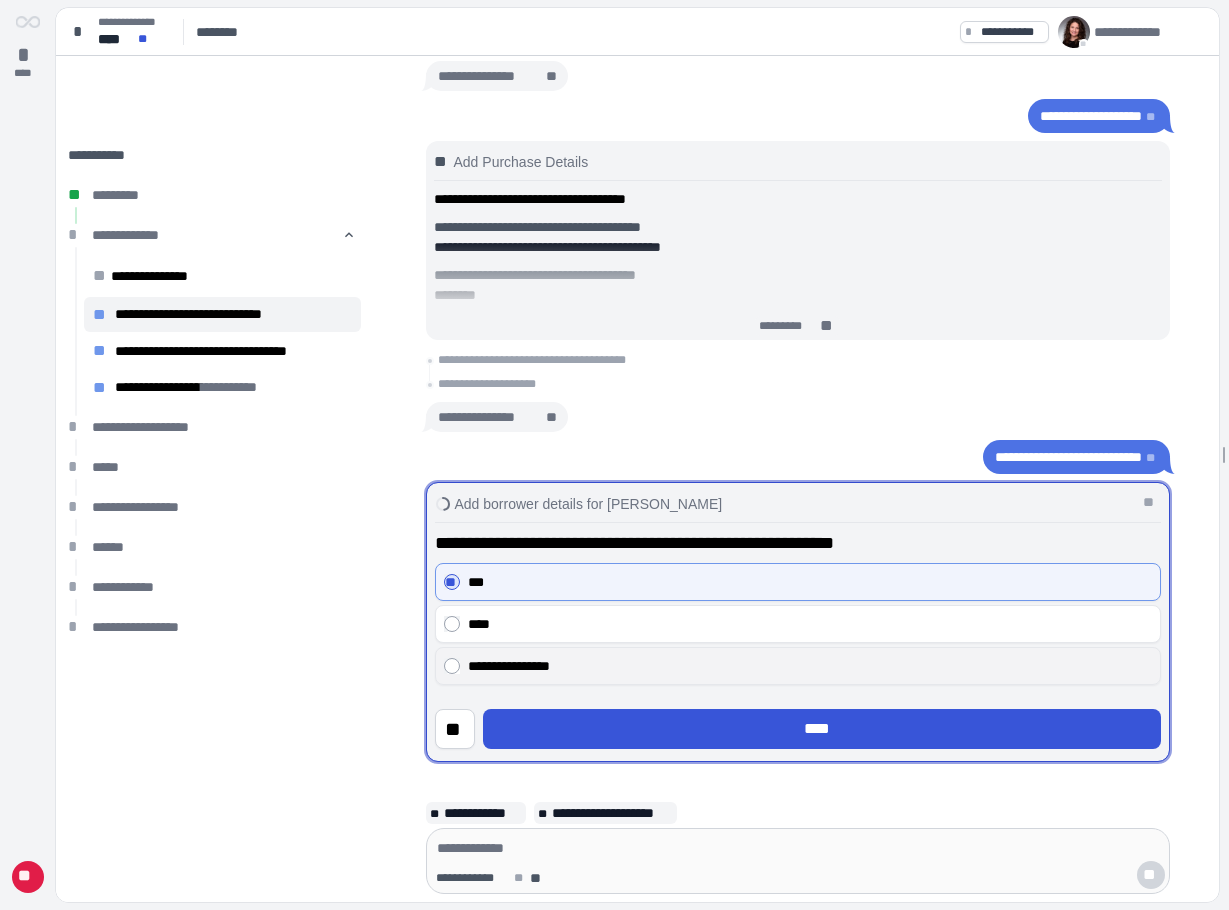 click on "**********" at bounding box center [810, 666] 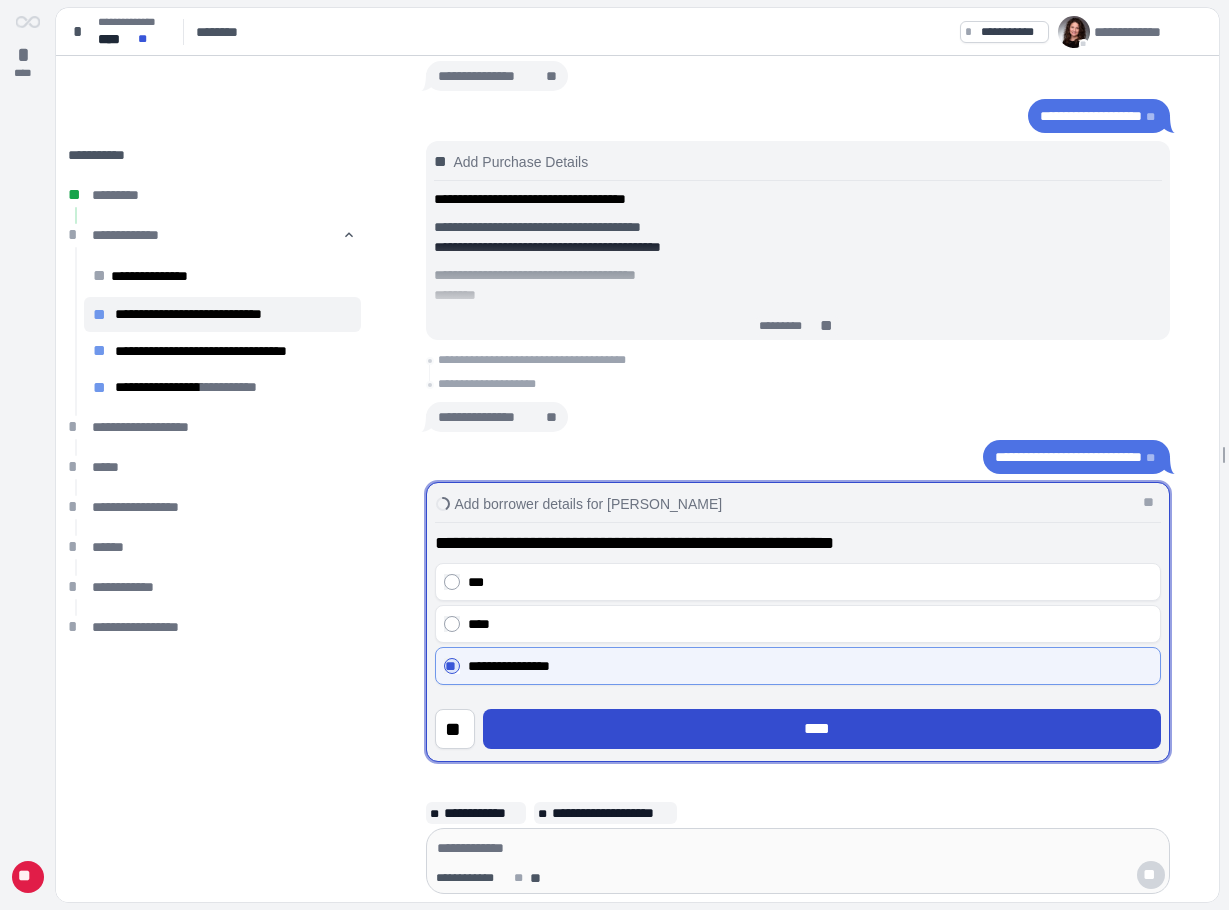 click on "****" at bounding box center (822, 729) 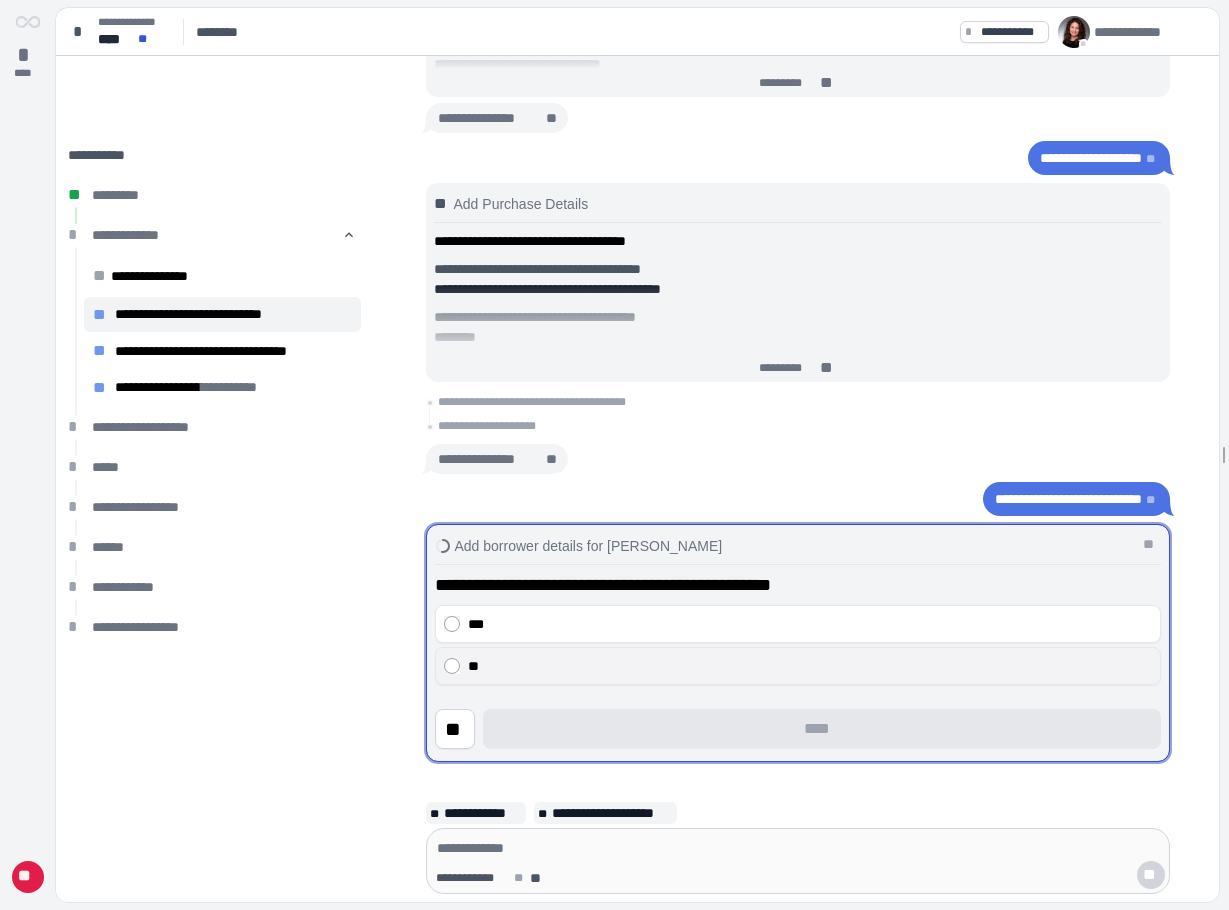 click on "**" at bounding box center (810, 666) 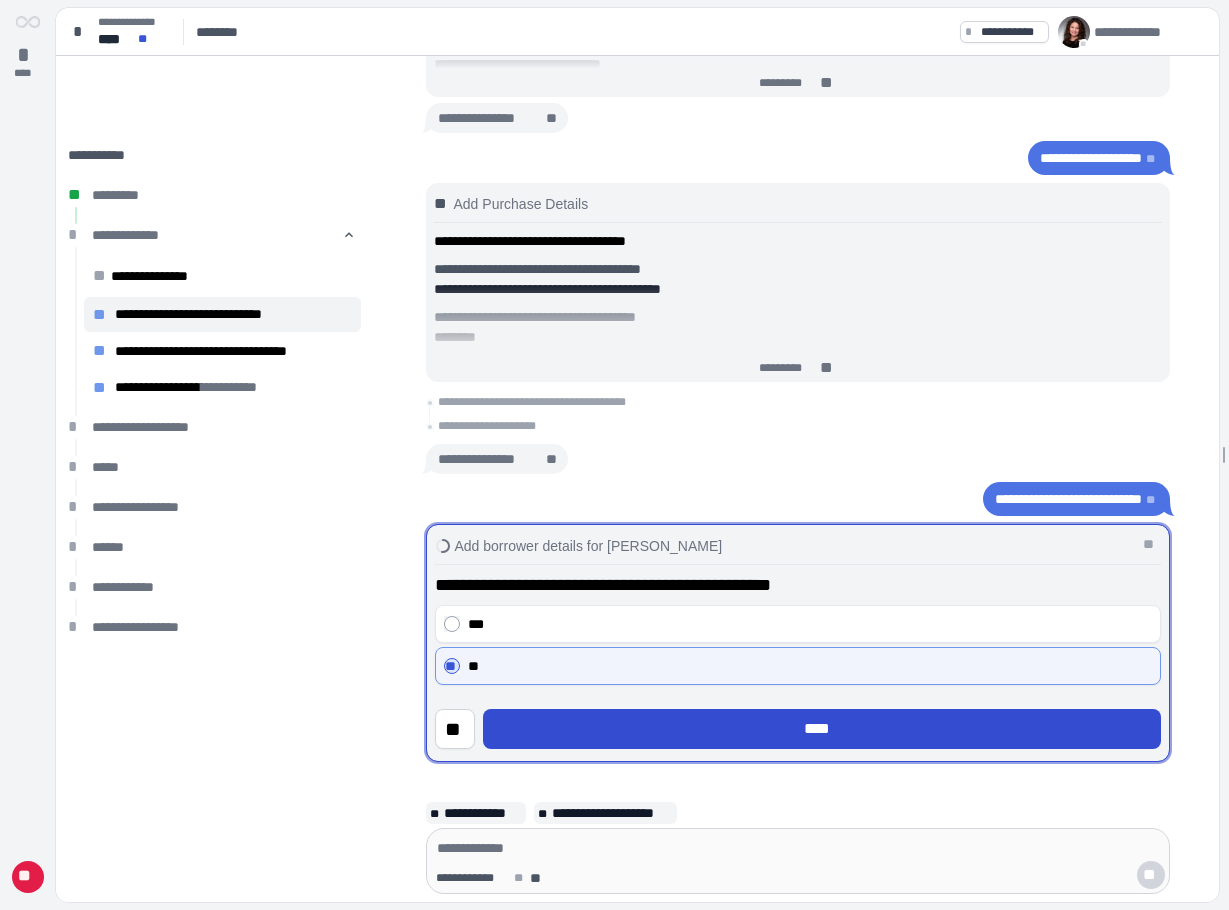 click on "****" at bounding box center [822, 729] 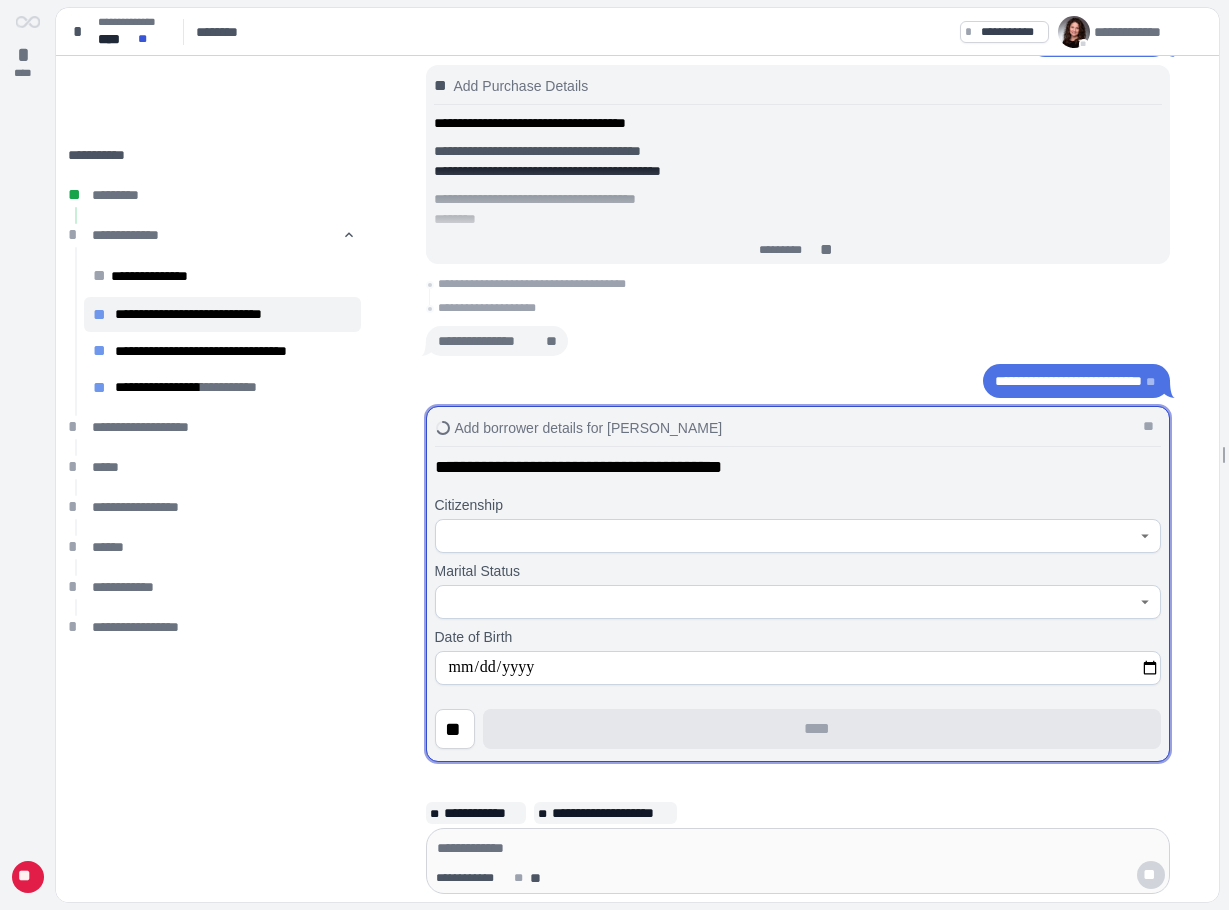 click at bounding box center (787, 536) 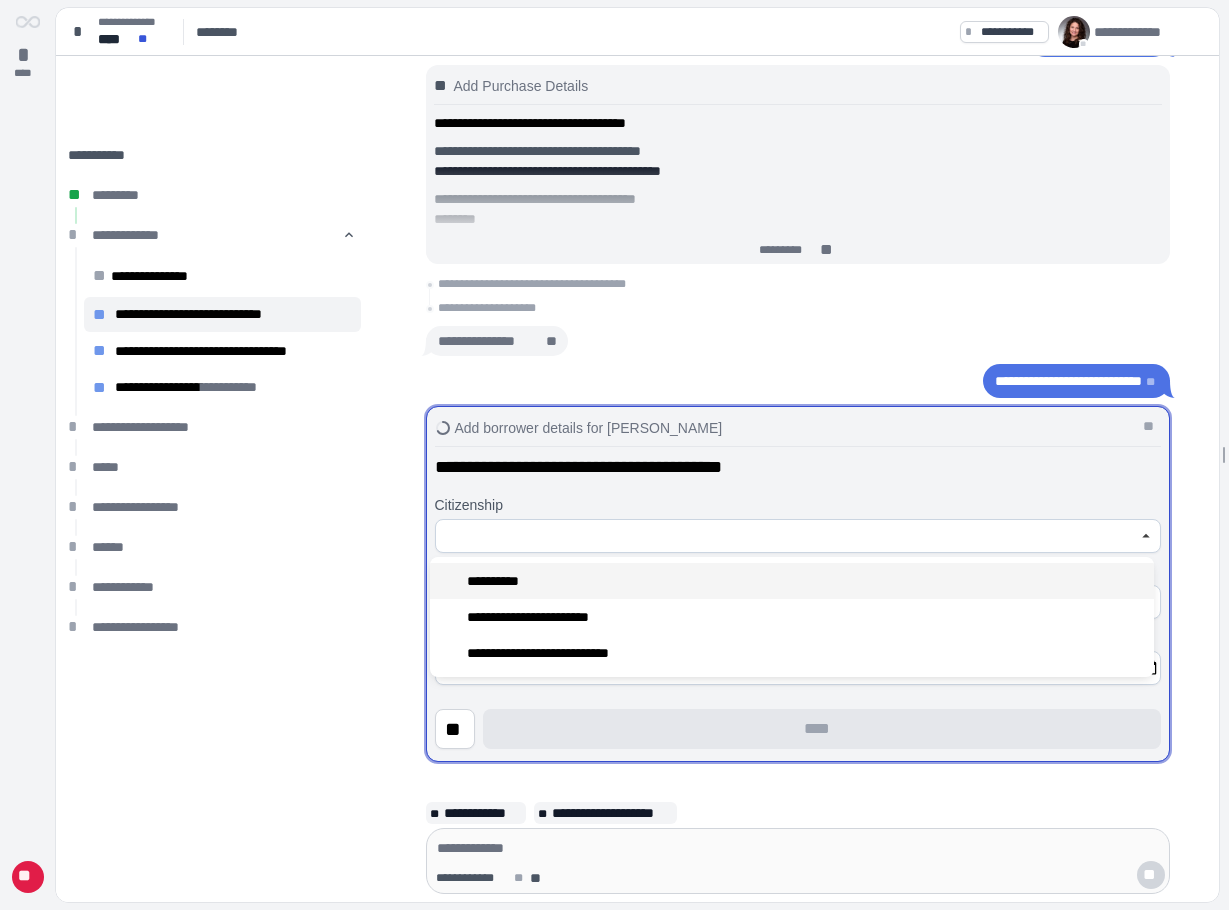 click on "**********" at bounding box center (498, 581) 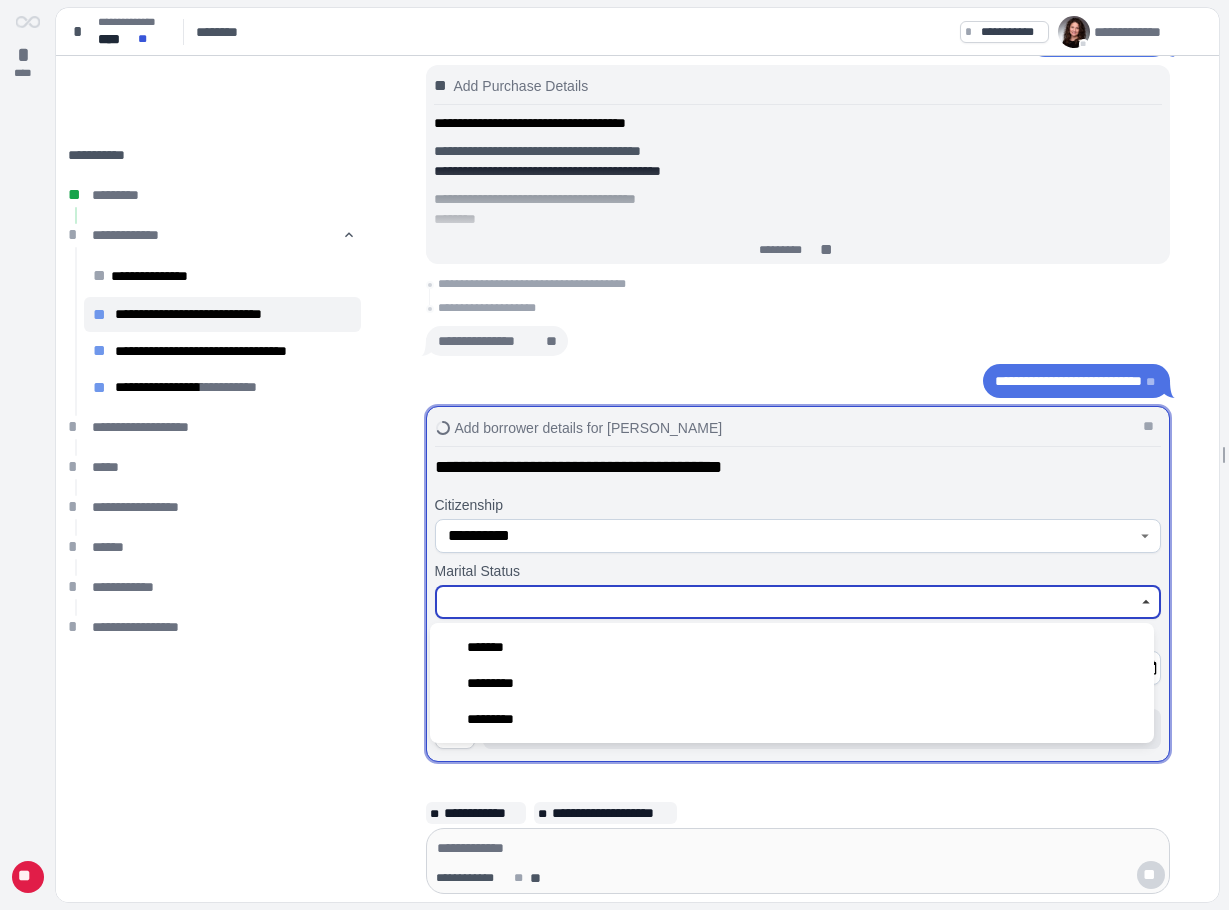 click at bounding box center [787, 602] 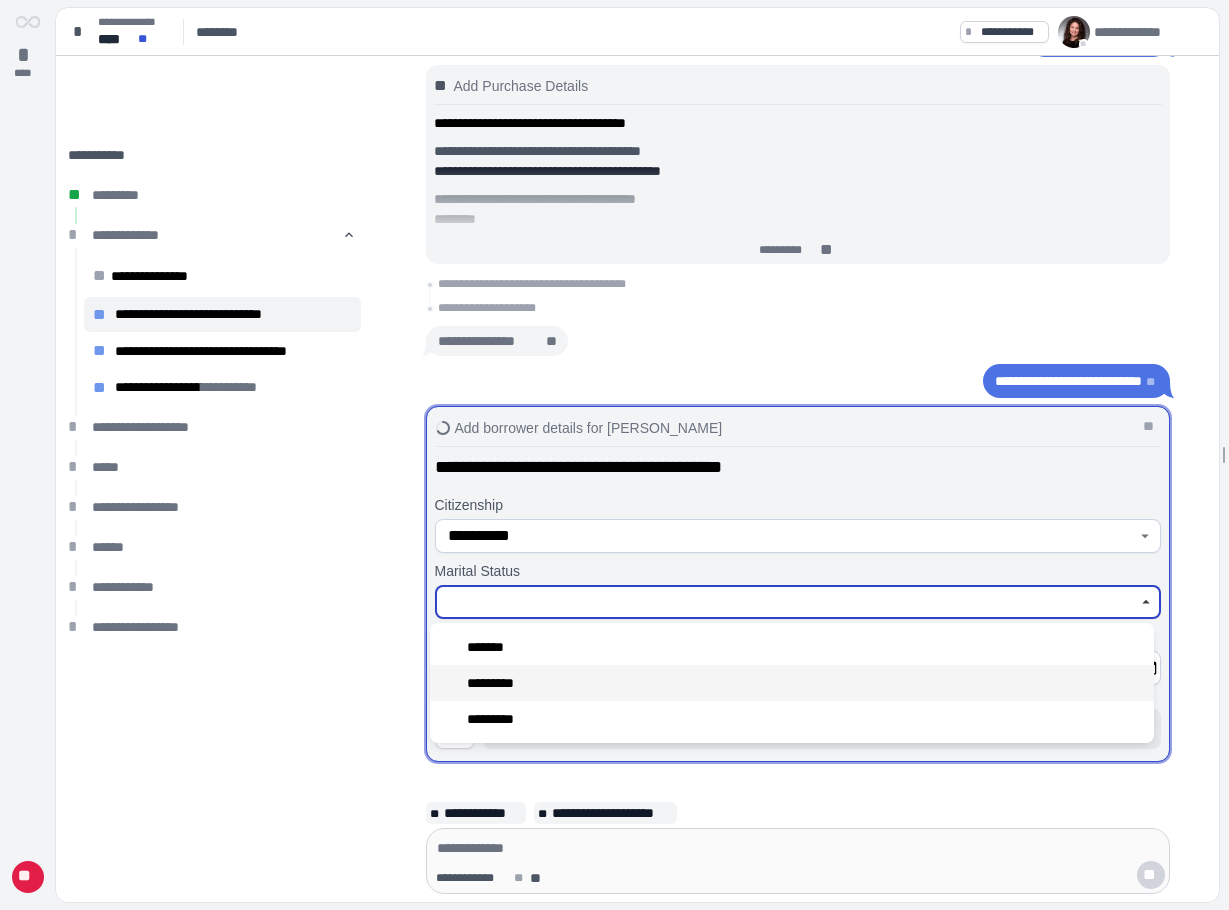click on "*********" at bounding box center [792, 683] 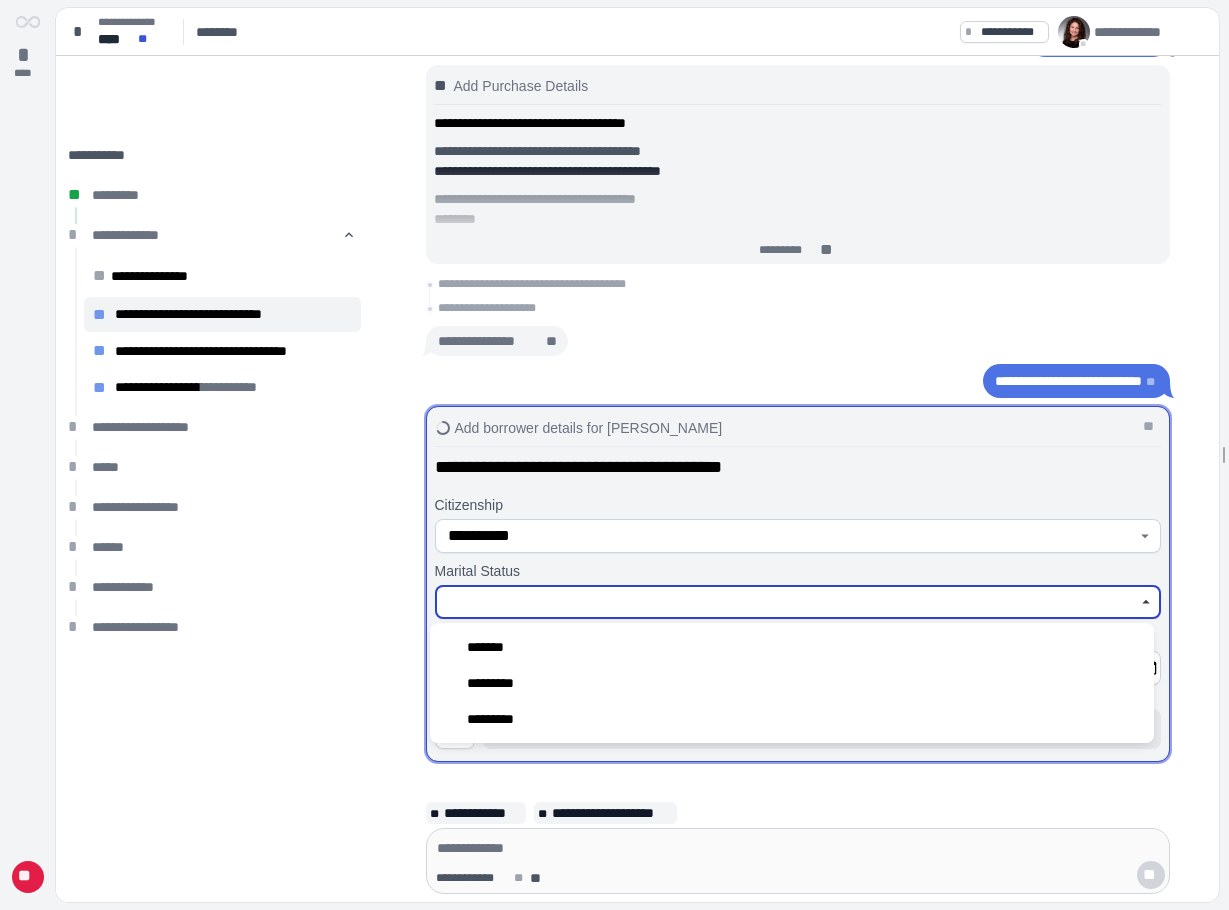 type on "*********" 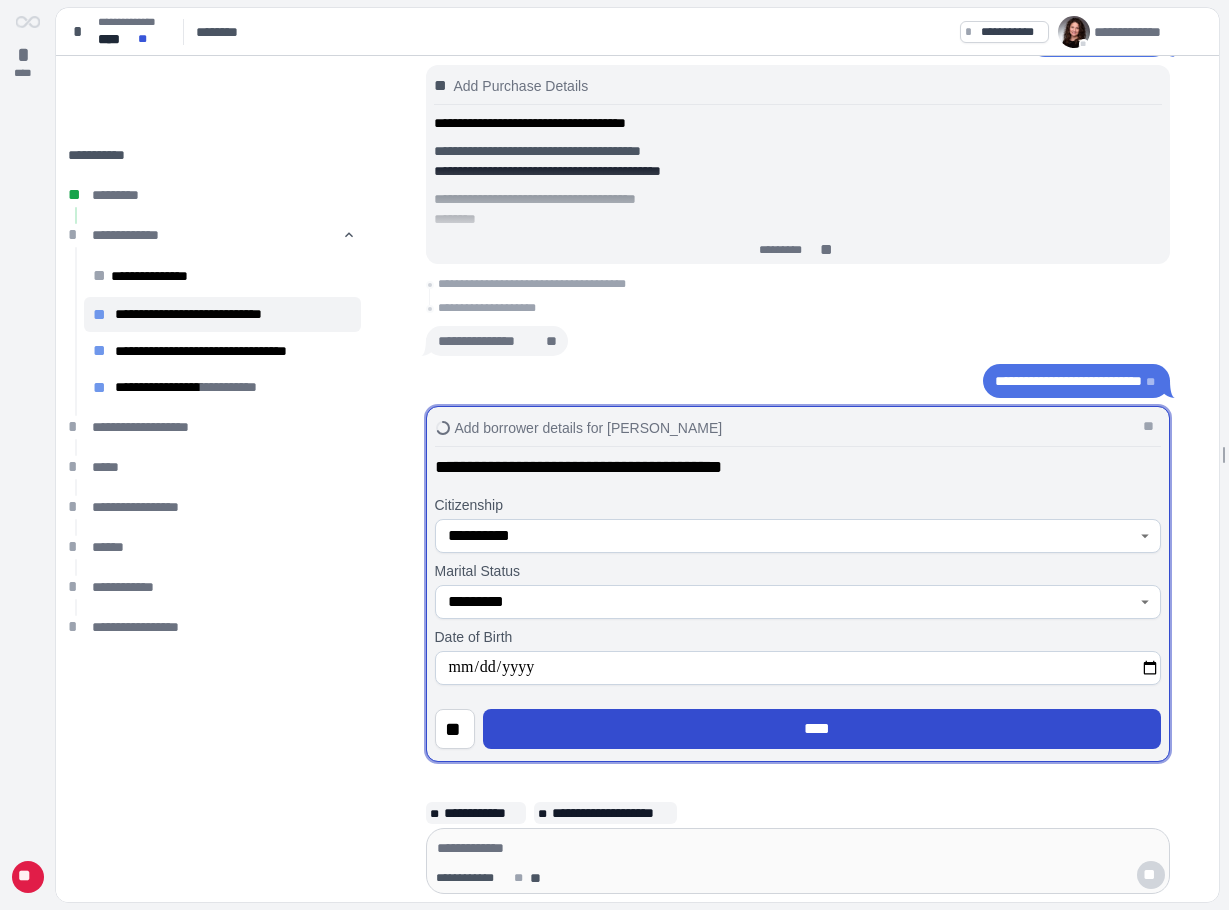 click on "****" at bounding box center (822, 729) 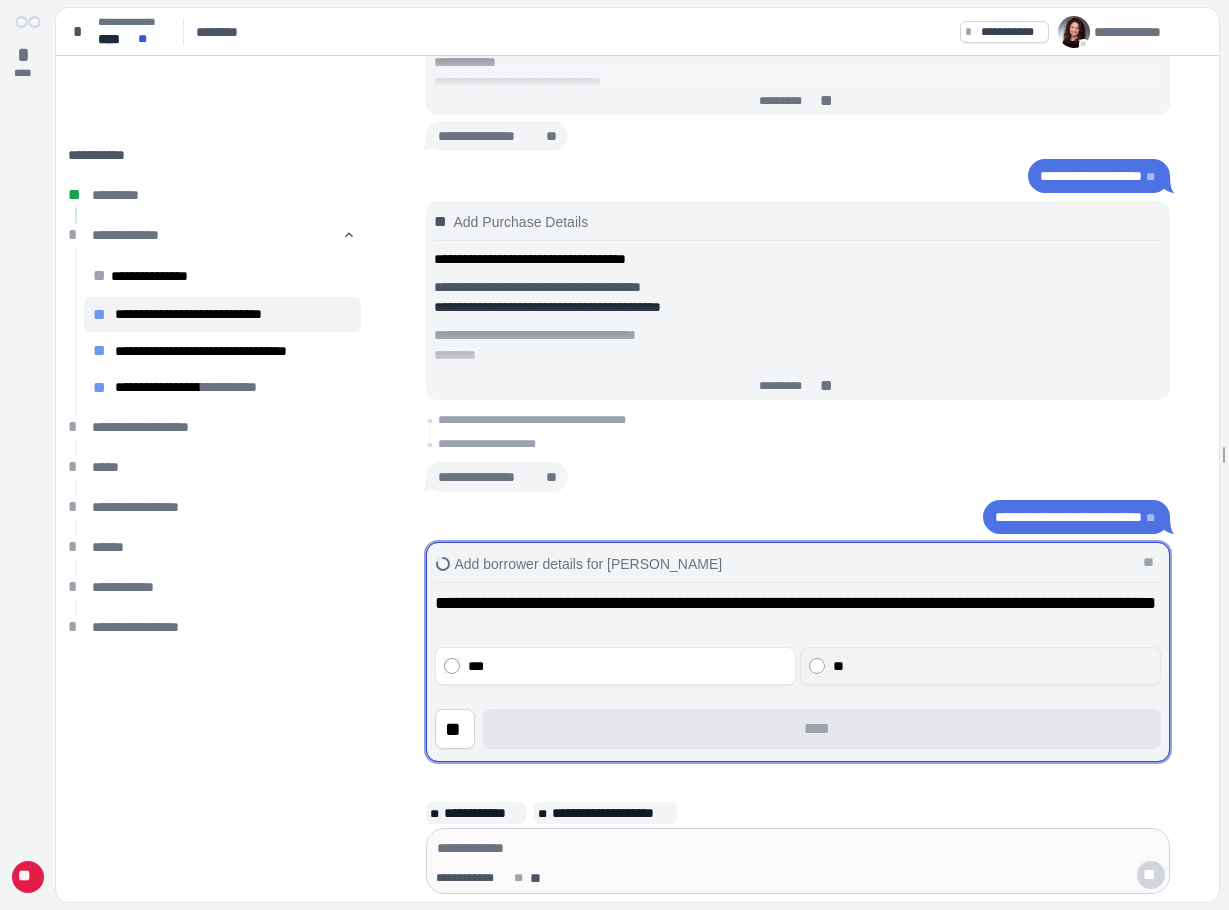 click on "**" at bounding box center (992, 666) 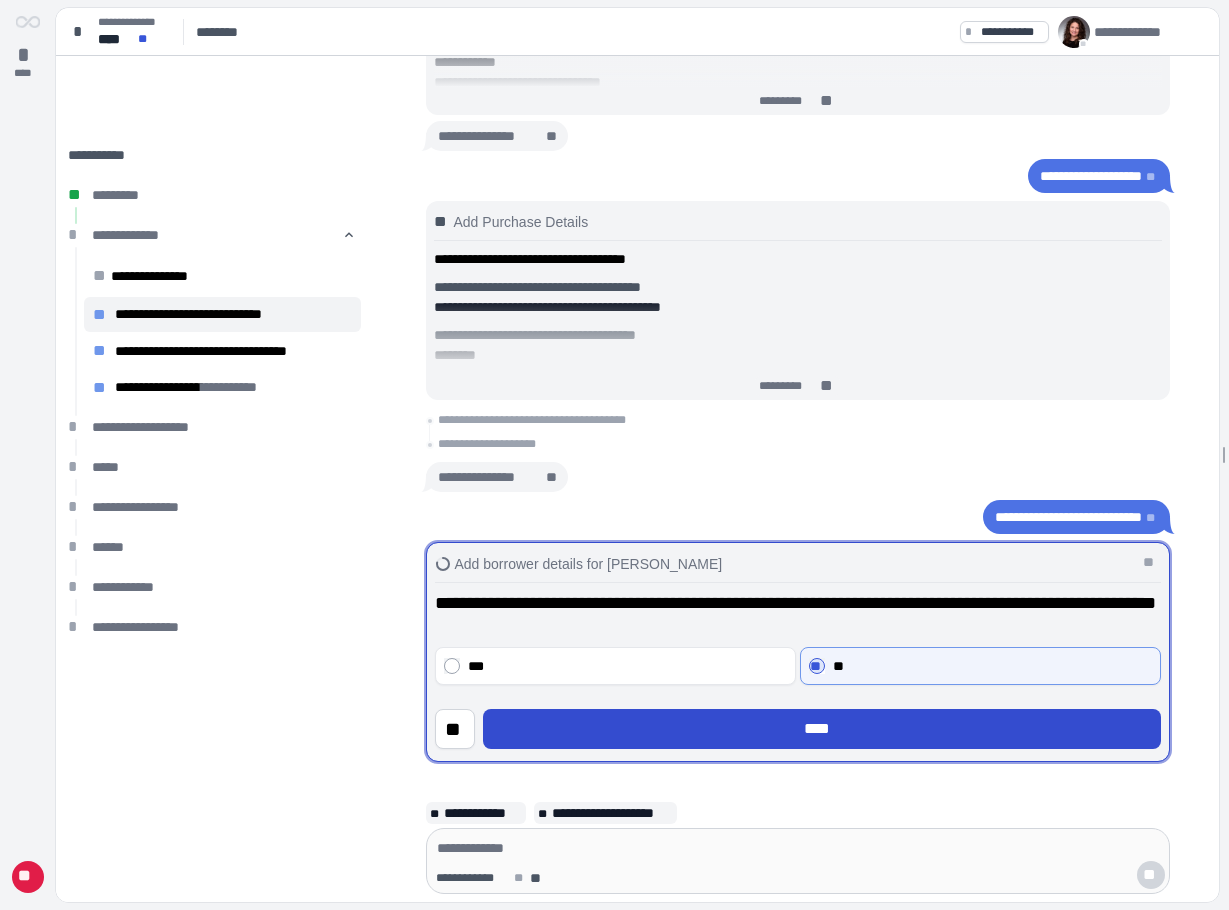 click on "****" at bounding box center [822, 729] 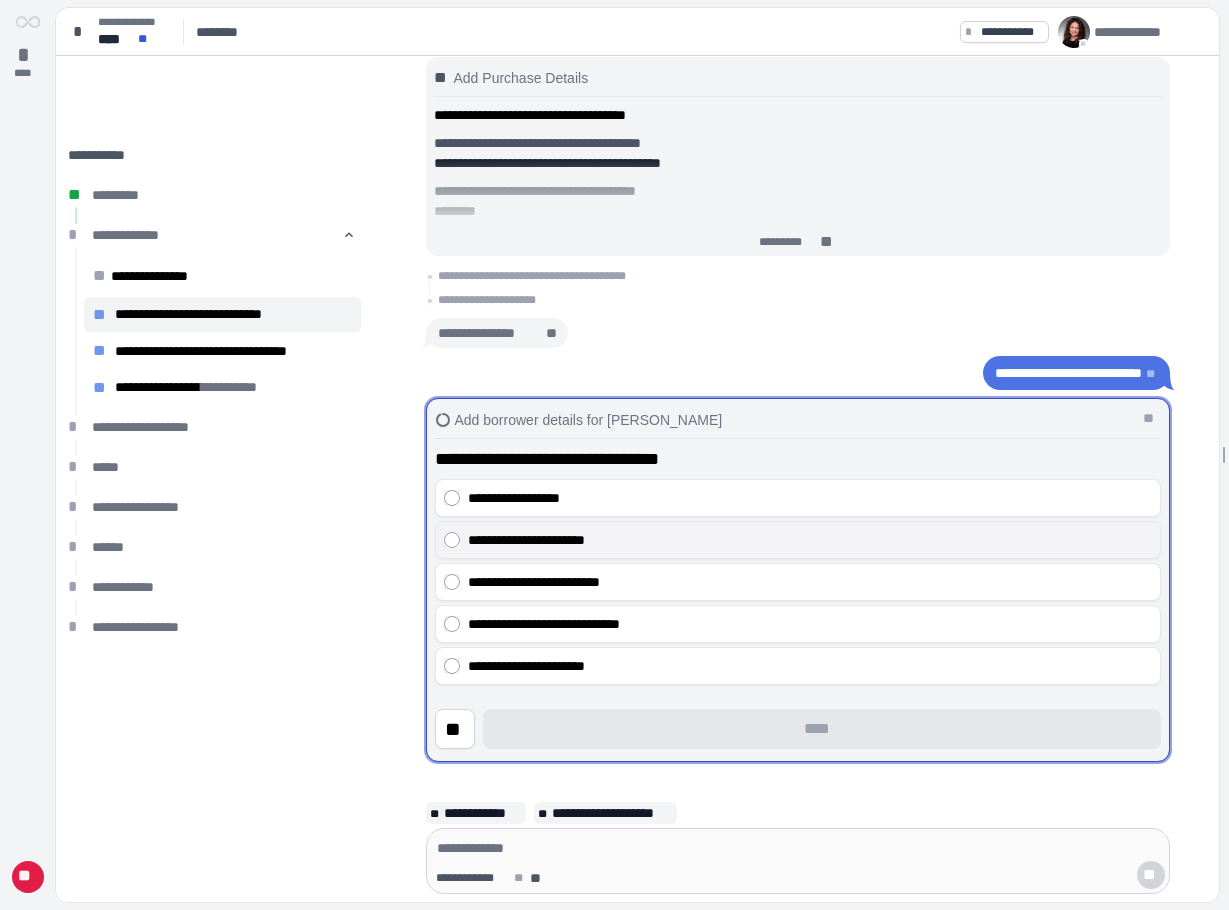 click on "**********" at bounding box center (810, 540) 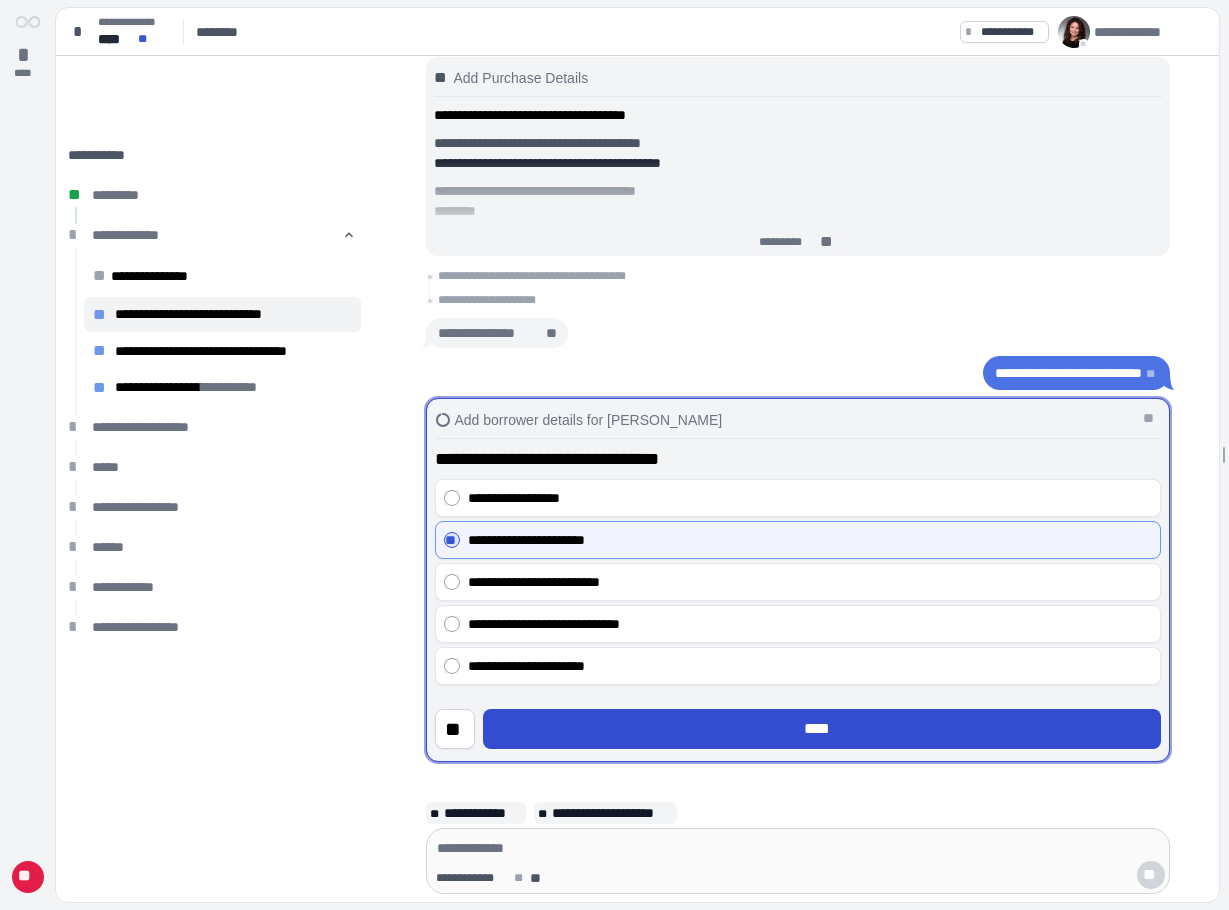 click on "****" at bounding box center [822, 729] 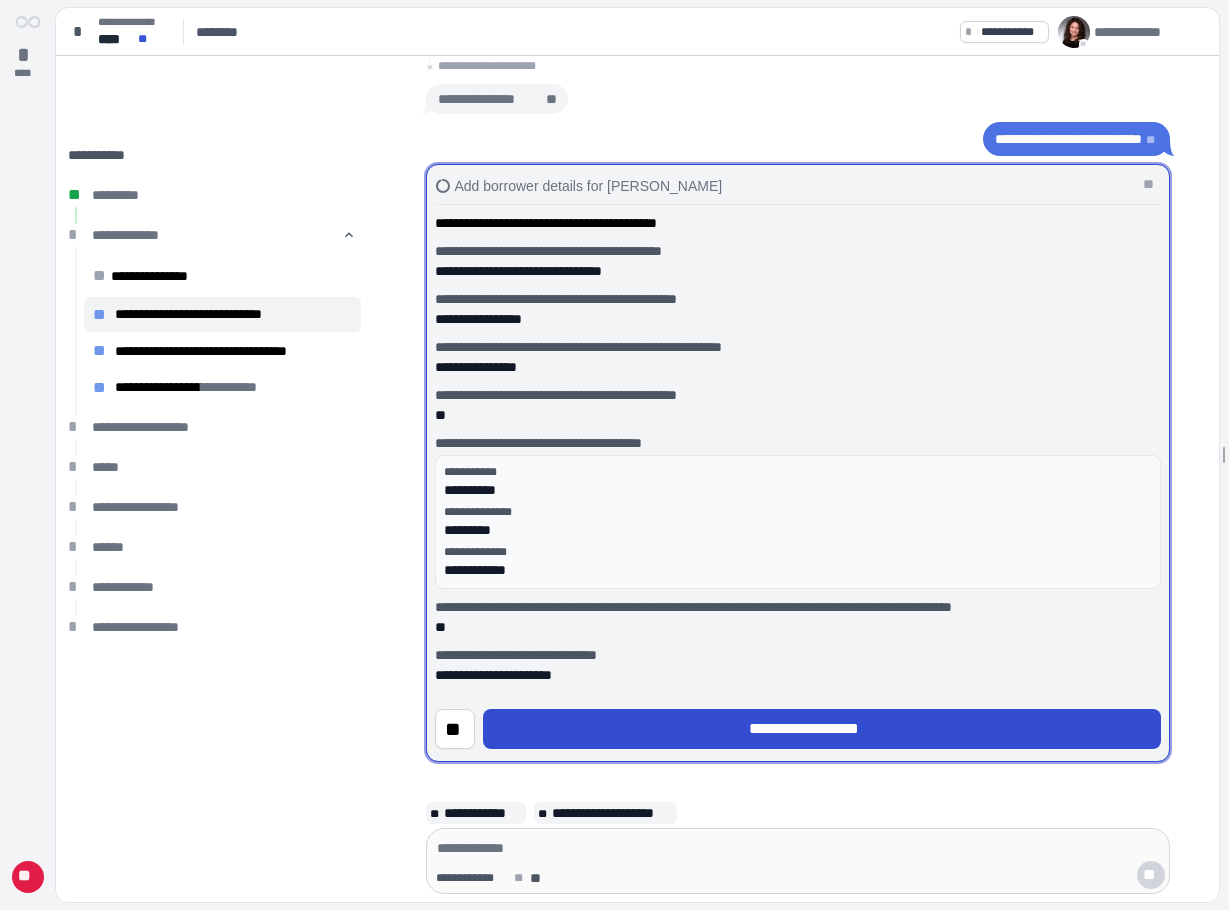 click on "**********" at bounding box center (822, 729) 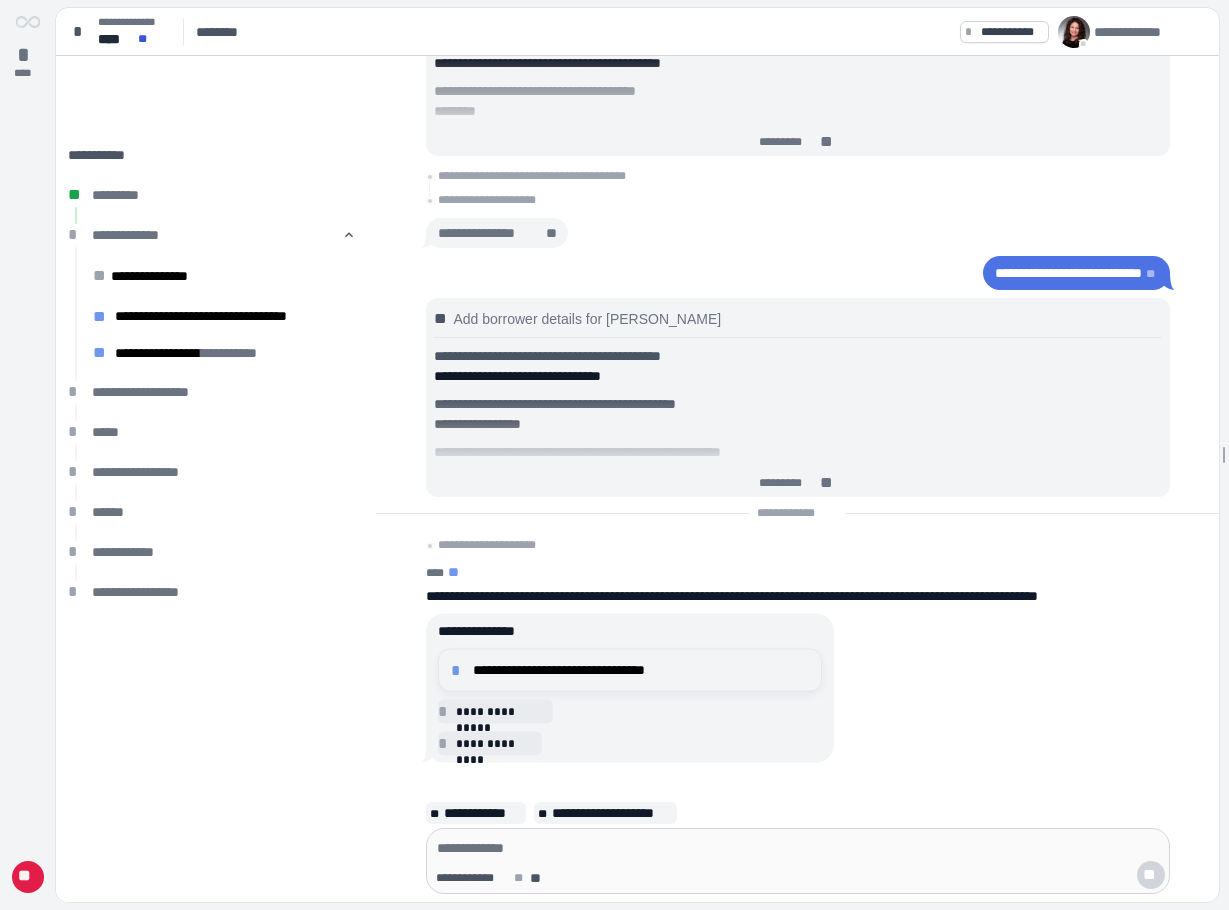 click on "**********" at bounding box center (641, 670) 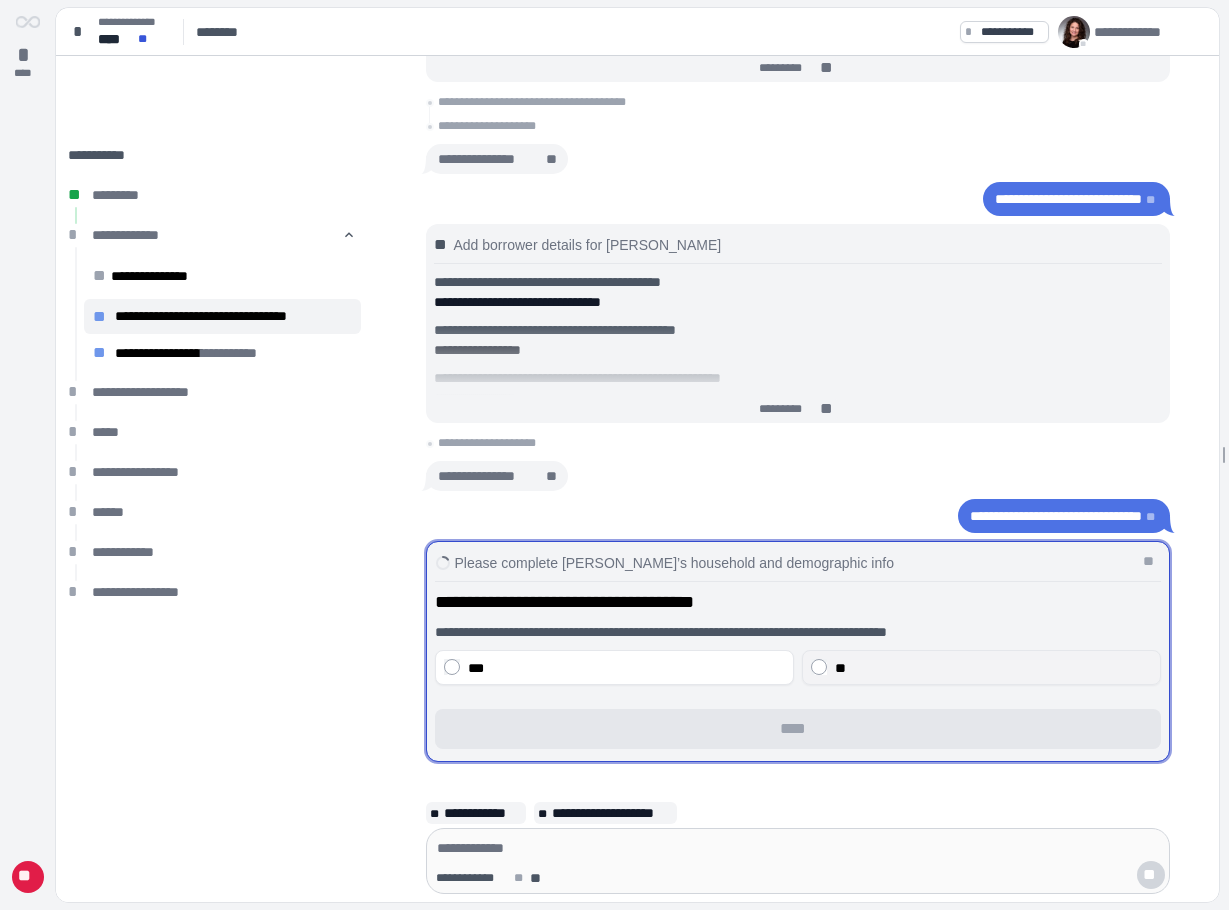 click on "**" at bounding box center (993, 668) 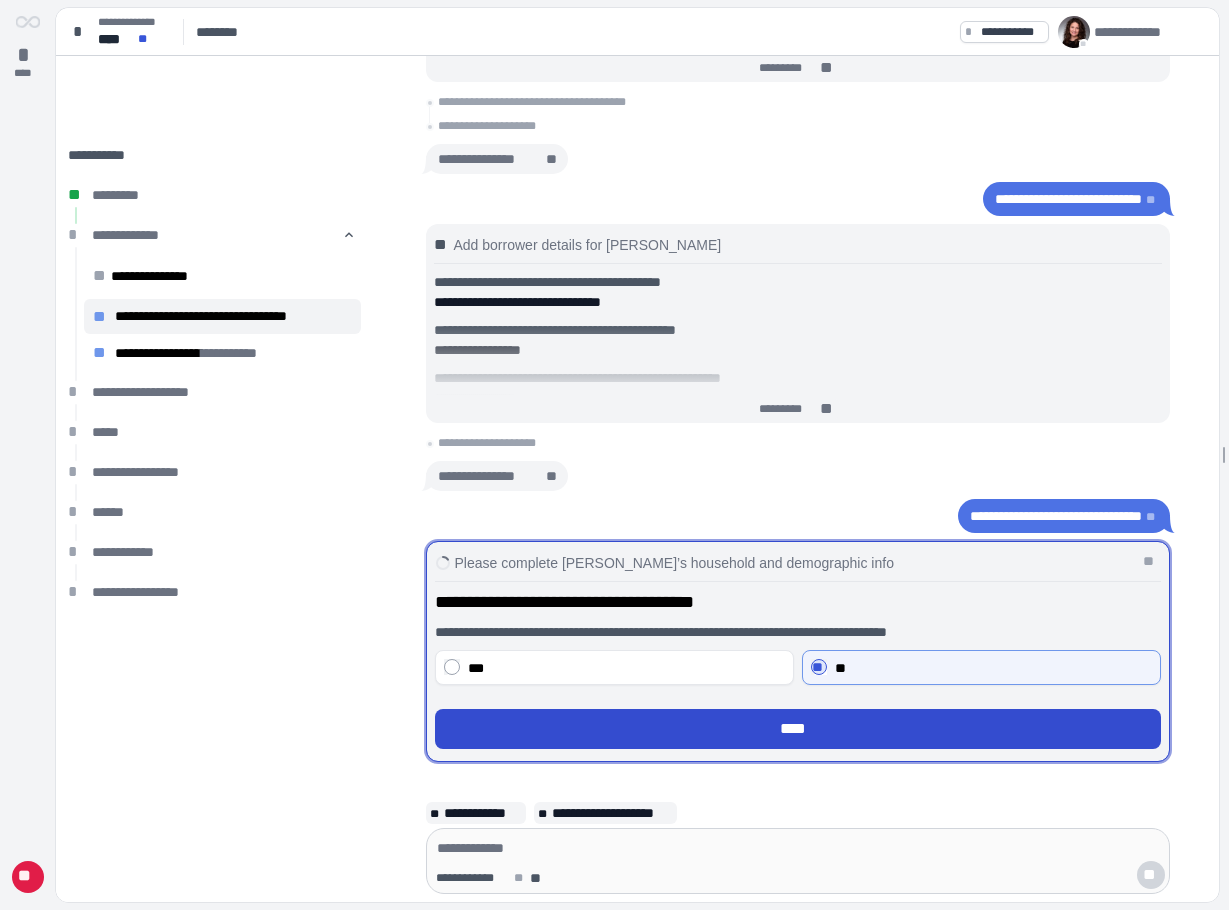 click on "****" at bounding box center (798, 729) 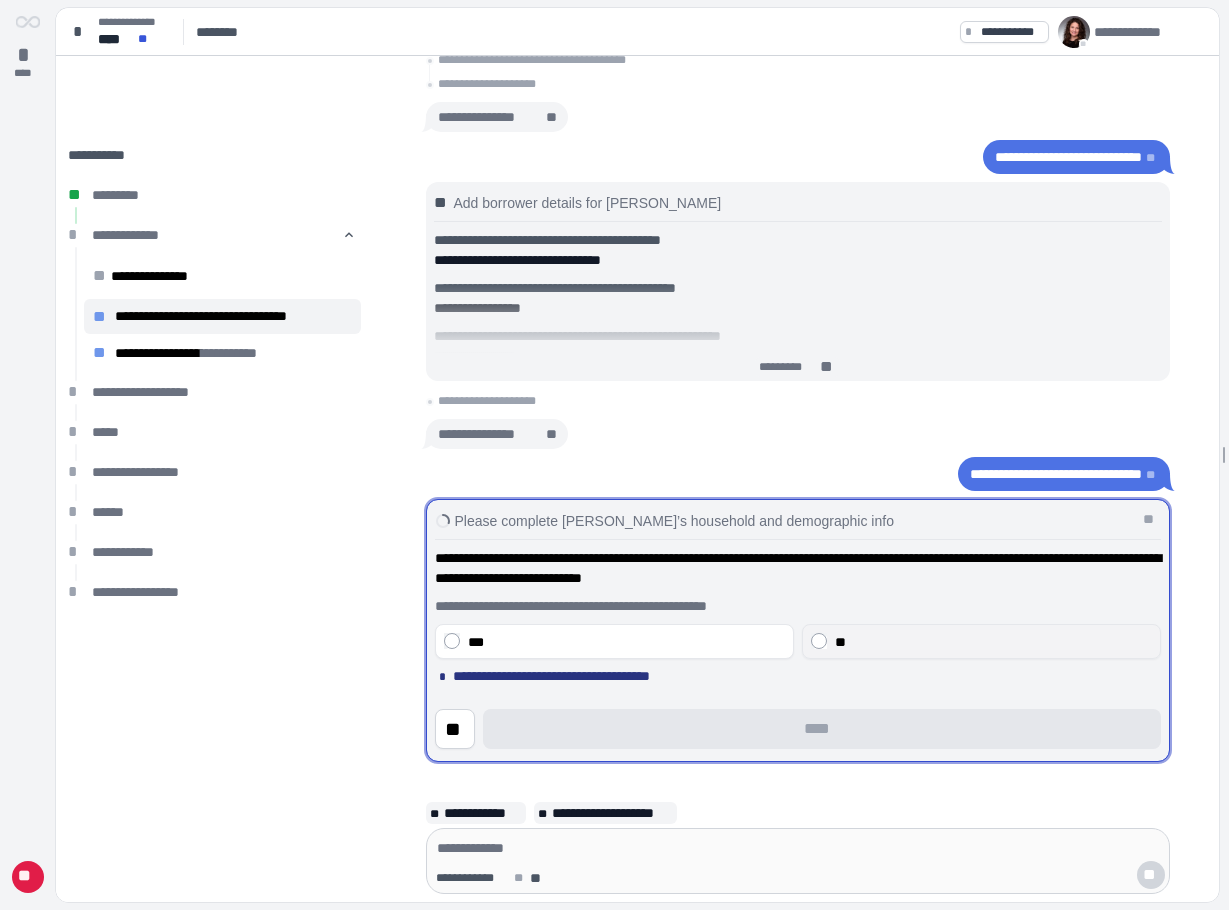 click on "**" at bounding box center (993, 642) 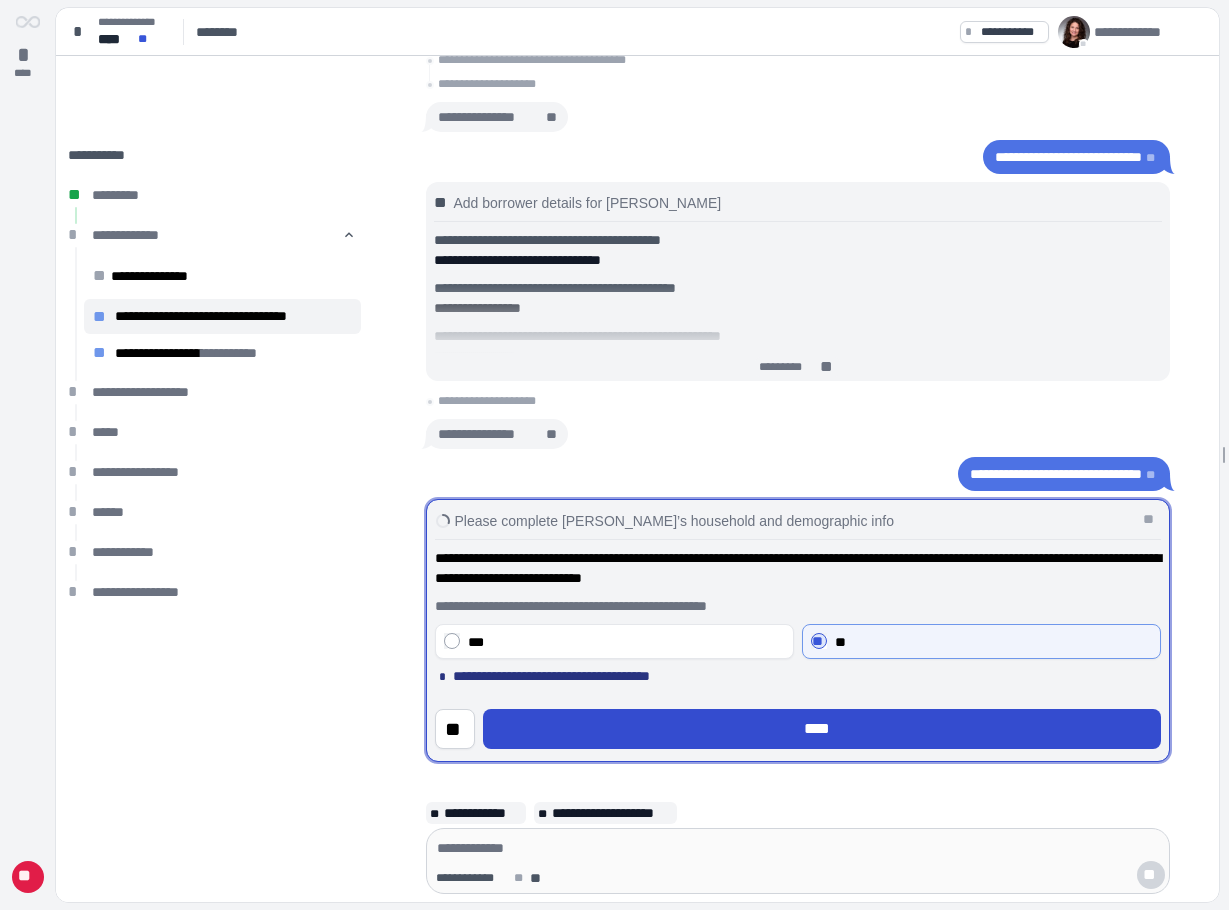 click on "****" at bounding box center (822, 729) 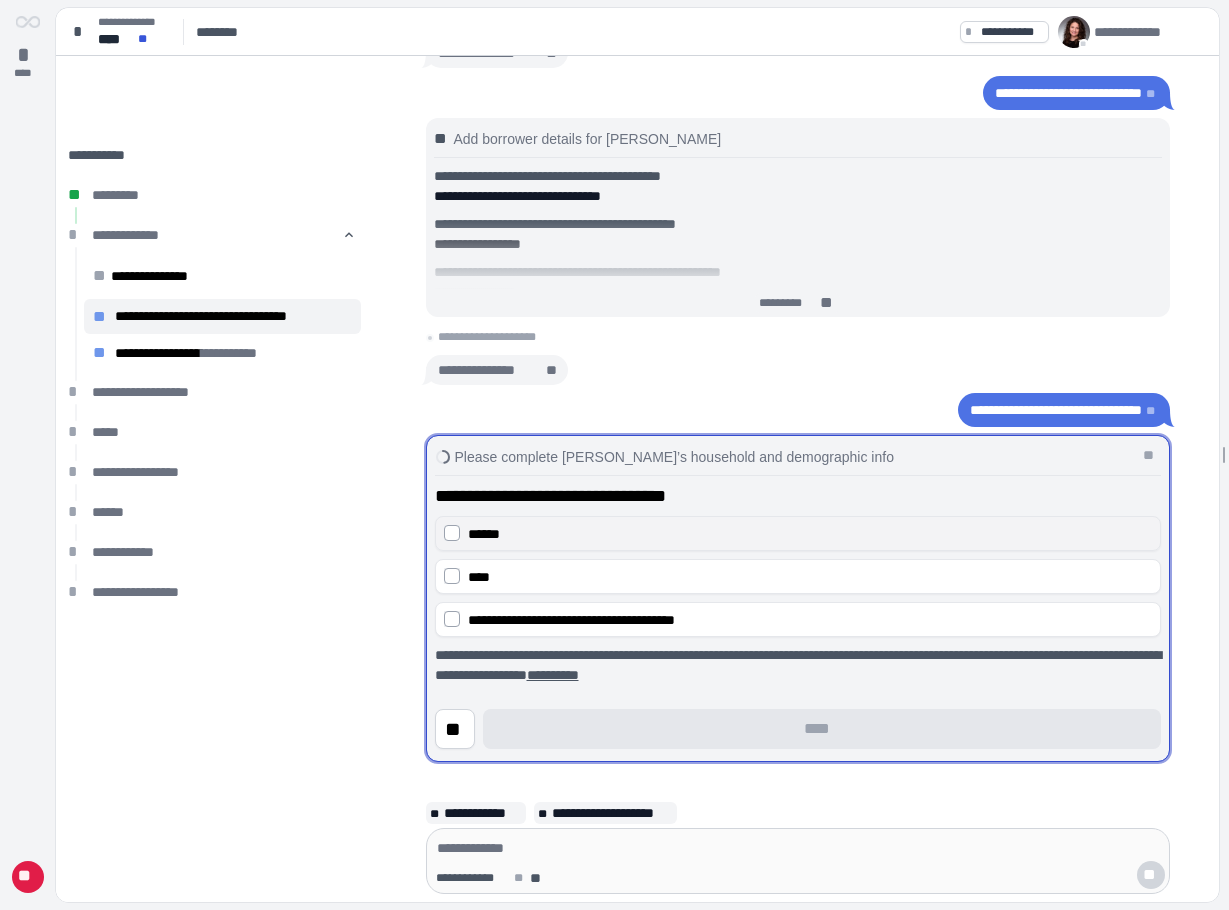click on "******" at bounding box center (810, 534) 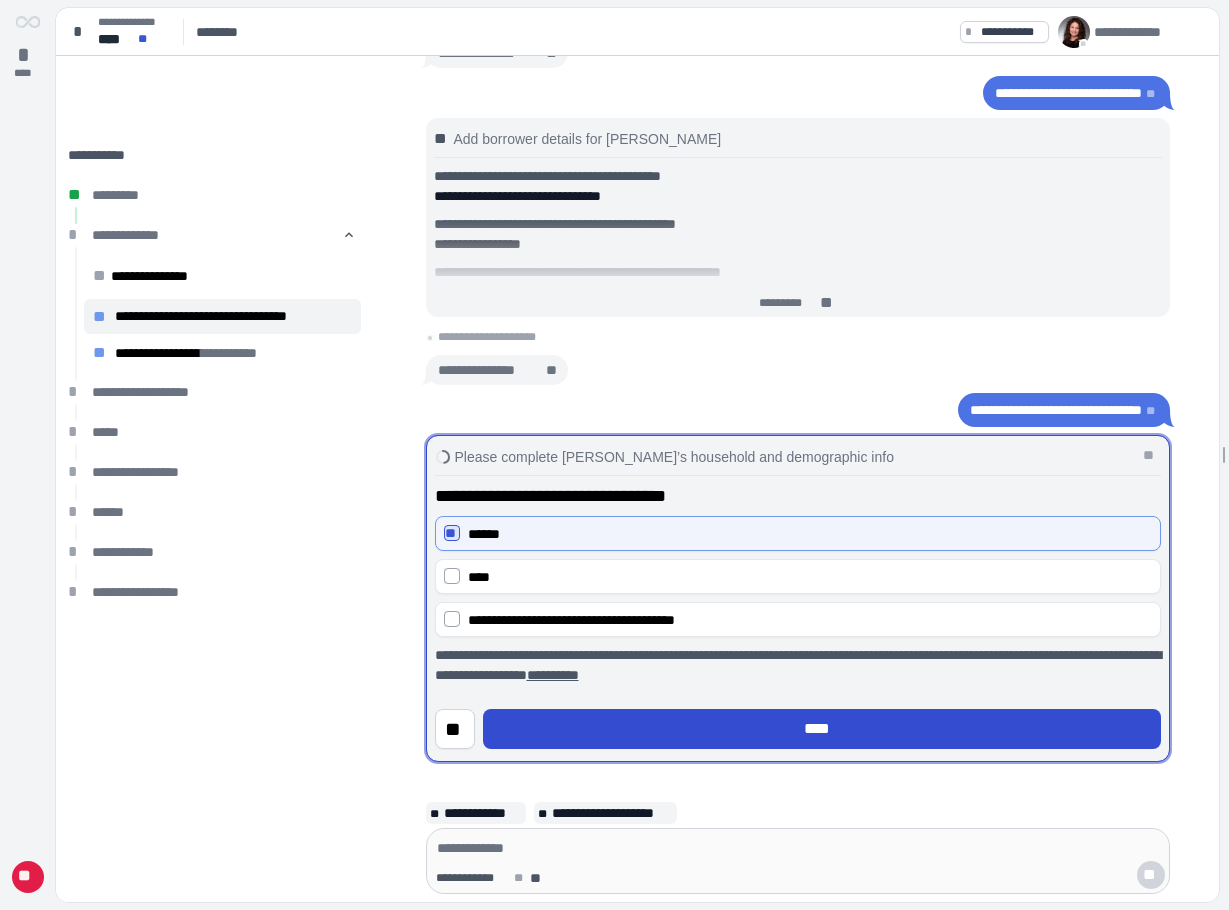click on "****" at bounding box center (822, 729) 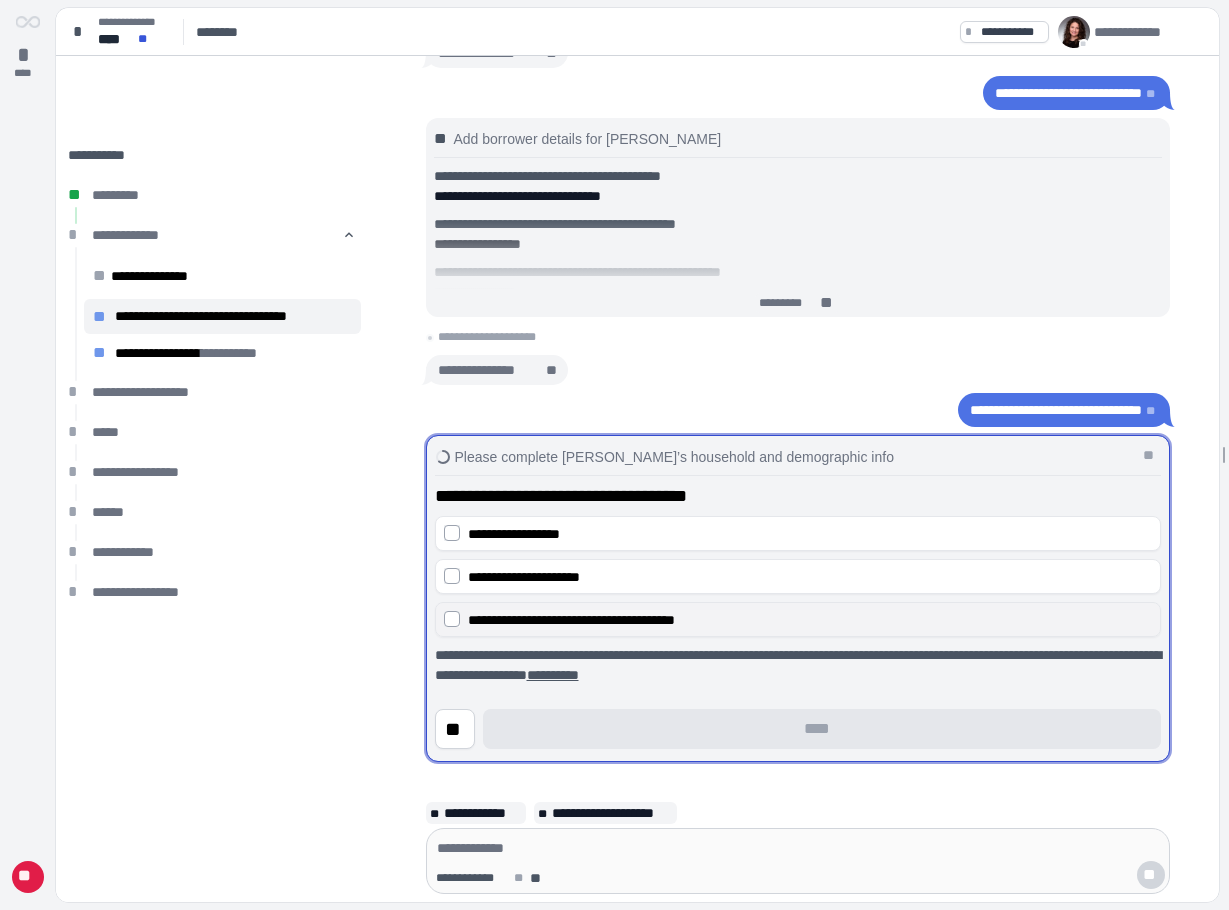 click on "**********" at bounding box center [571, 620] 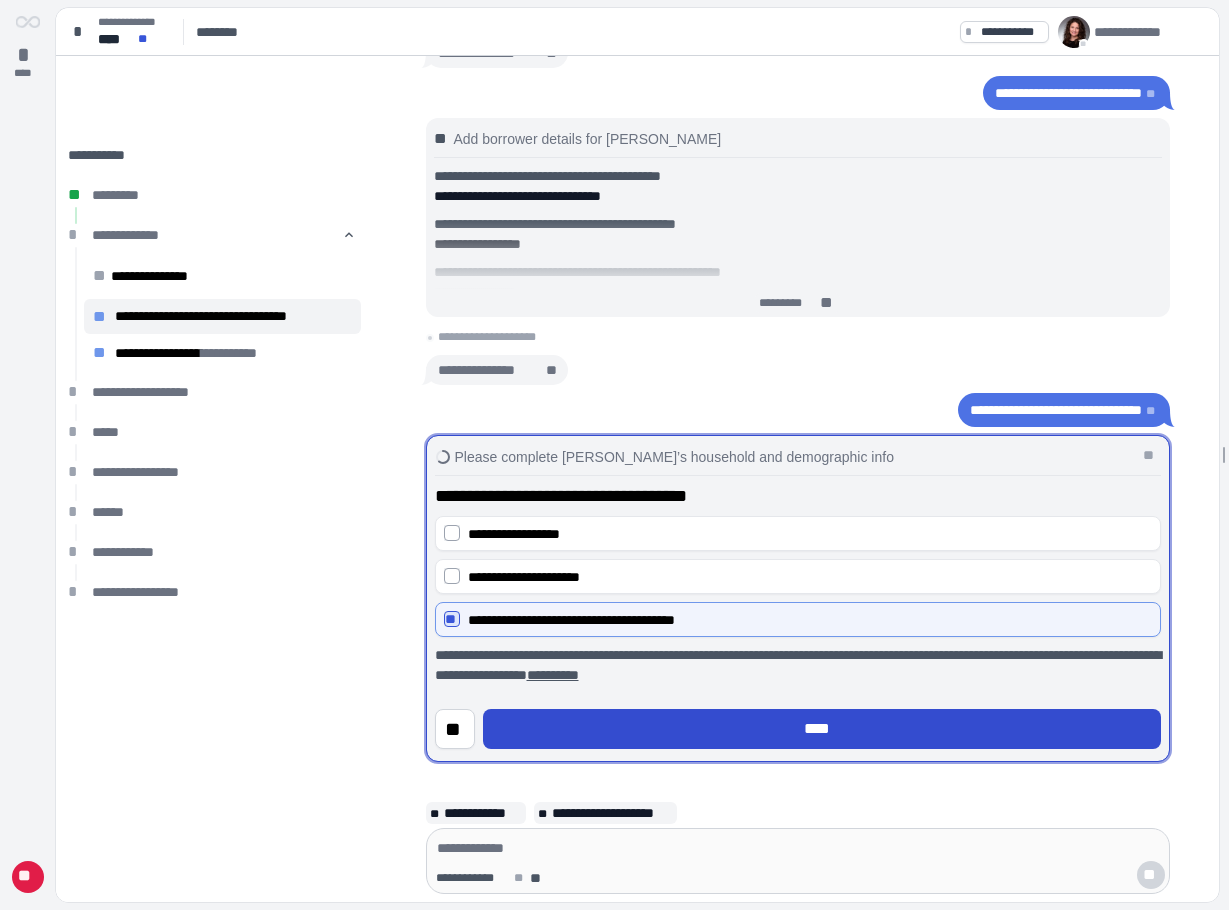 click on "****" at bounding box center (822, 729) 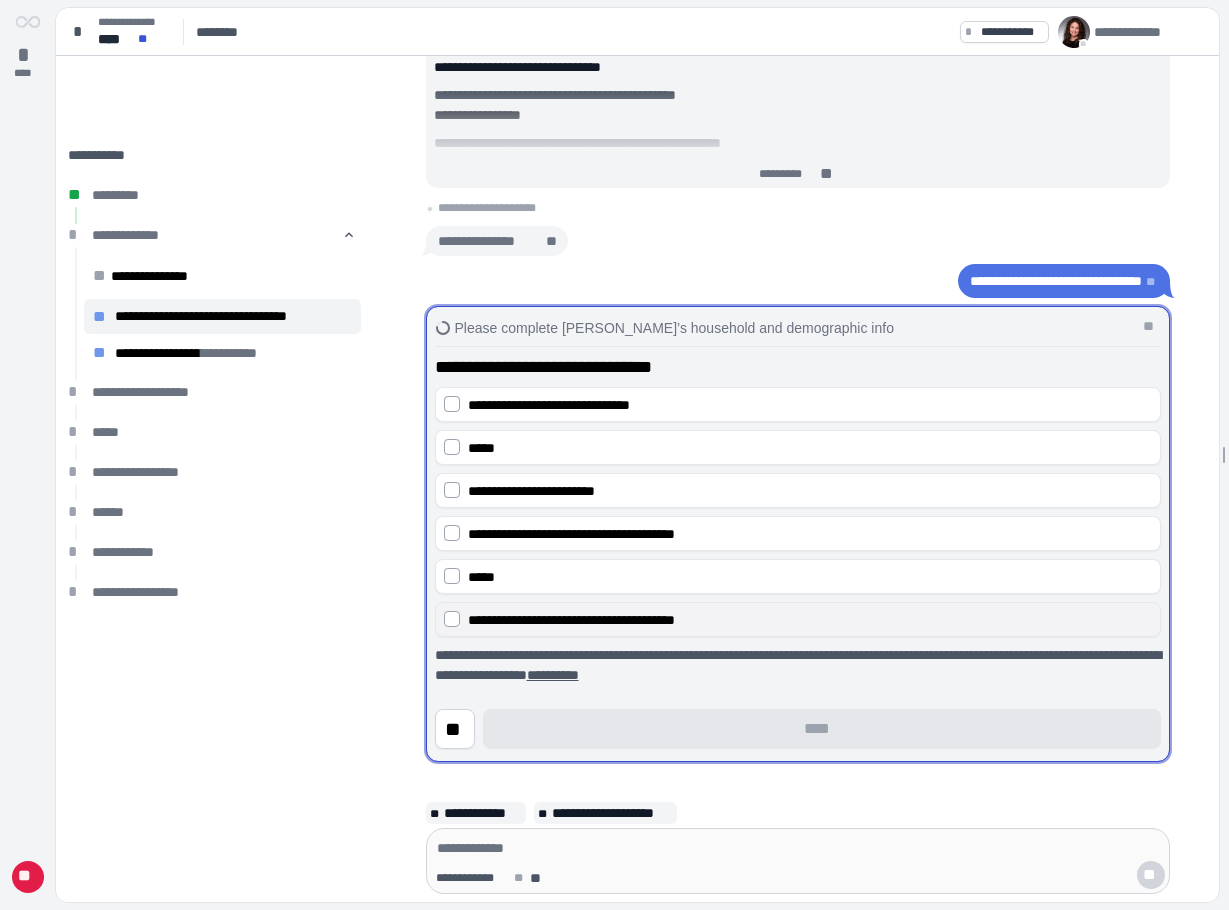 click on "**********" at bounding box center [810, 620] 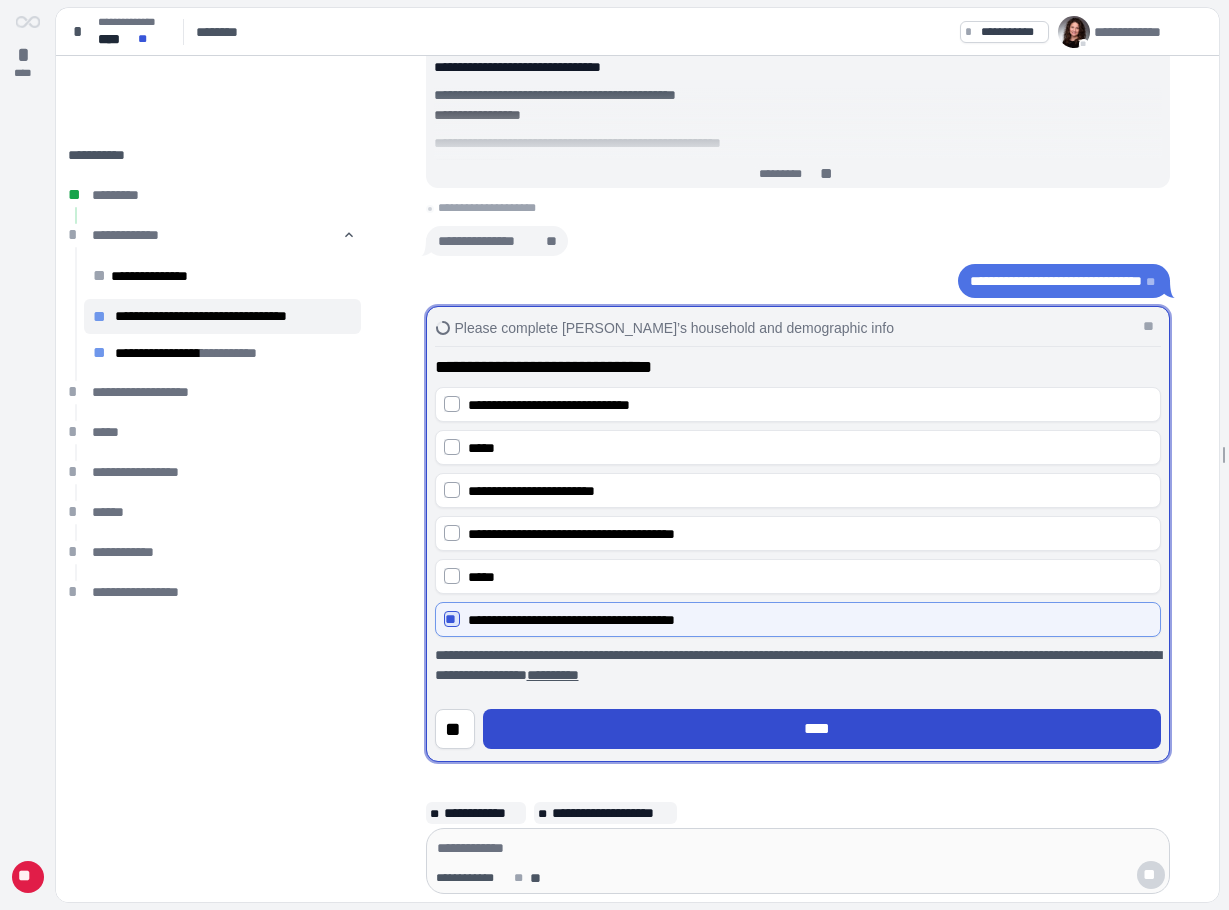 click on "****" at bounding box center [822, 729] 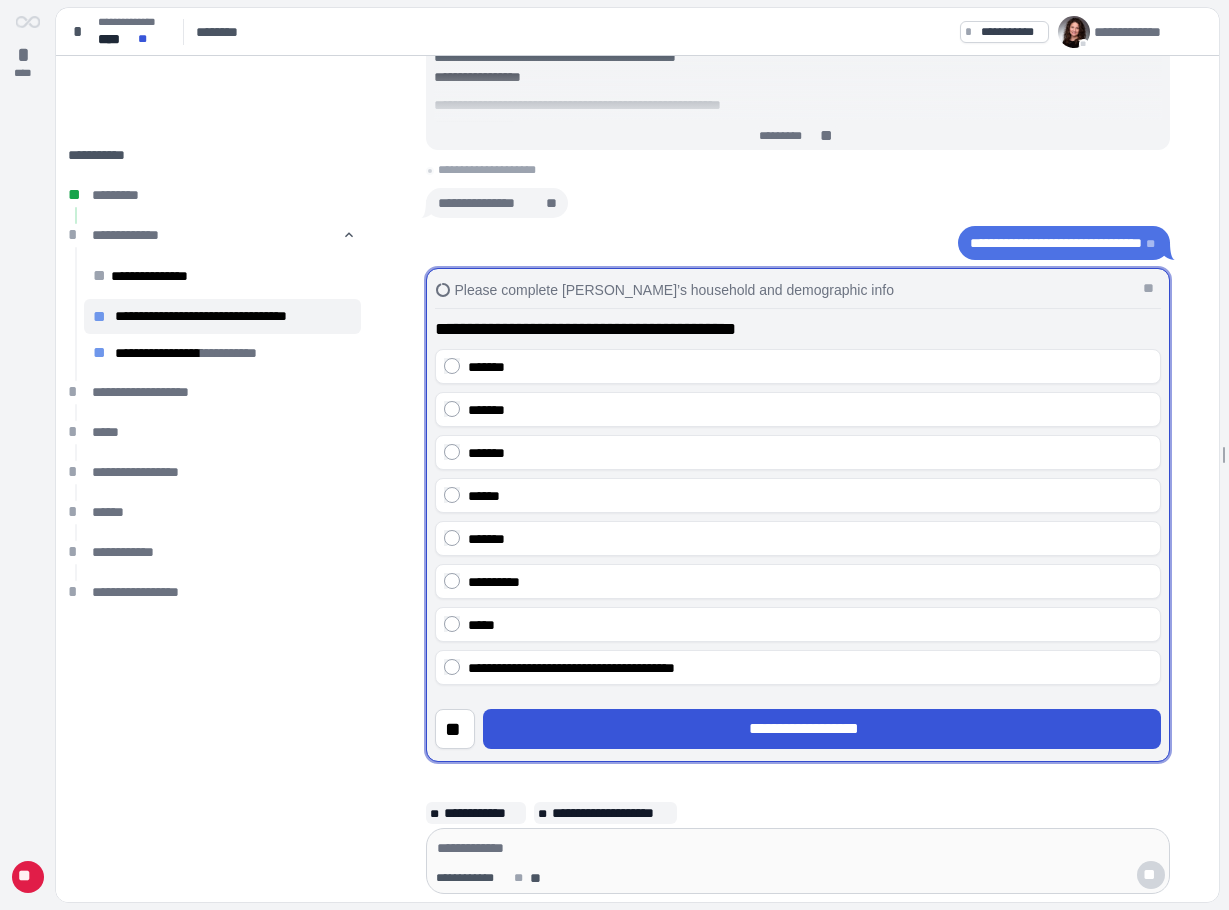click on "*******" at bounding box center [798, 366] 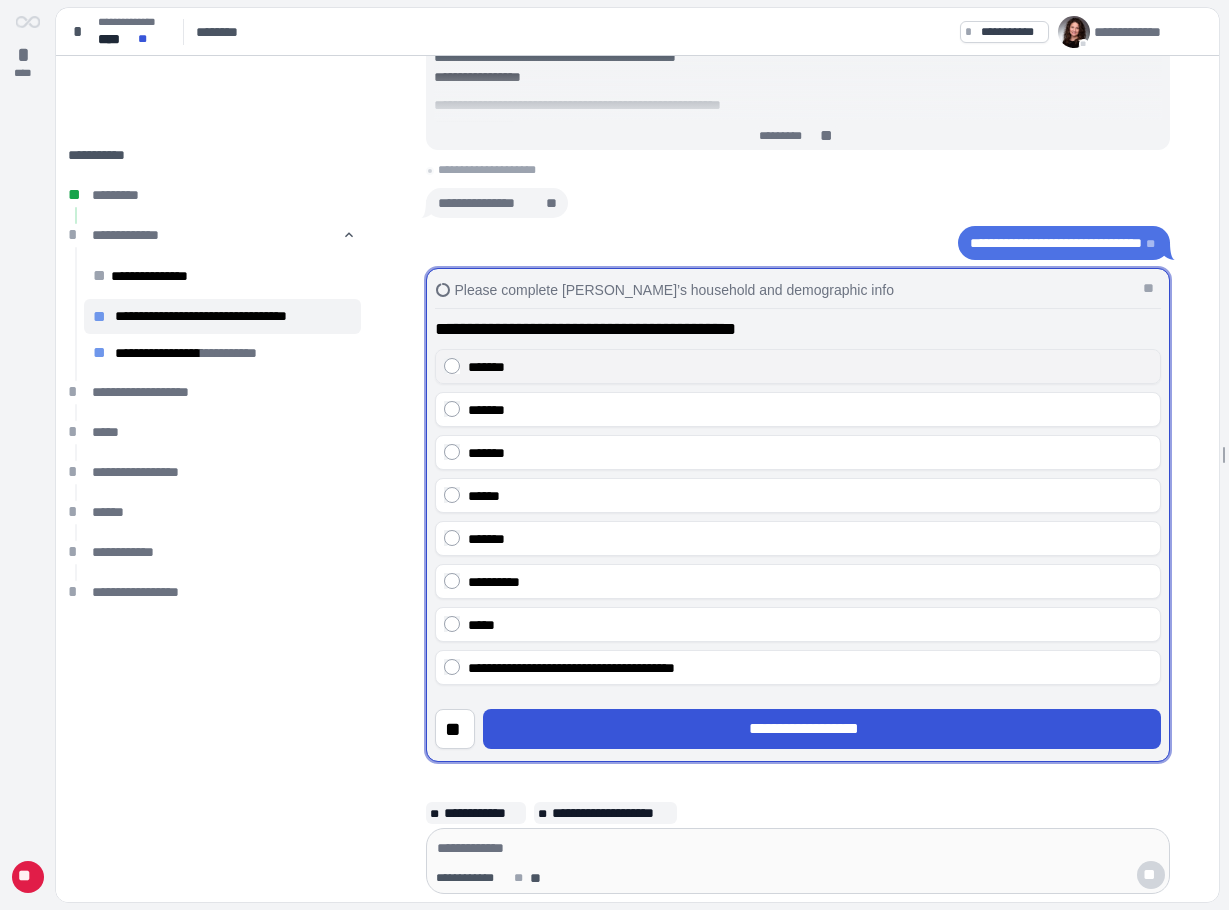 click on "*******" at bounding box center (810, 367) 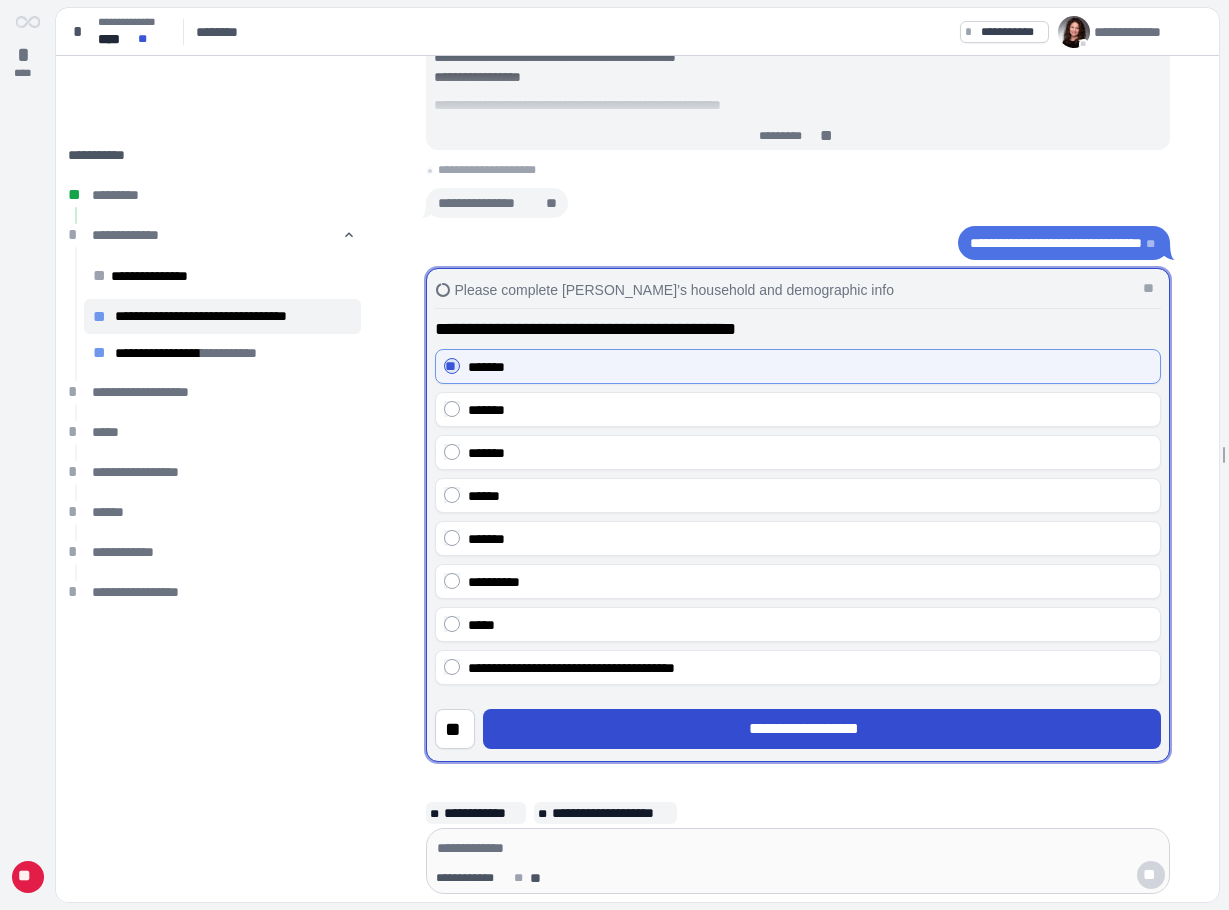 click on "**********" at bounding box center (822, 729) 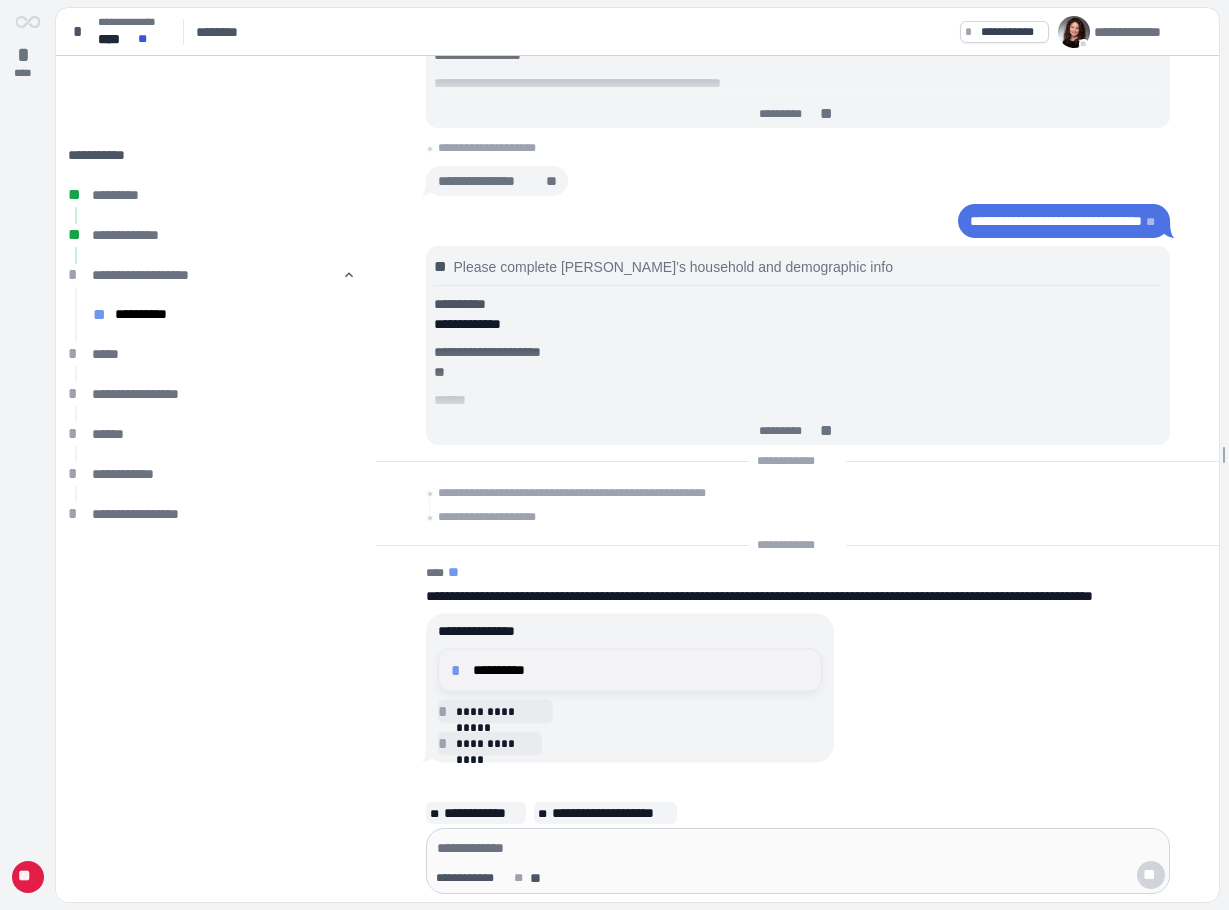 click on "**********" at bounding box center (641, 670) 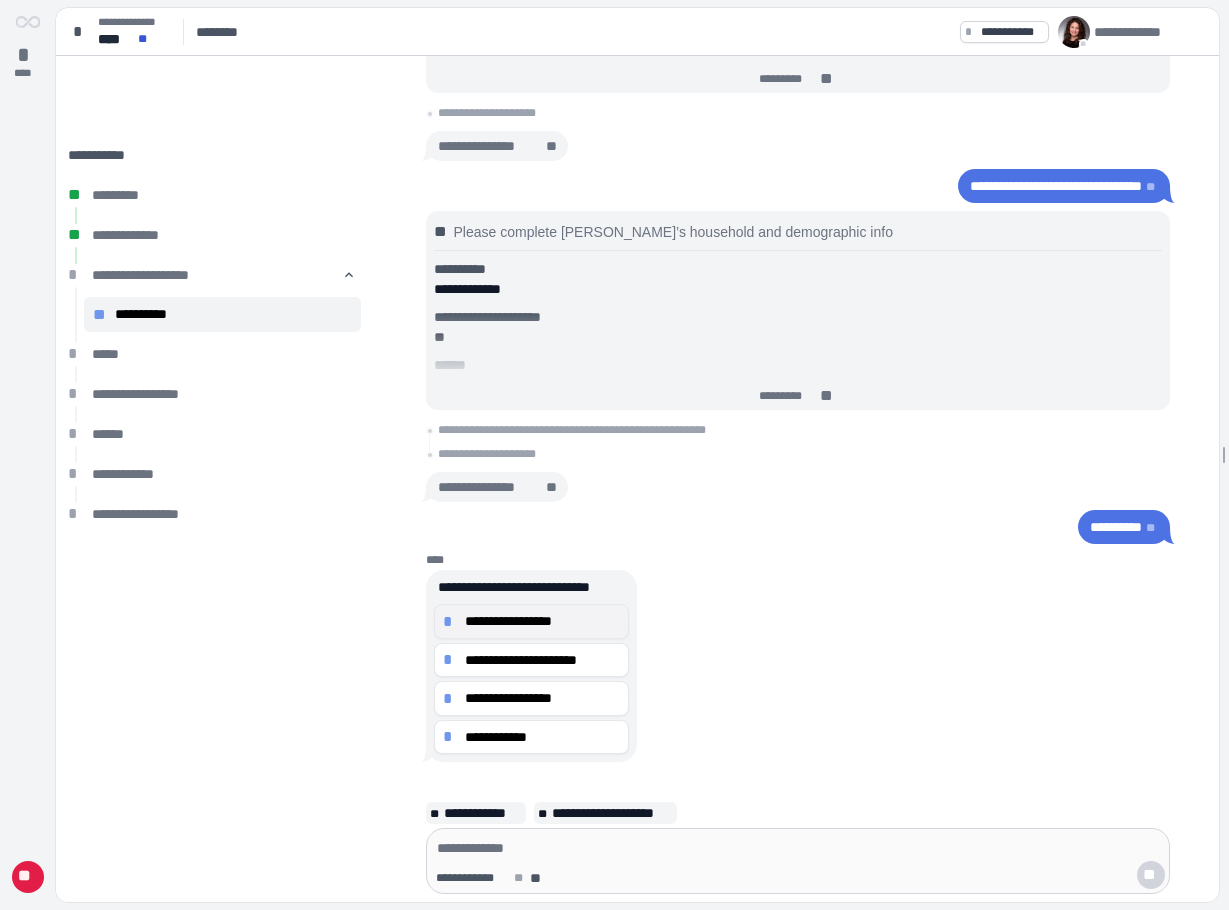 click on "**********" at bounding box center (542, 621) 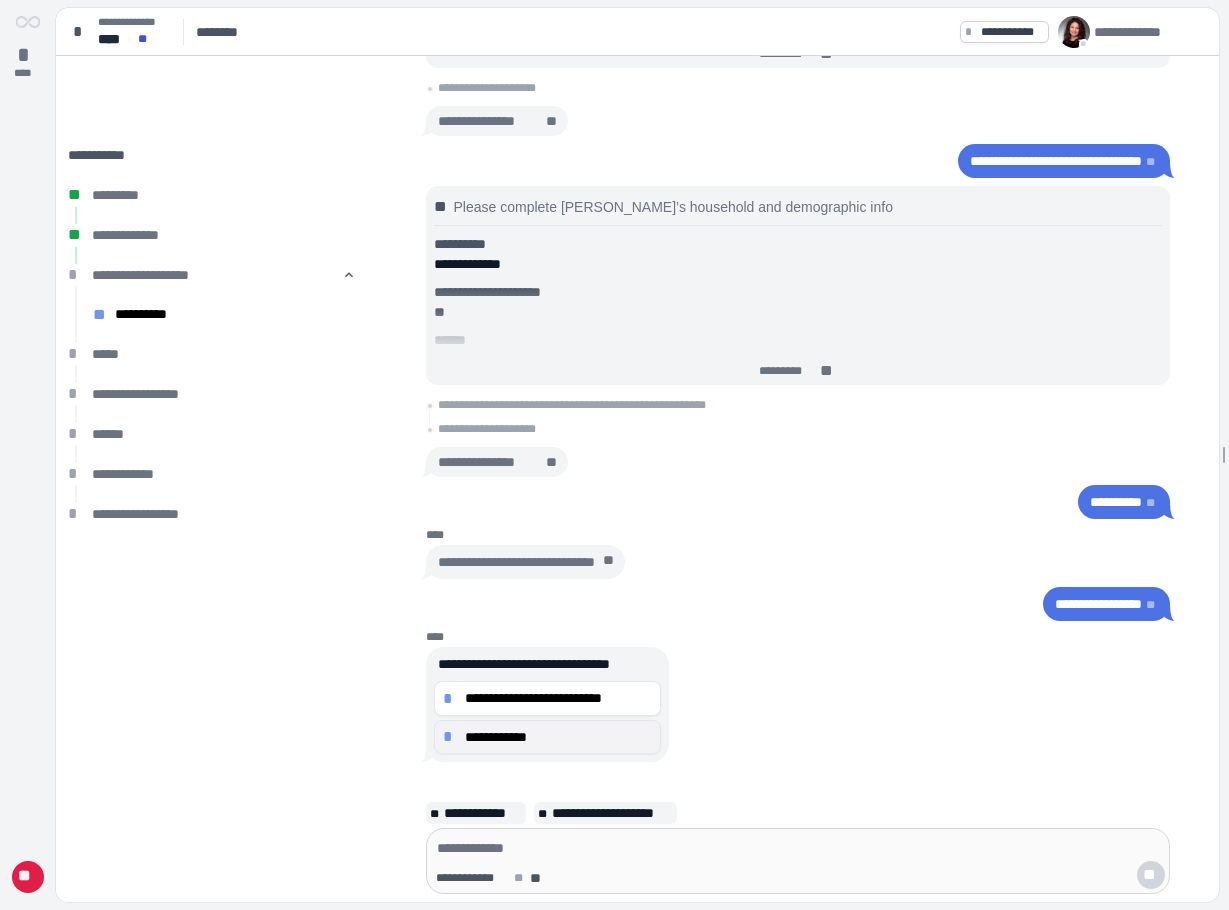 click on "**********" at bounding box center (558, 737) 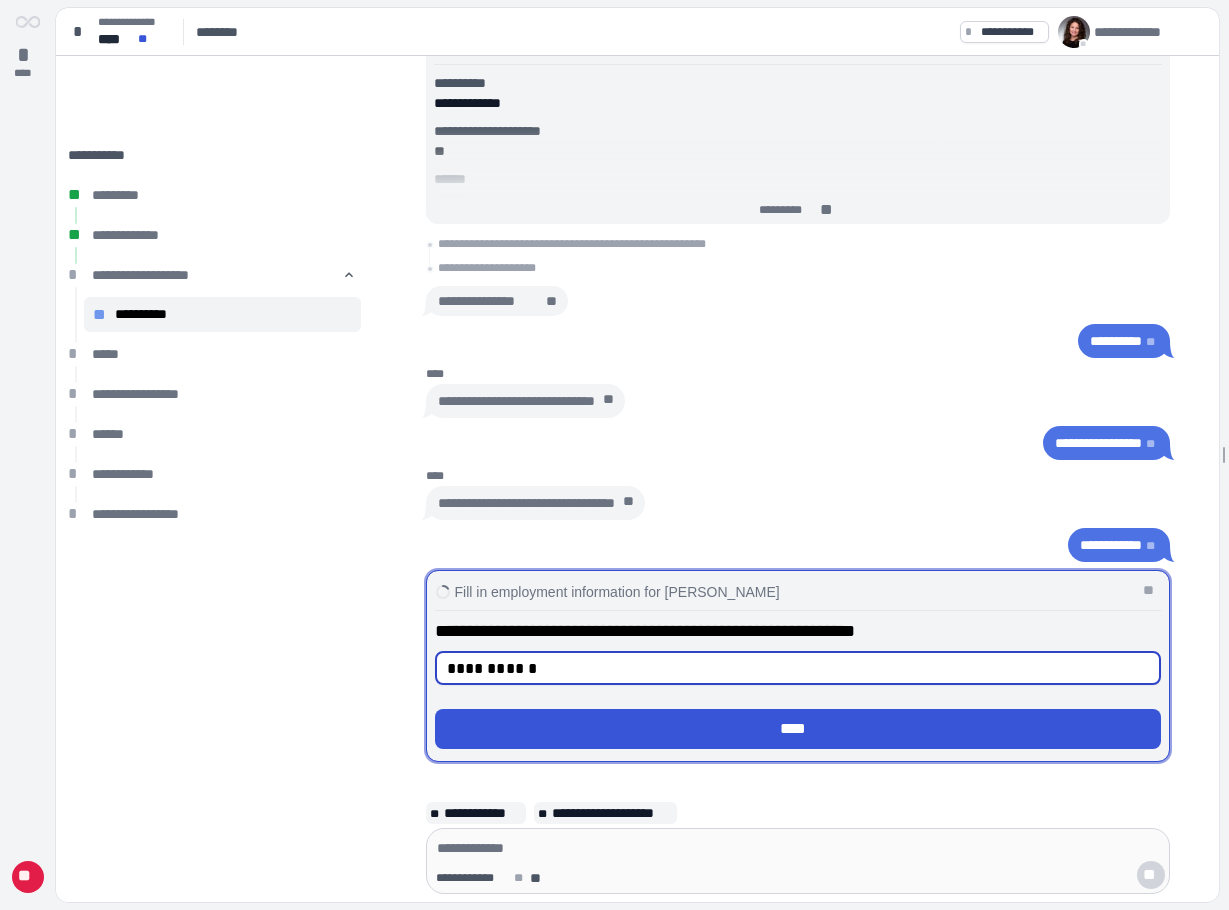 type on "**********" 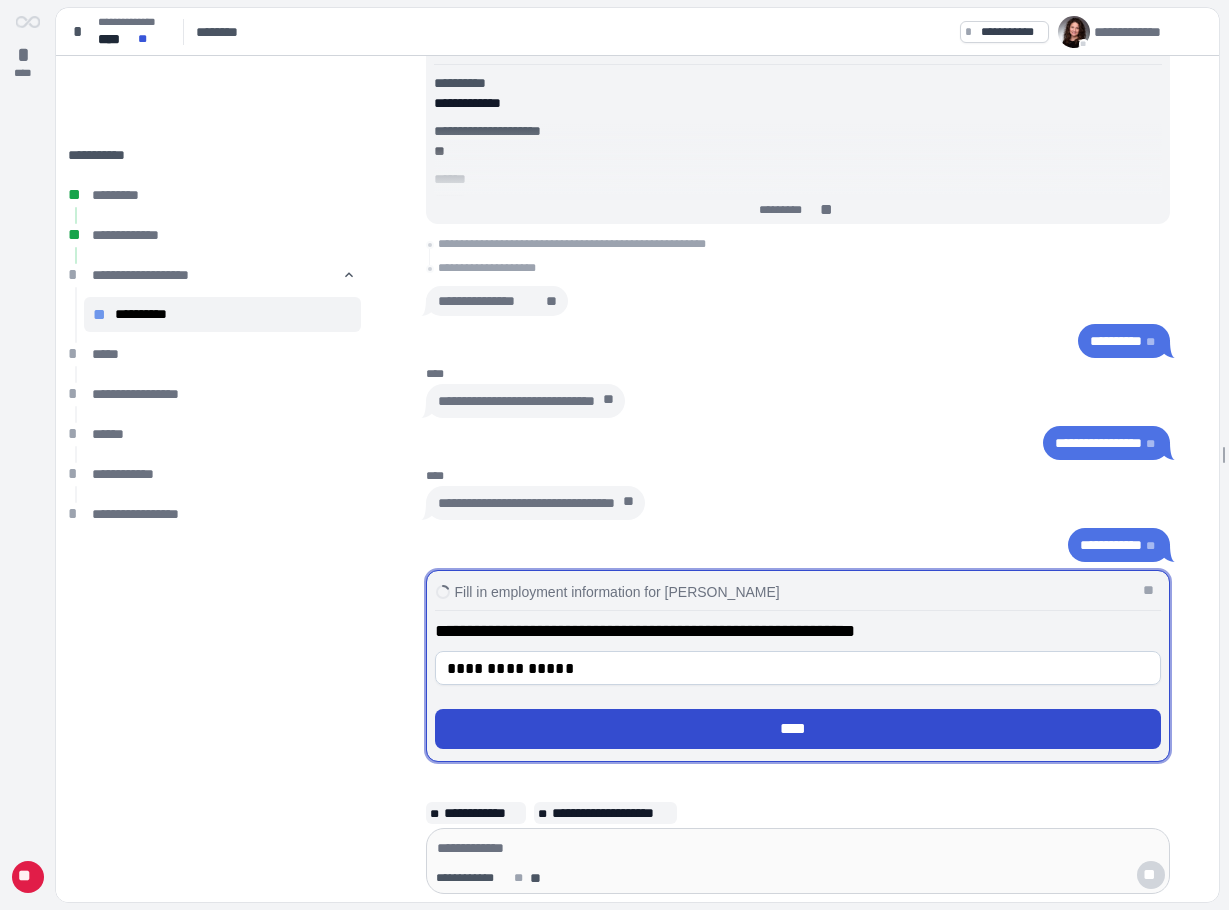 click on "****" at bounding box center (798, 729) 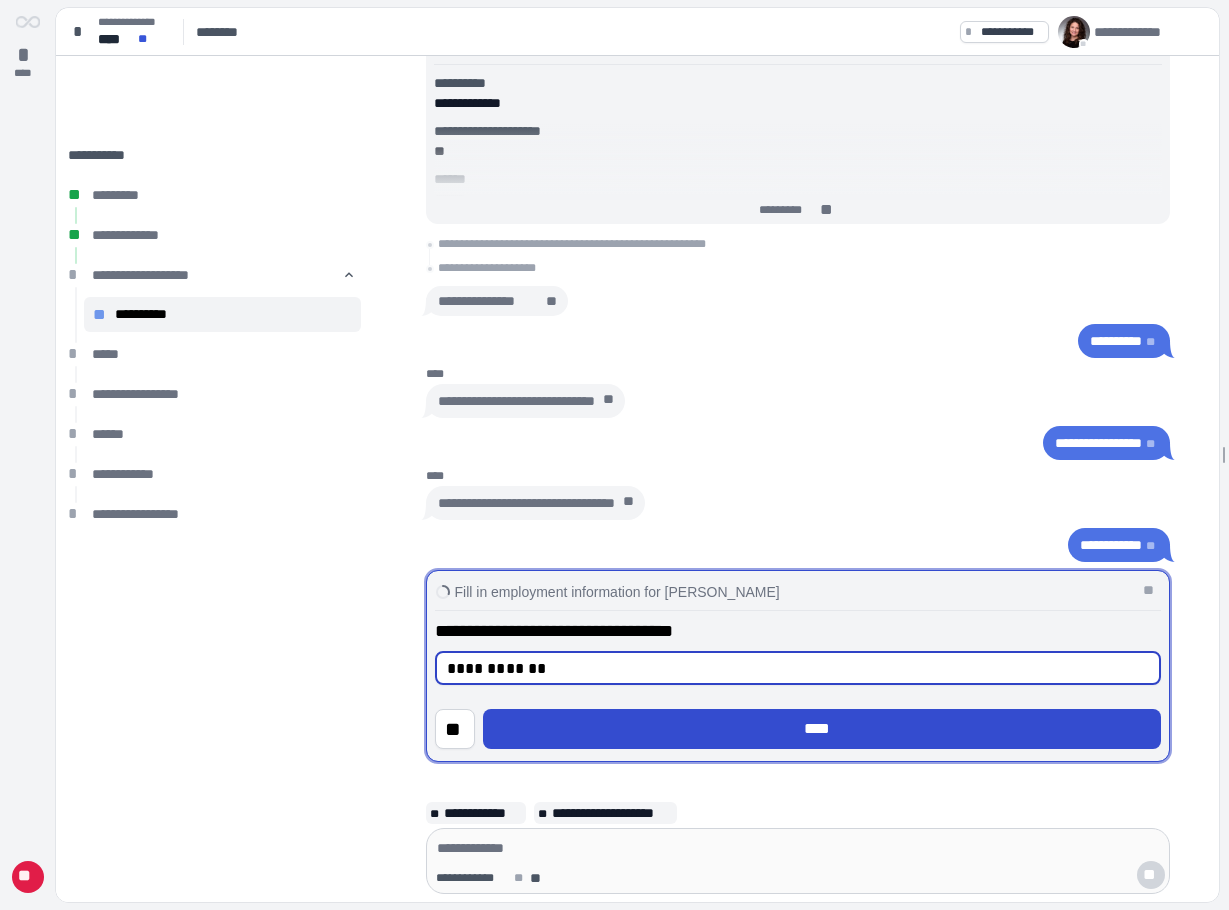 type on "**********" 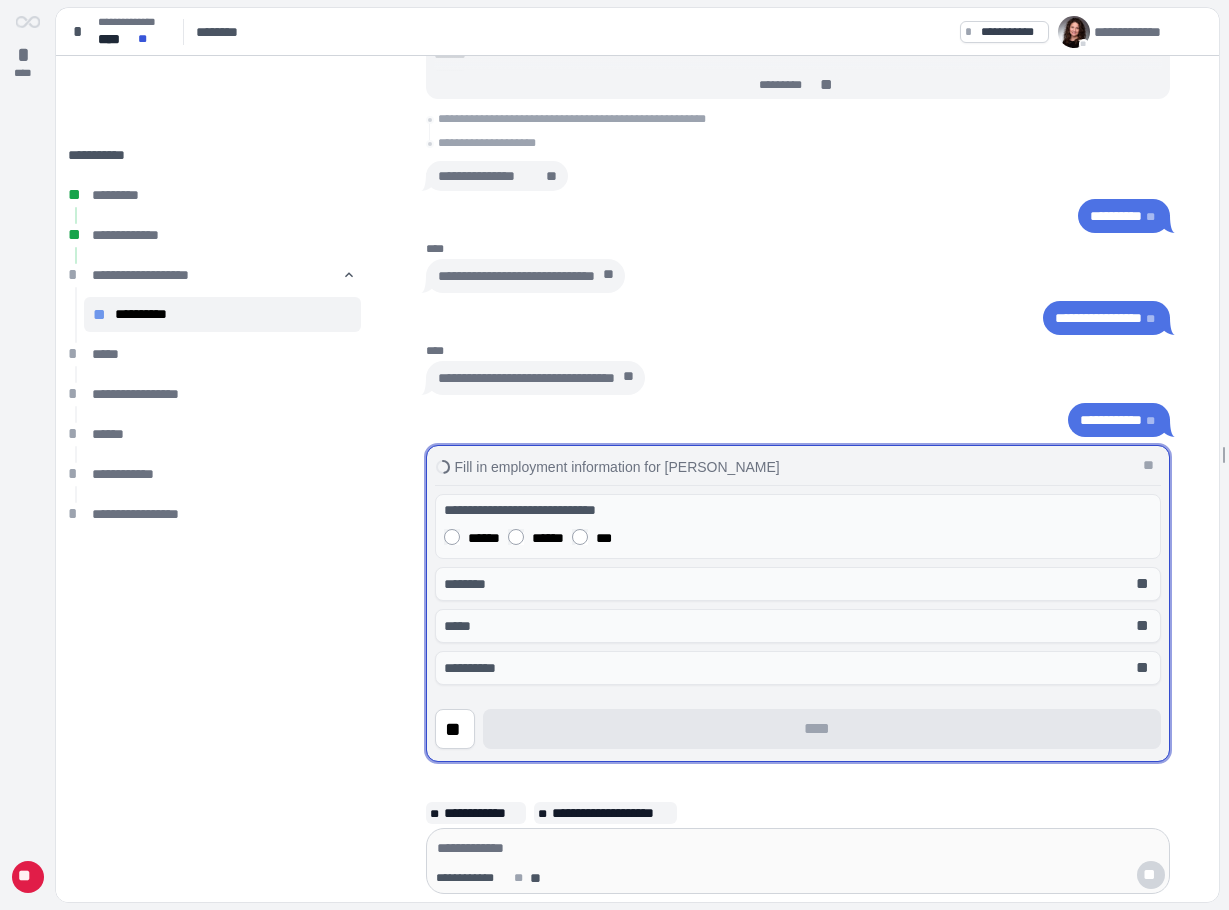 click on "******" at bounding box center [484, 538] 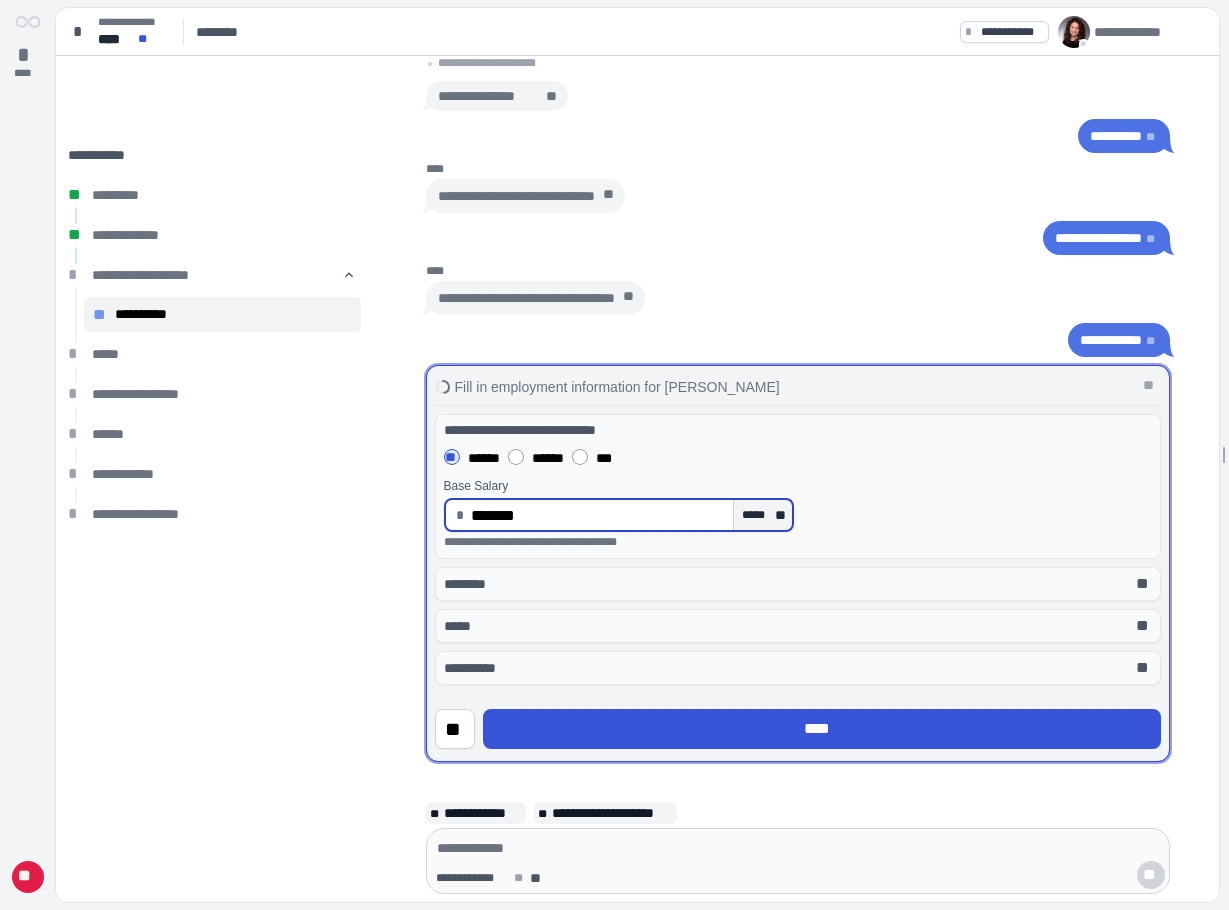 type on "**********" 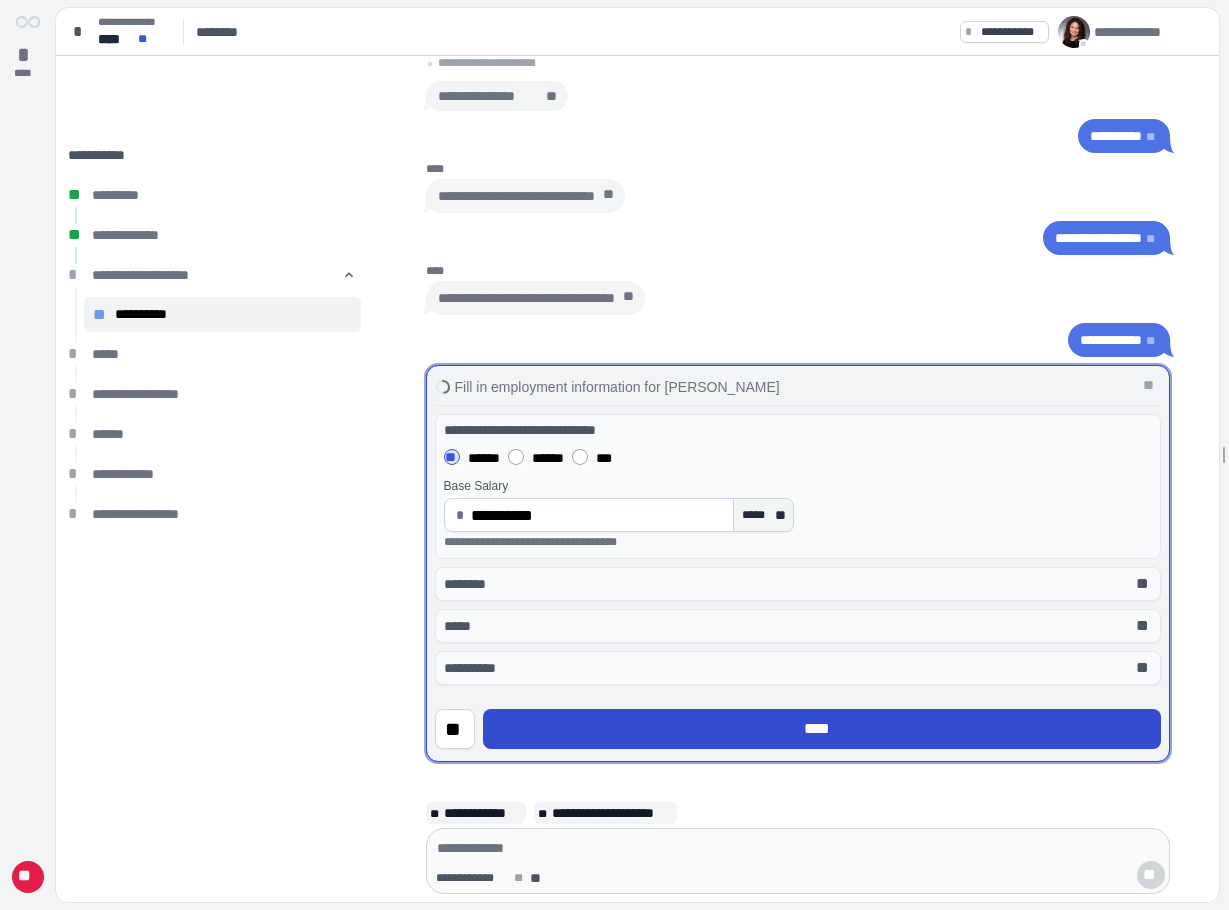 click on "****" at bounding box center [822, 729] 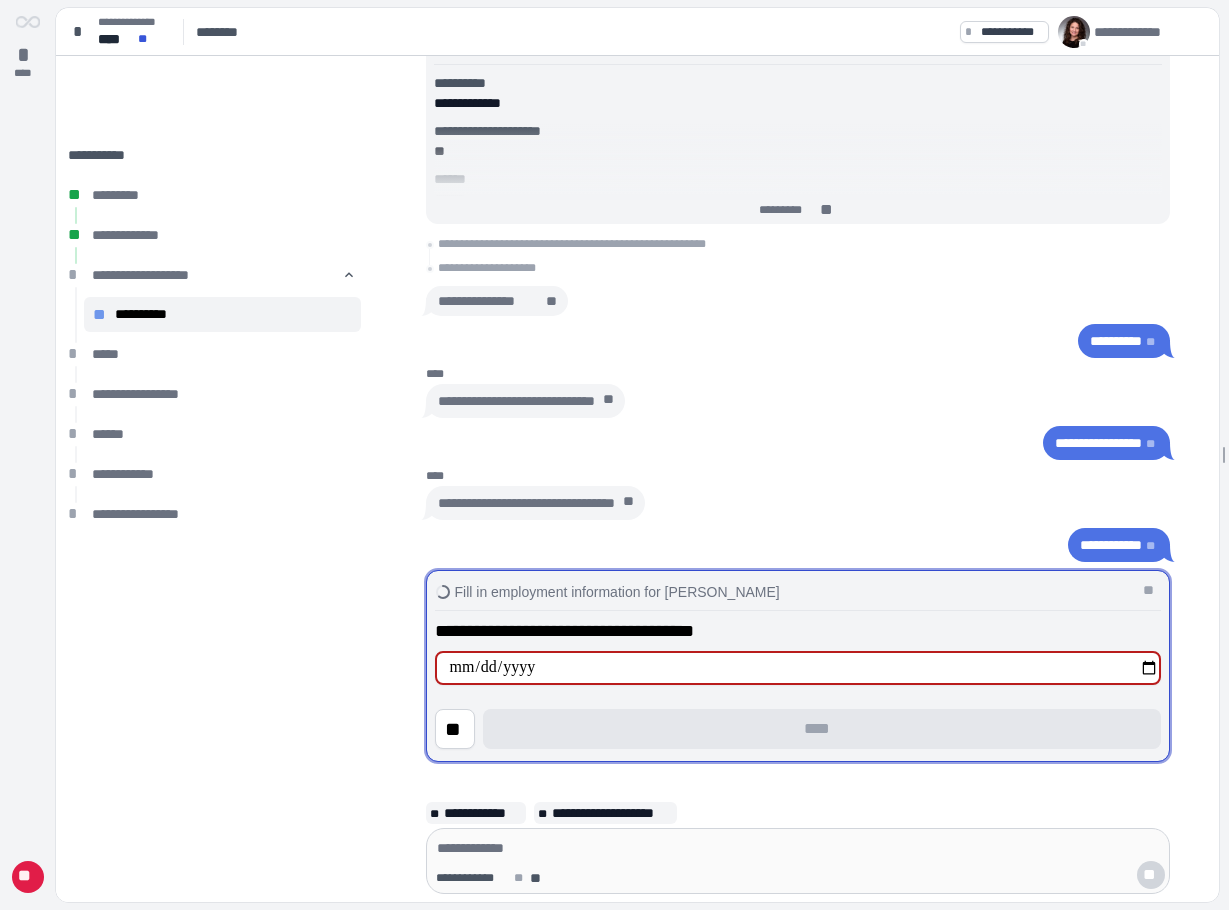 type on "**********" 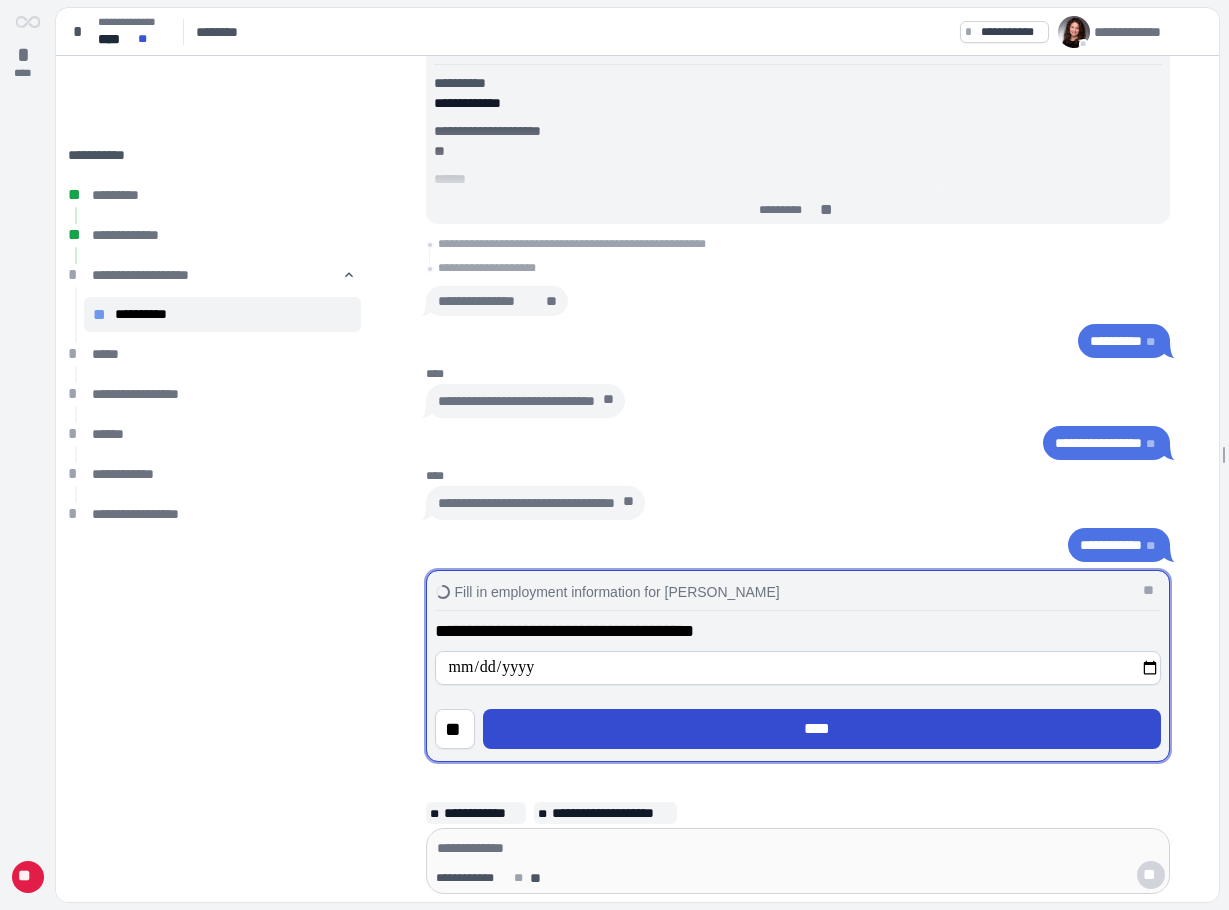 click on "****" at bounding box center [822, 729] 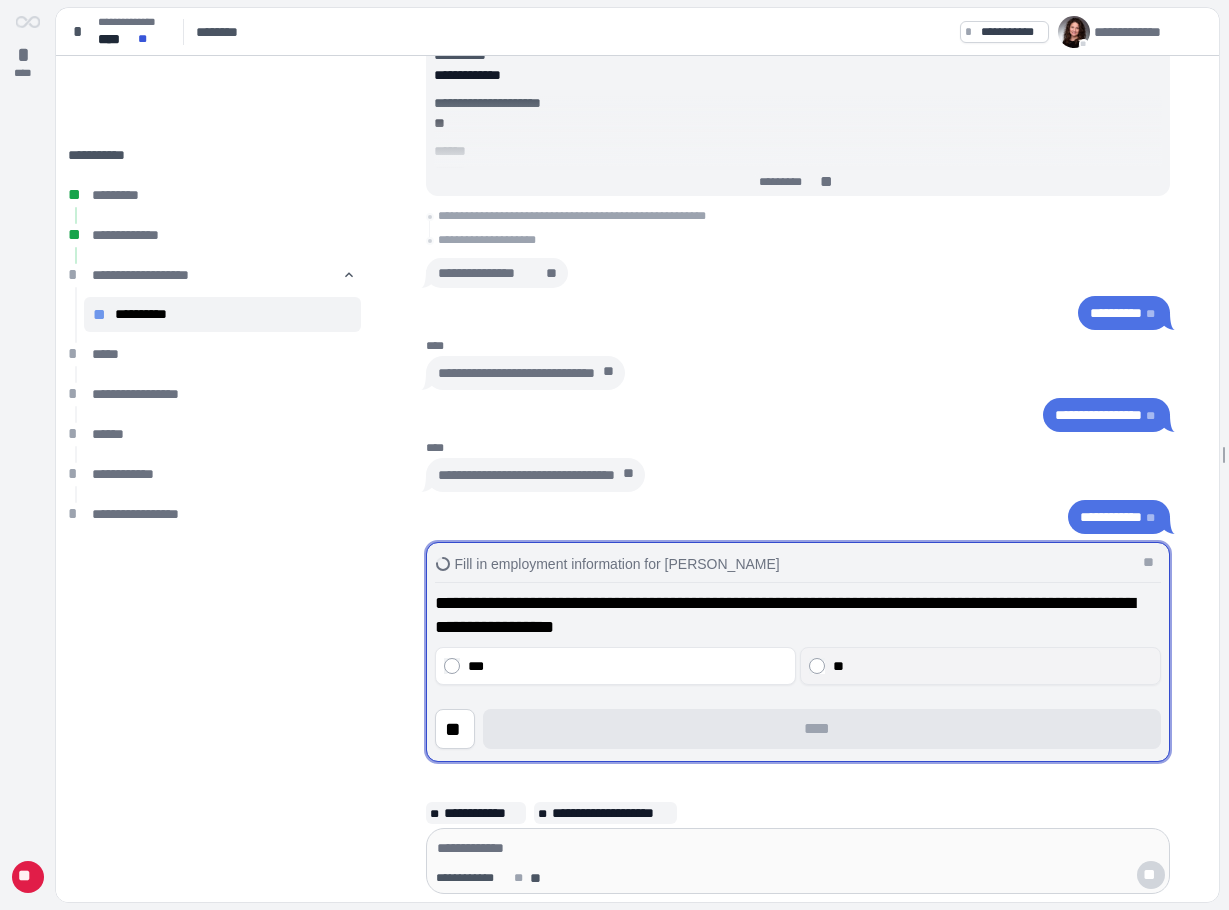 click on "**" at bounding box center [992, 666] 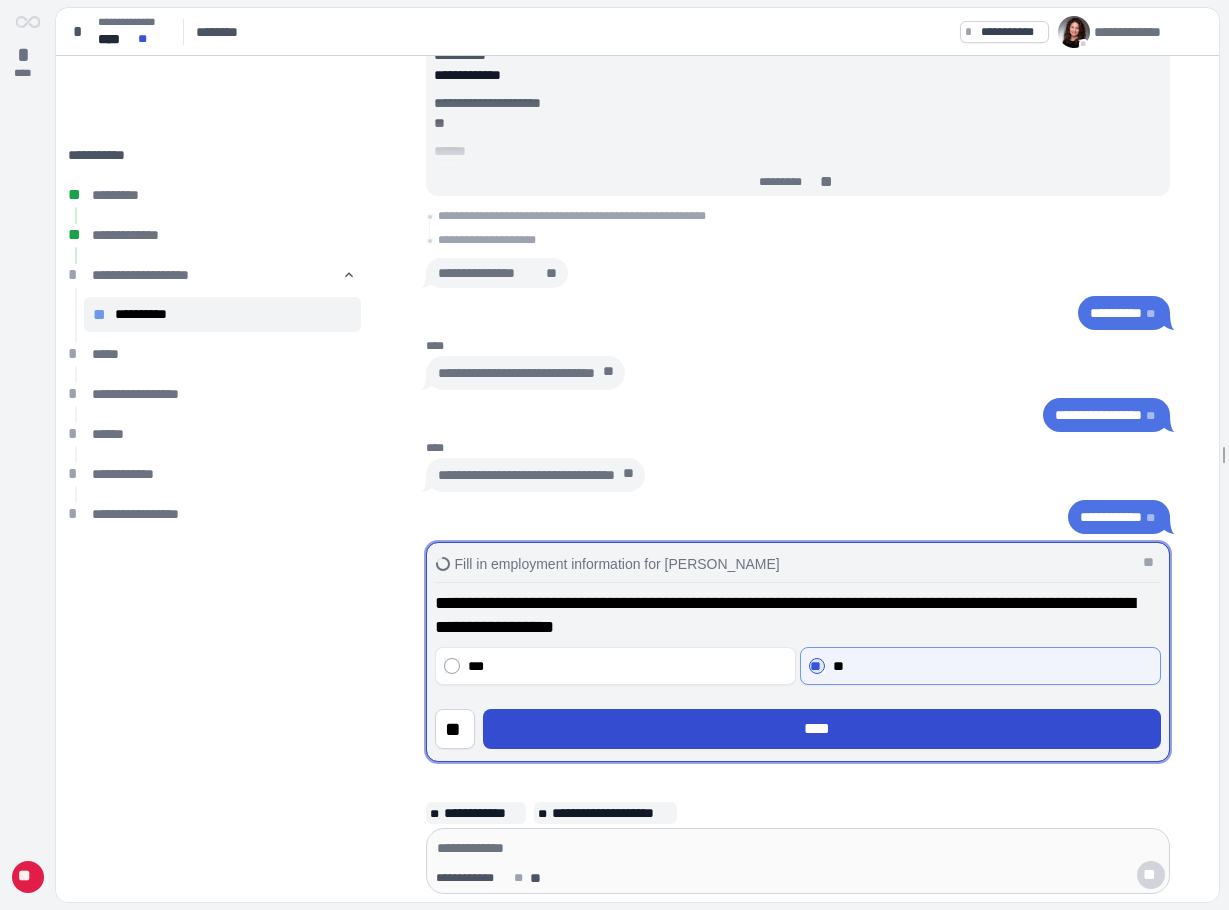 click on "****" at bounding box center (821, 729) 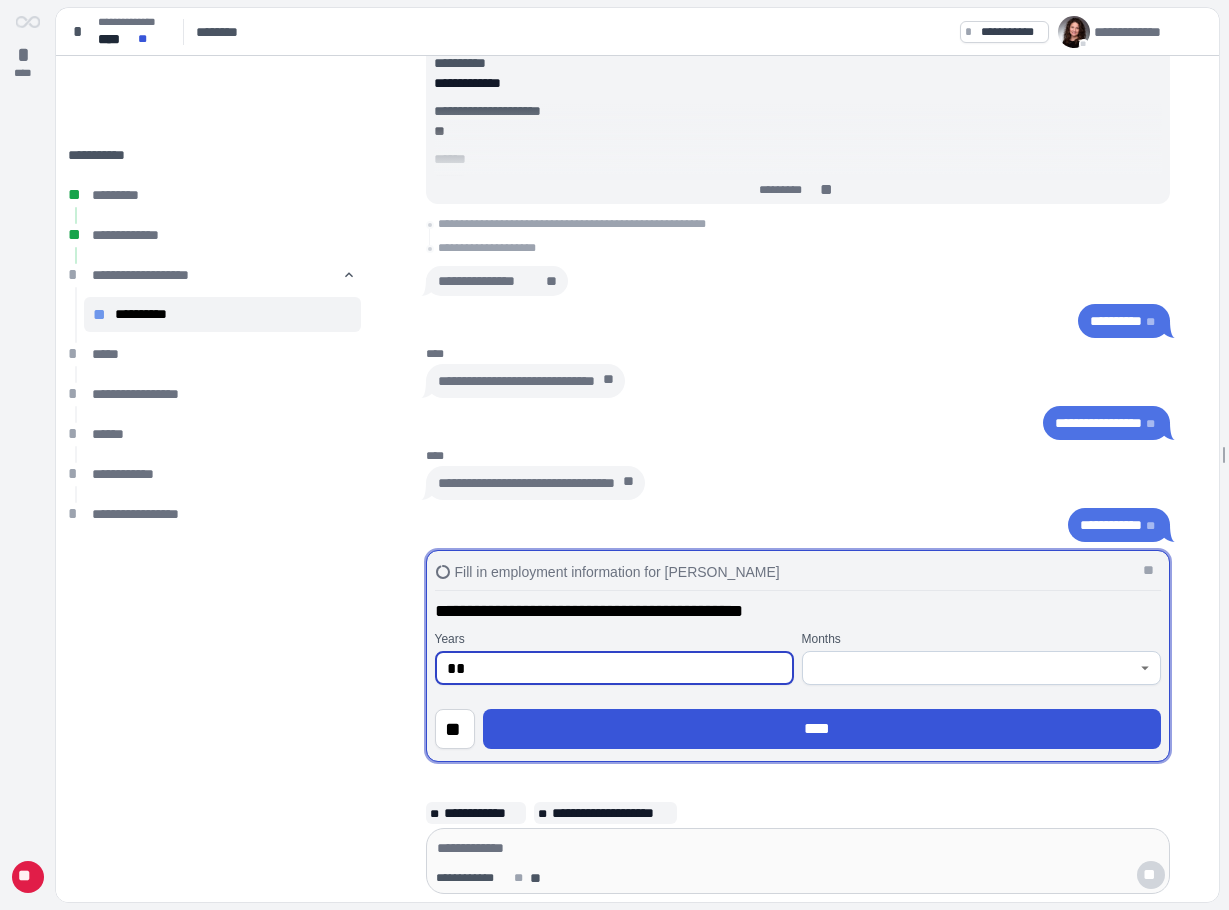 type on "**" 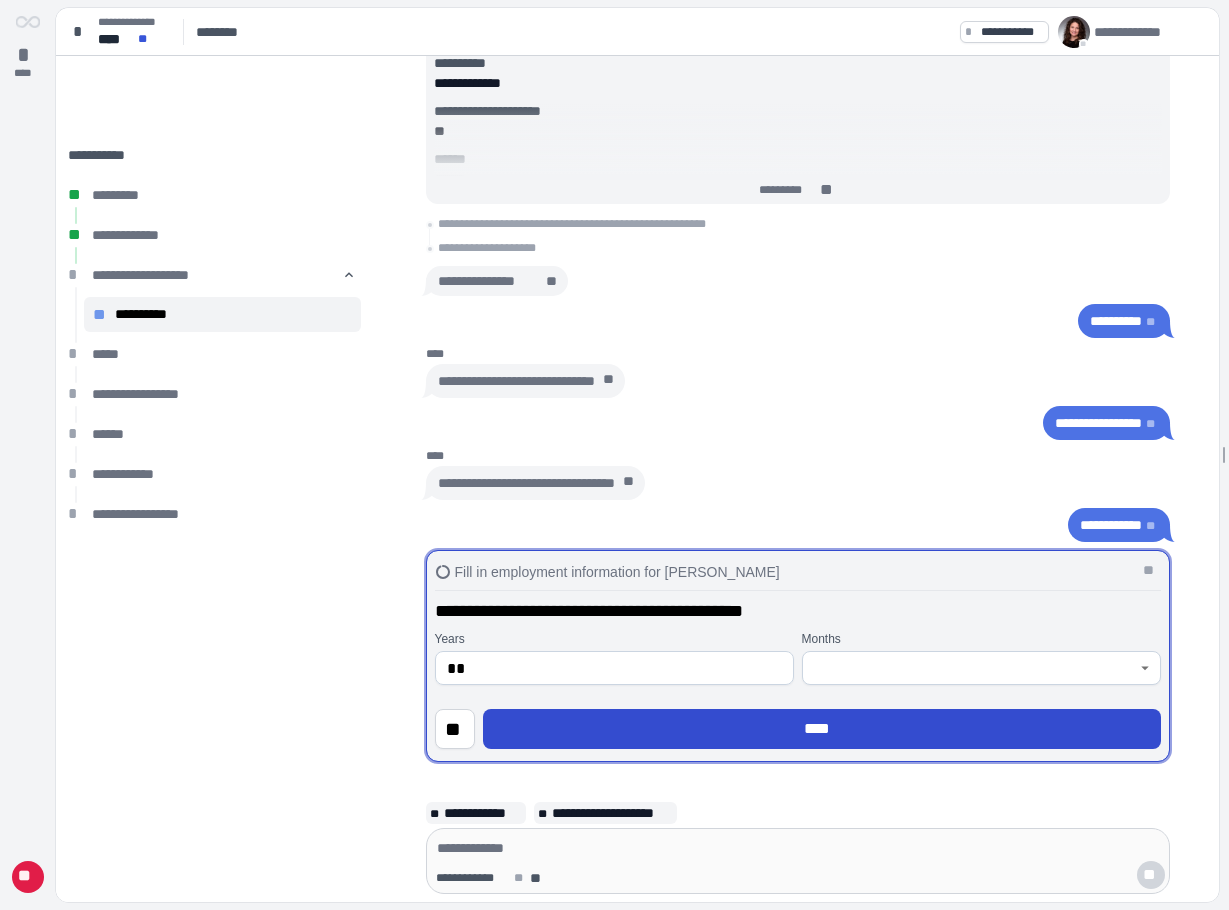 click on "****" at bounding box center (822, 729) 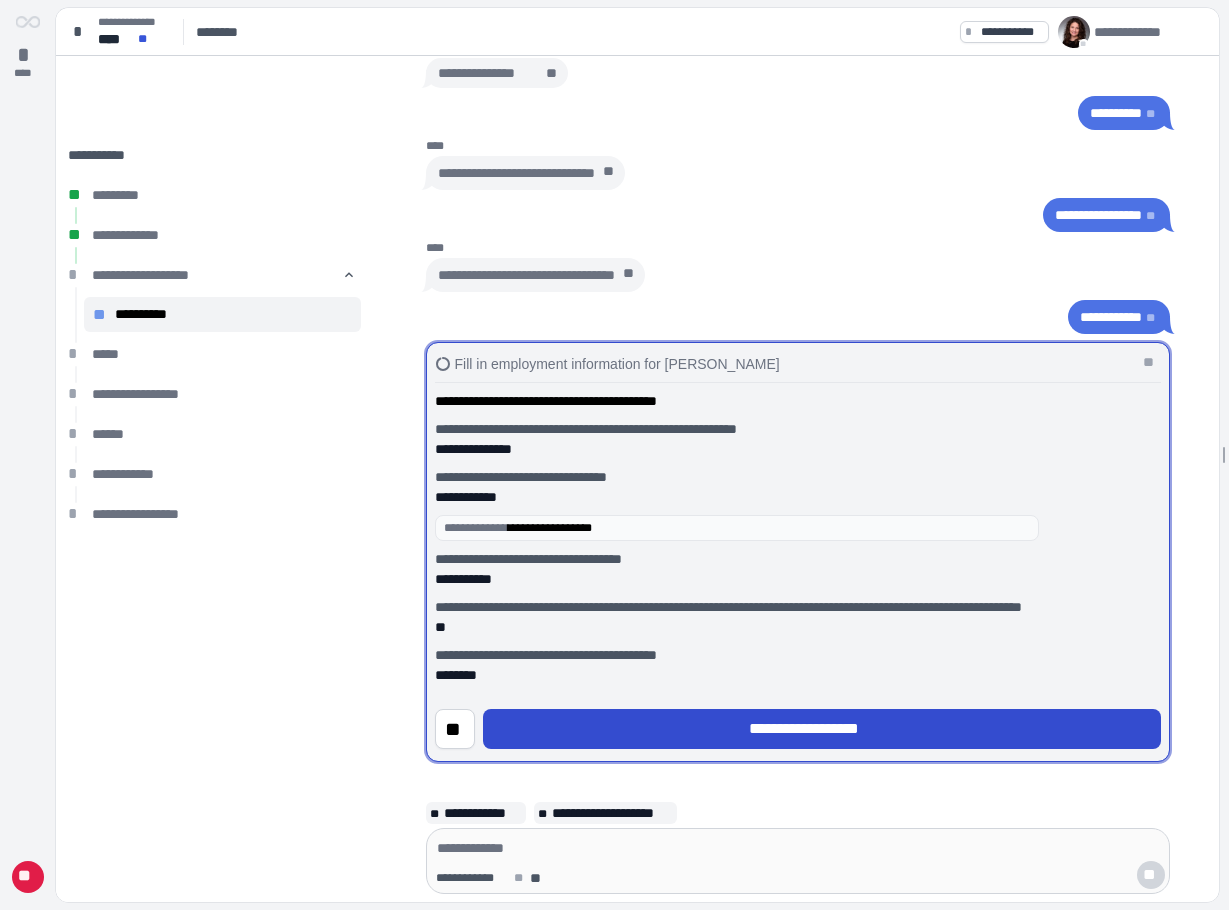 click on "**********" at bounding box center [822, 729] 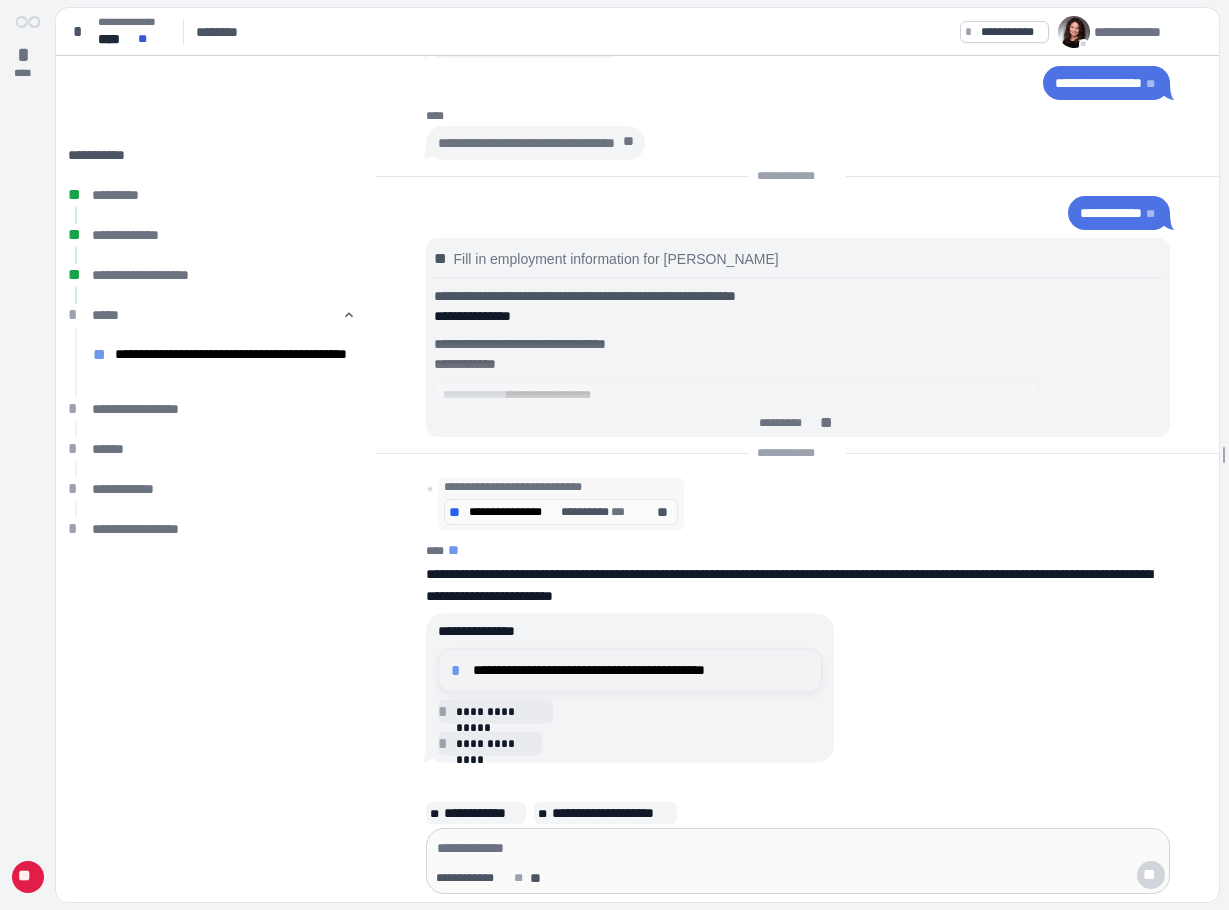 click on "**********" at bounding box center (641, 670) 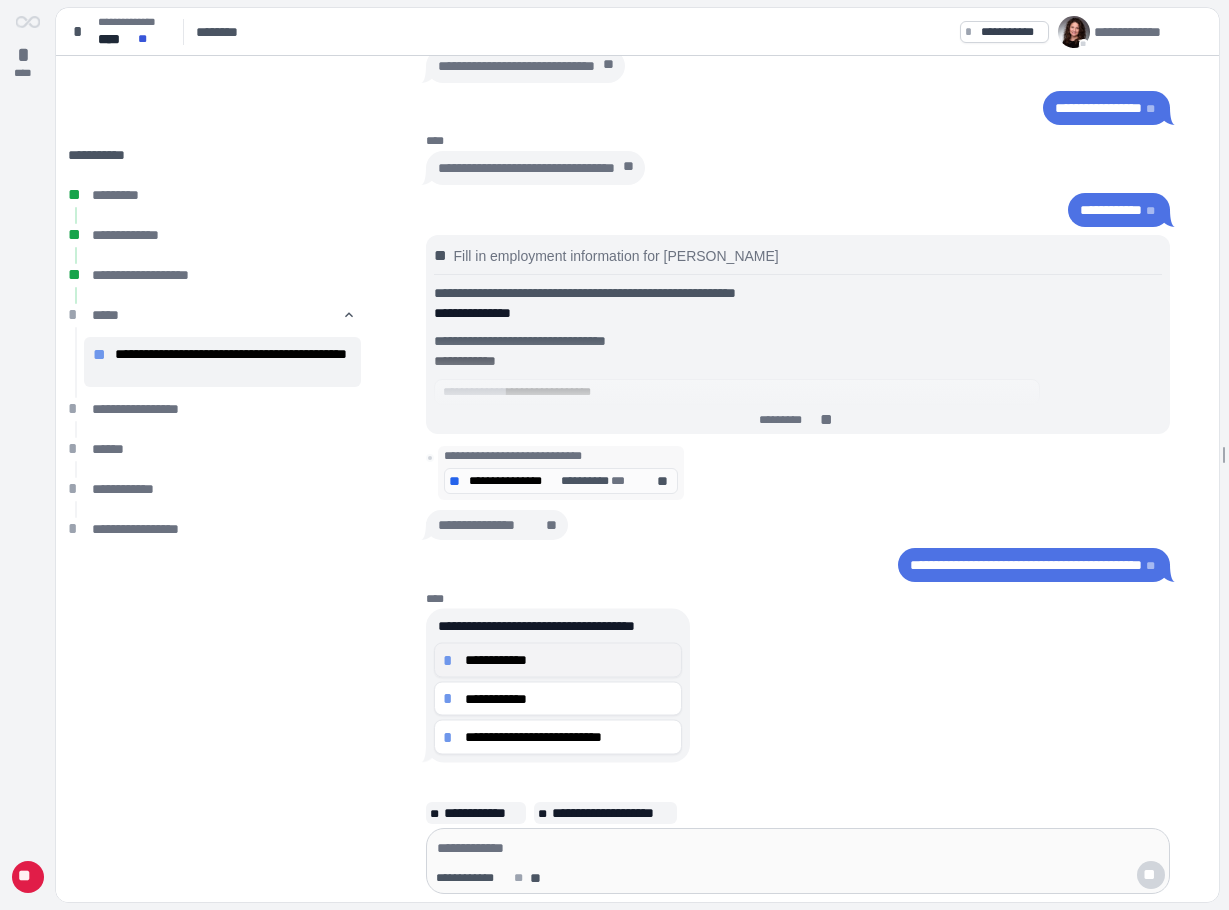 click on "**********" at bounding box center [569, 660] 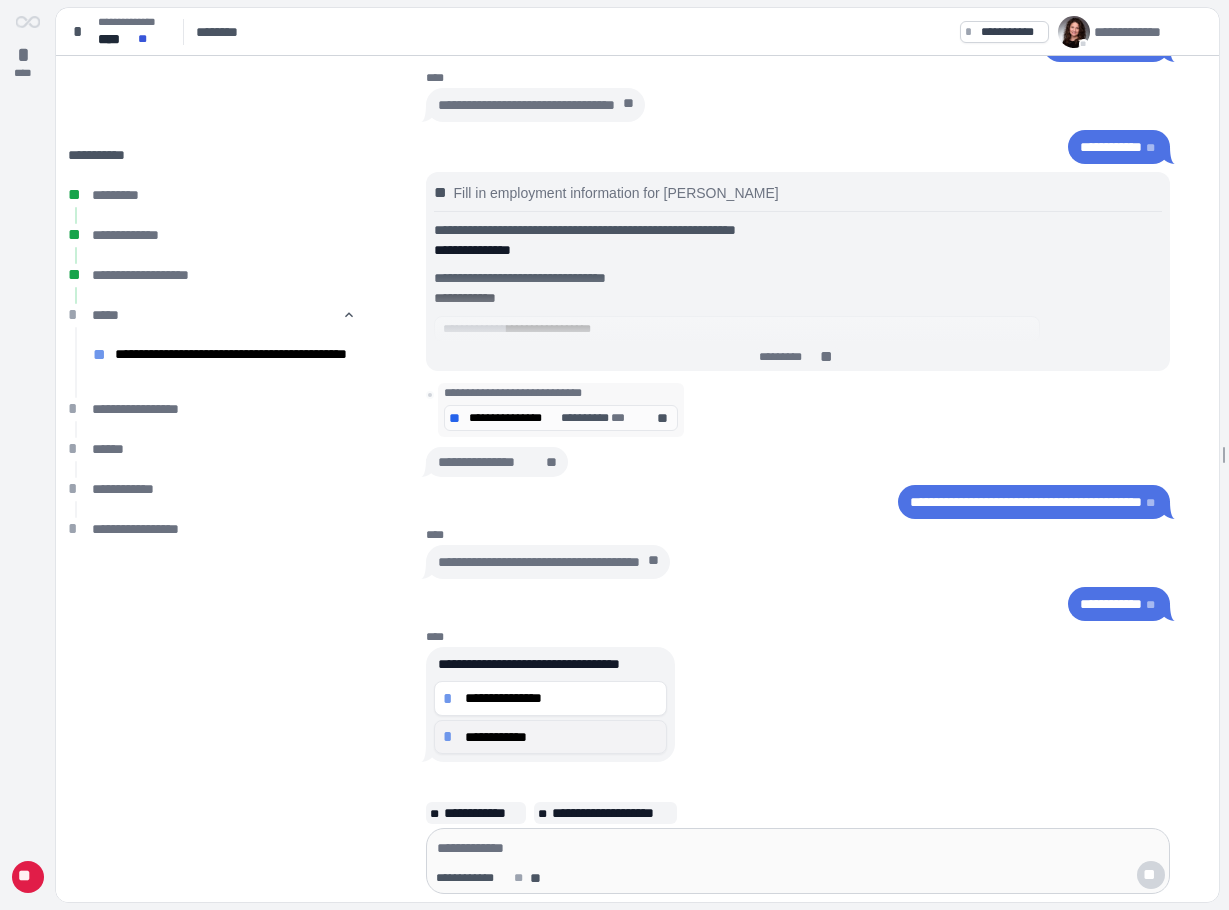 click on "**********" at bounding box center (562, 737) 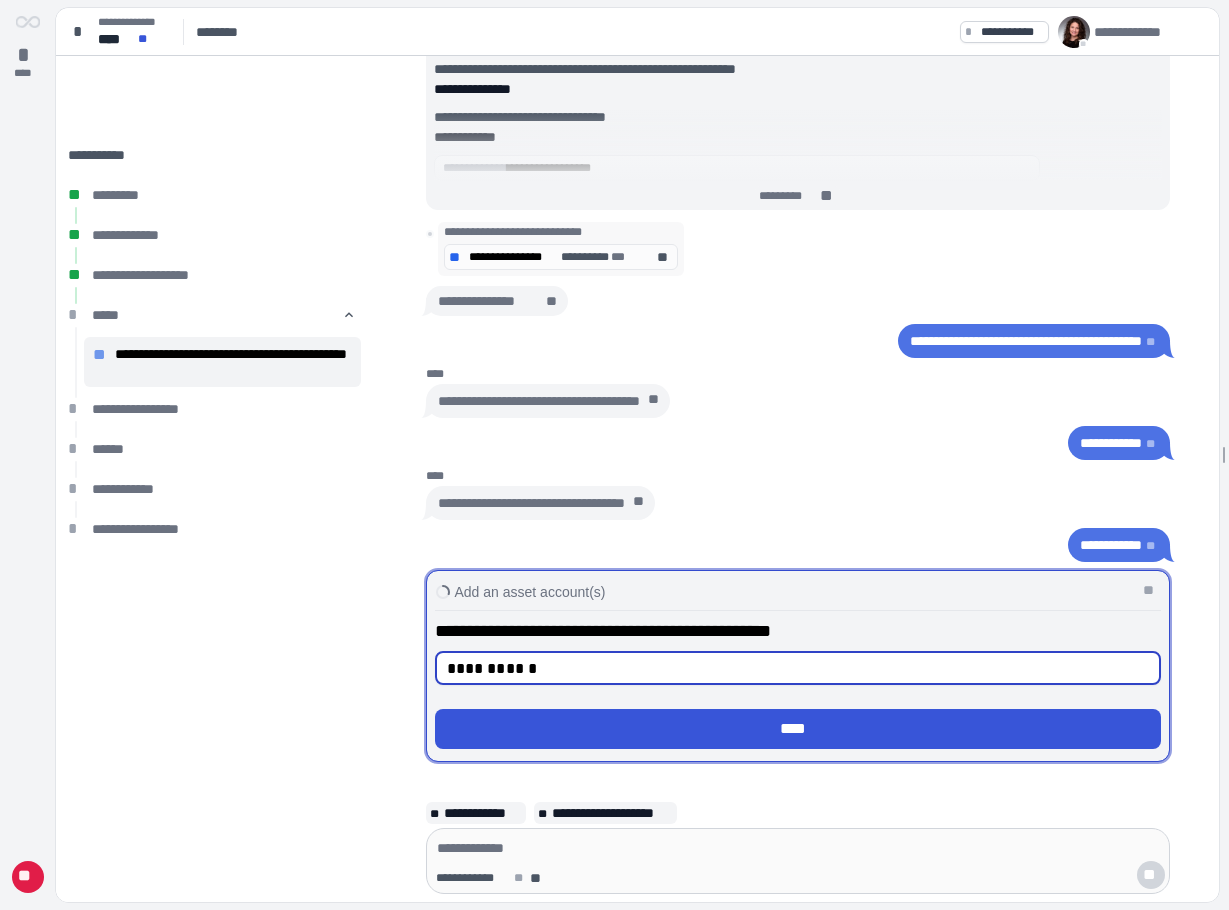 type on "**********" 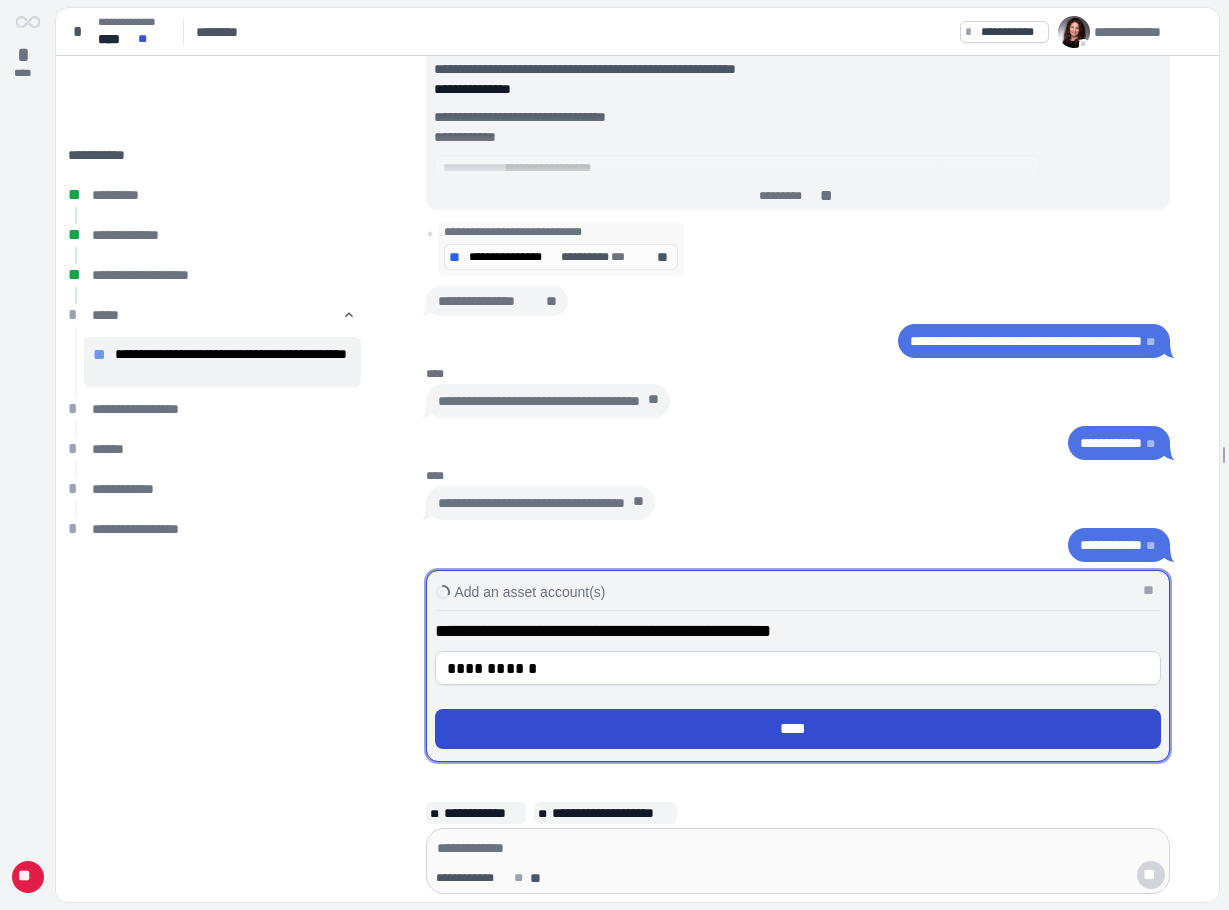 click on "****" at bounding box center (798, 729) 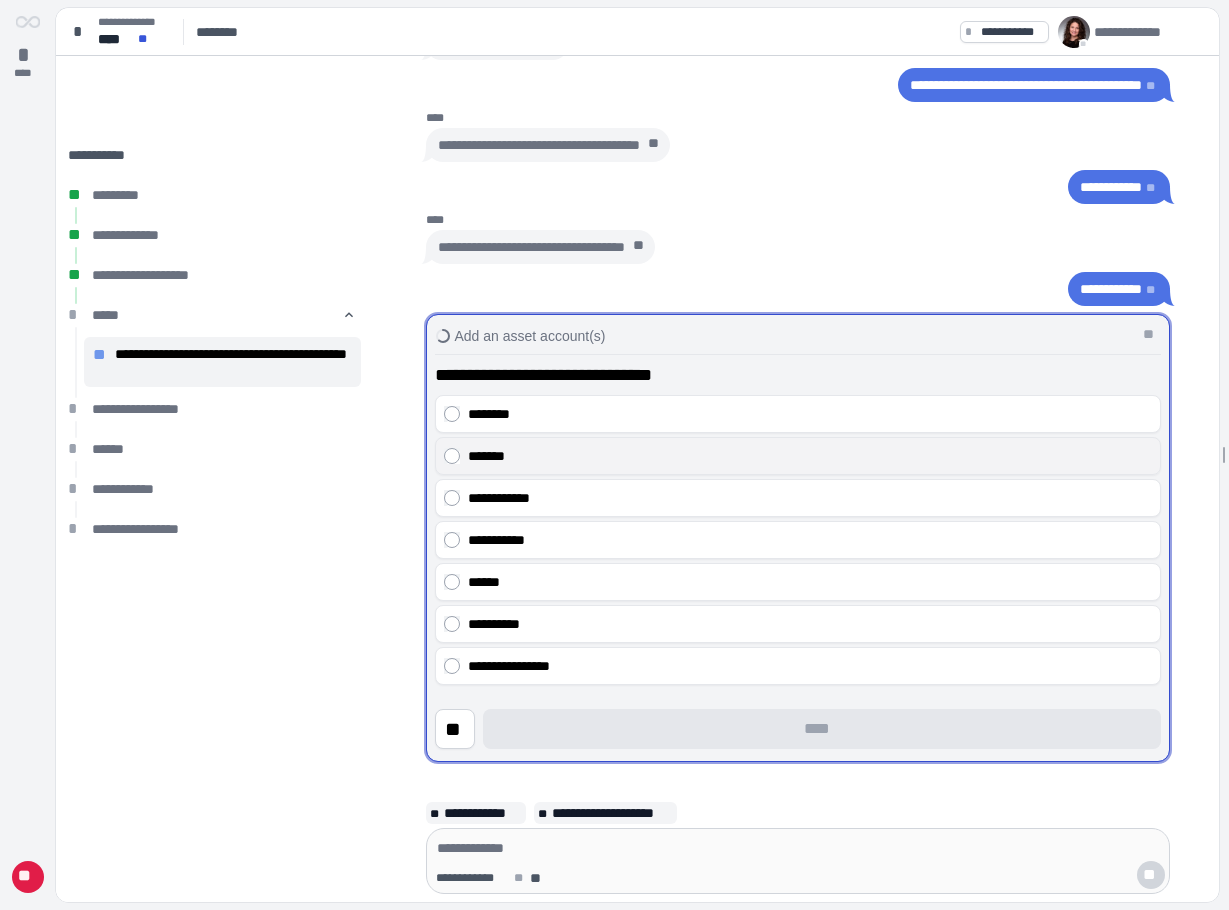 click on "*******" at bounding box center (810, 456) 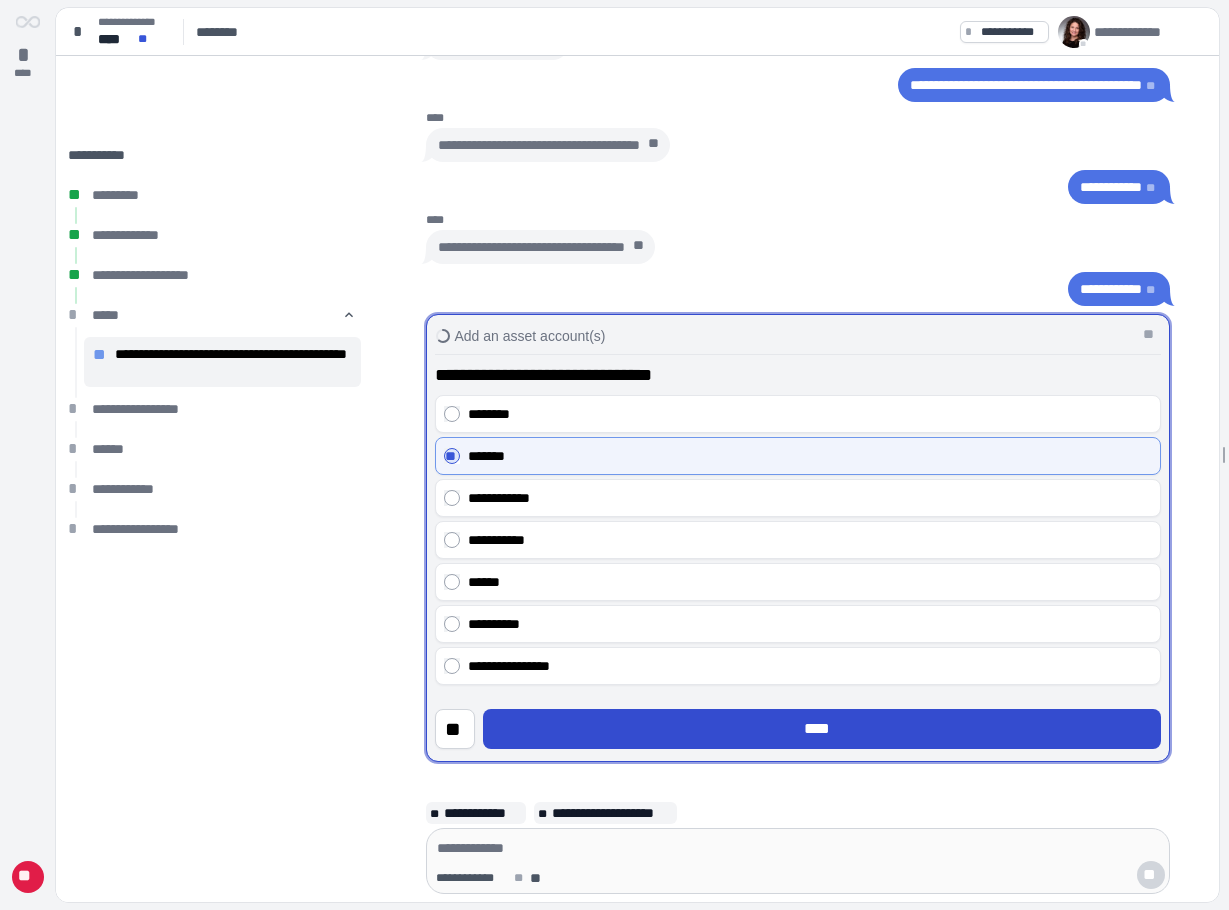 click on "****" at bounding box center [822, 729] 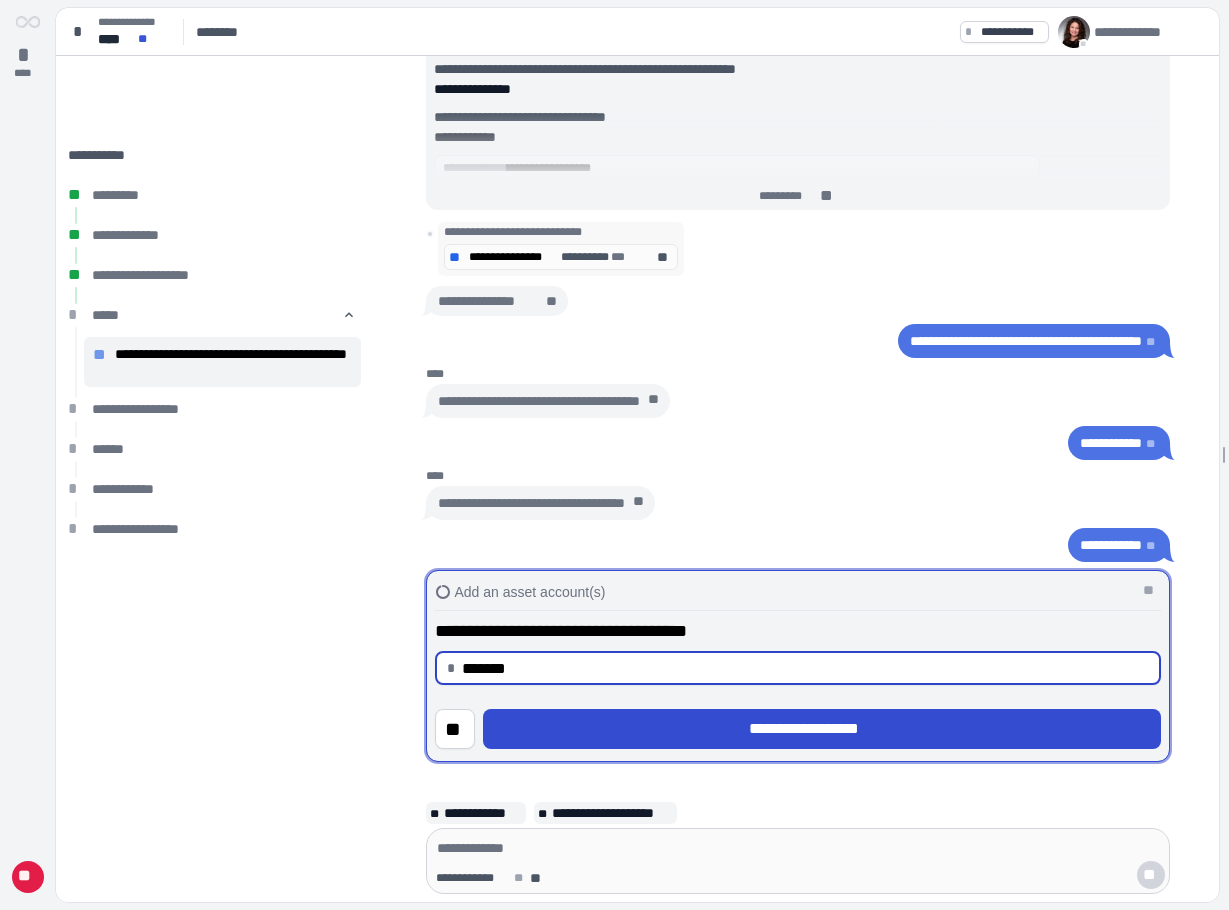 type on "**********" 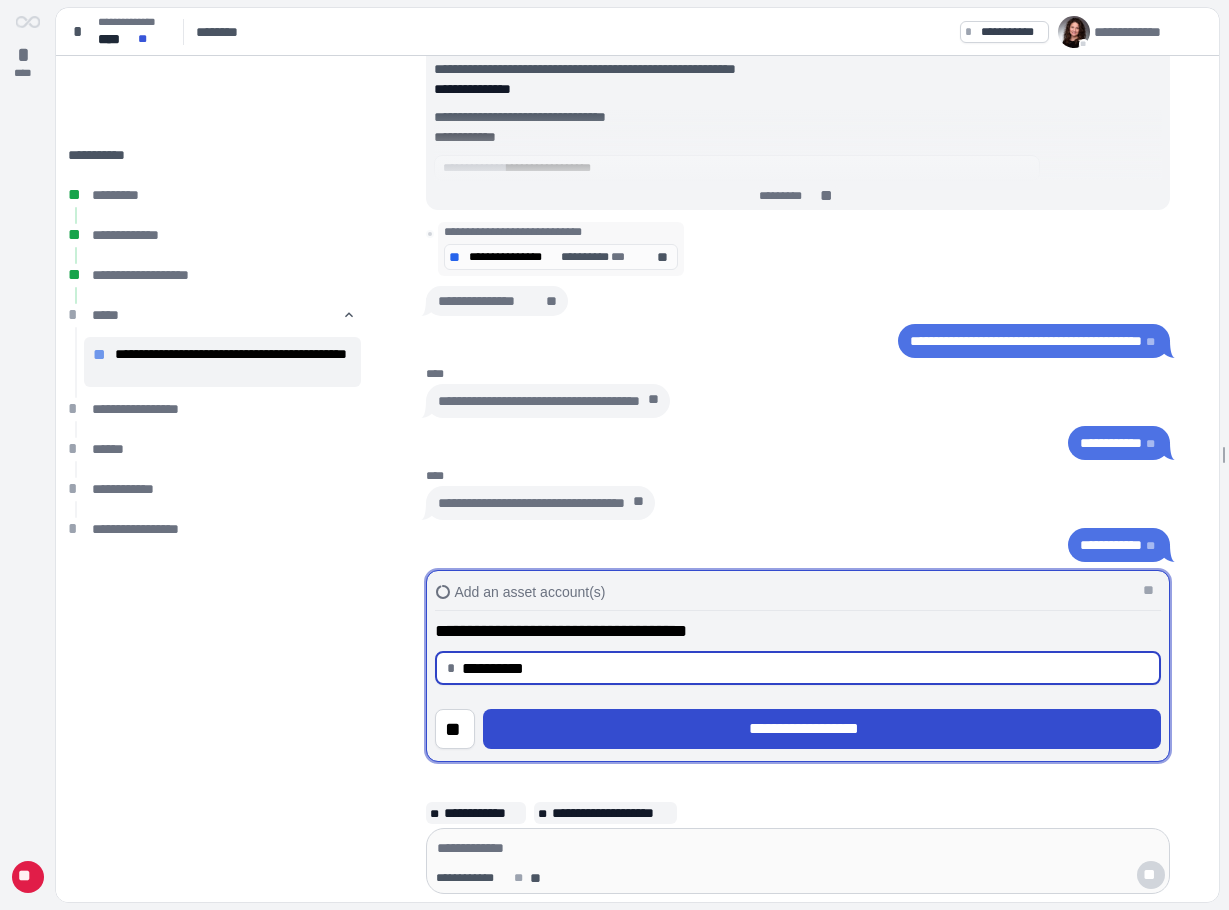 click on "**********" at bounding box center [822, 729] 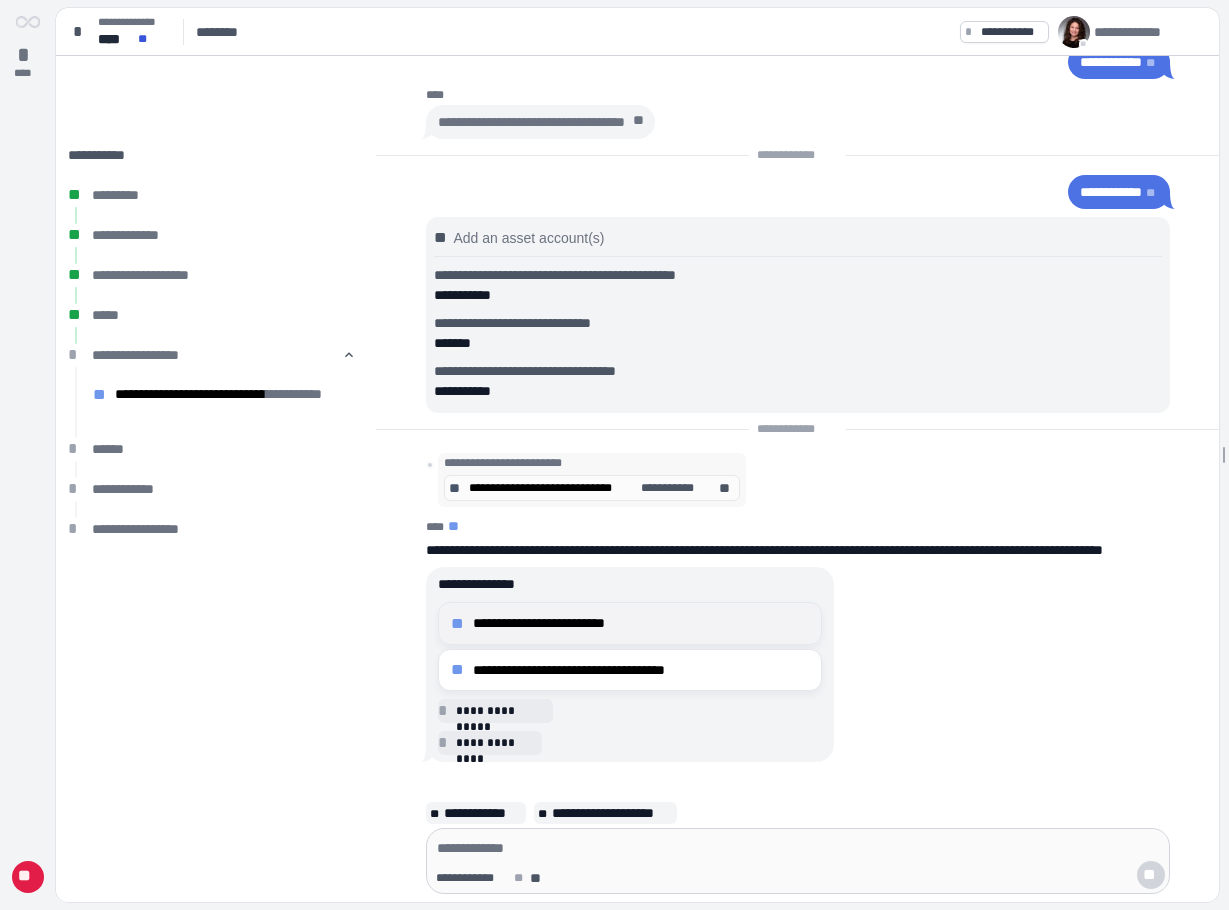 click on "**********" at bounding box center [641, 623] 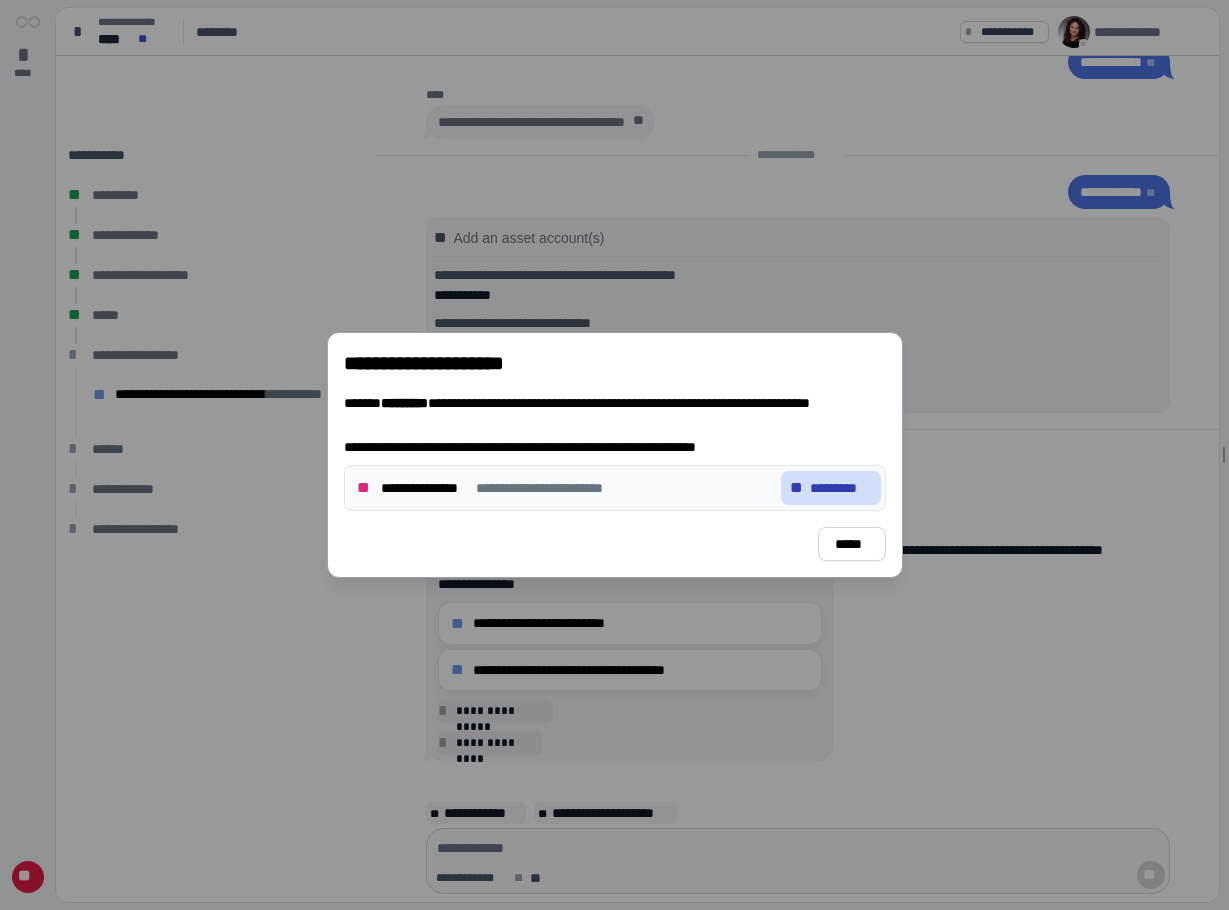 click on "** *********" at bounding box center (831, 488) 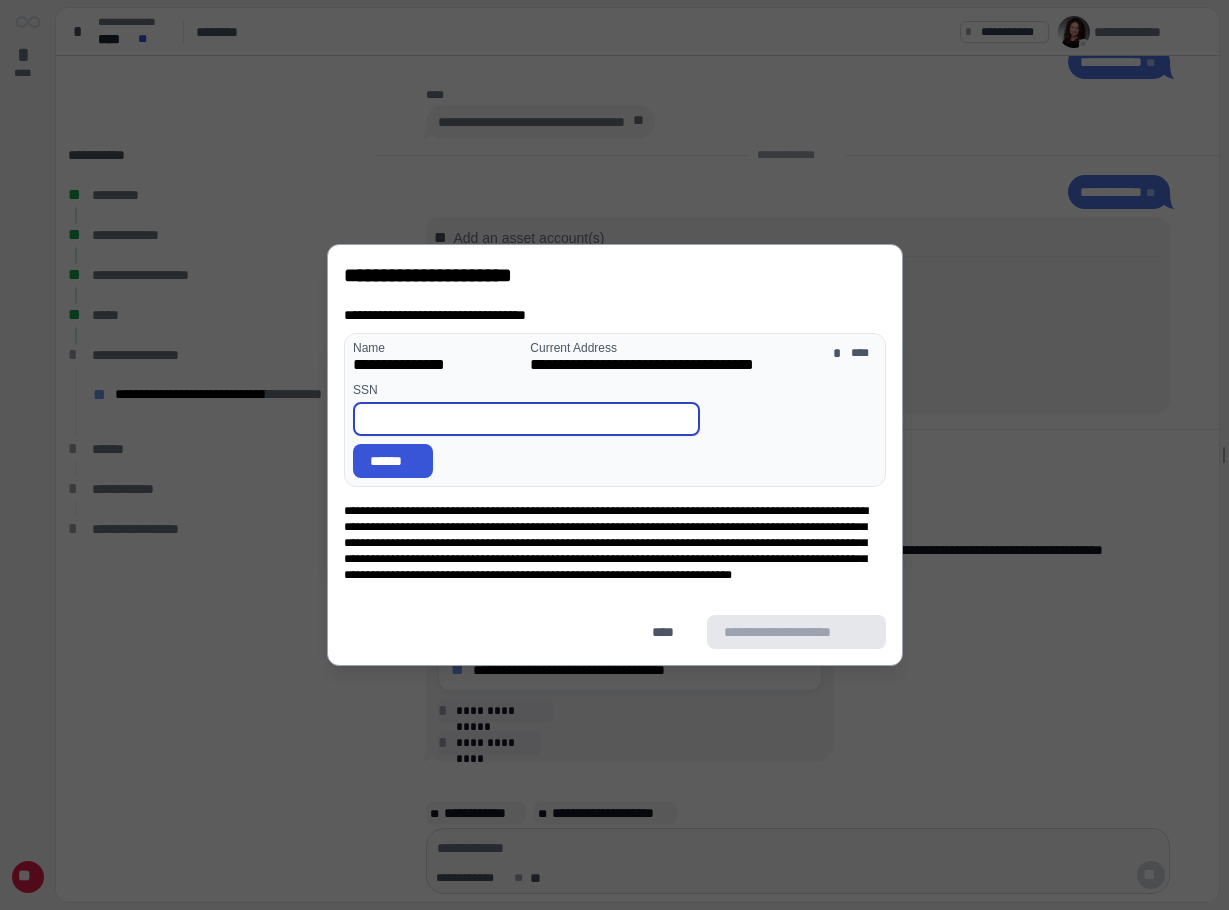 click at bounding box center [526, 419] 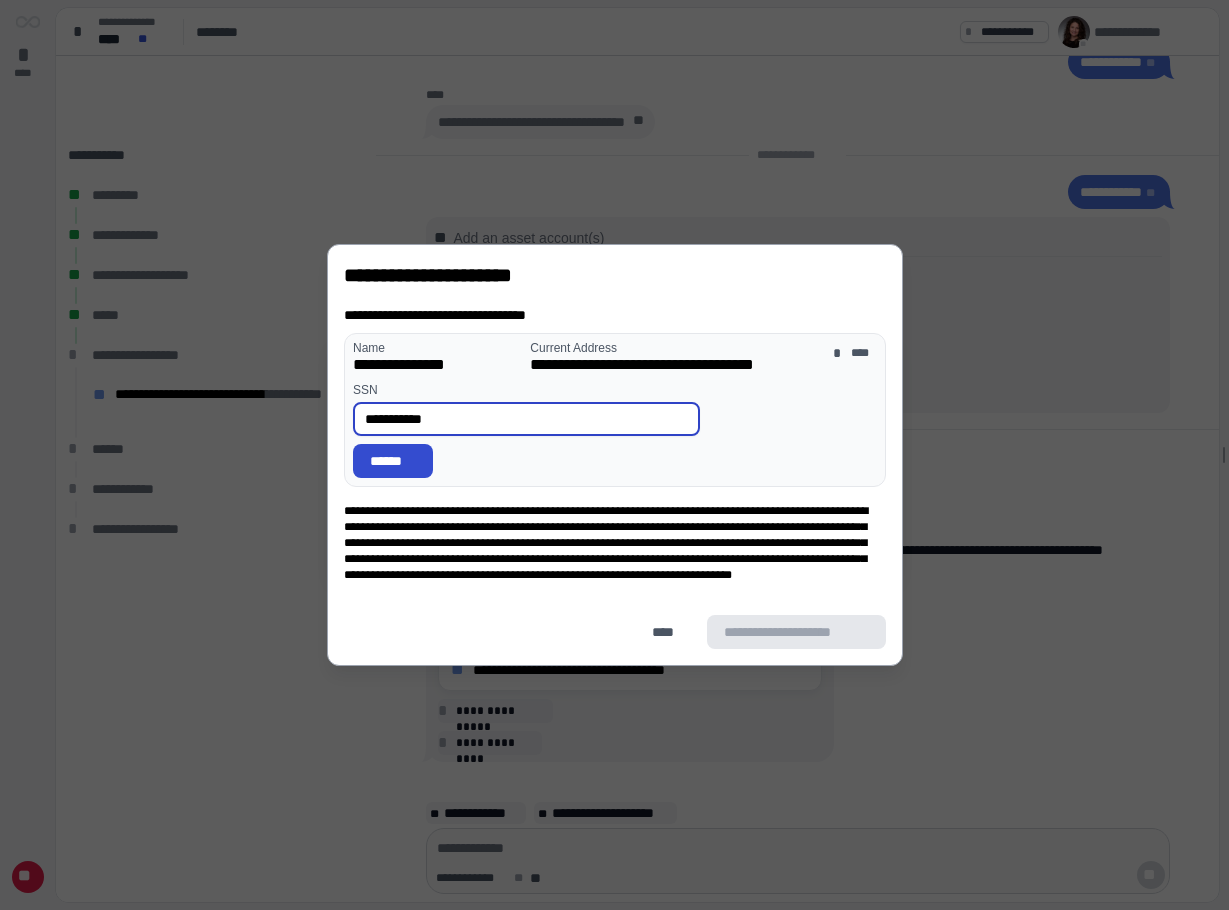 type on "**********" 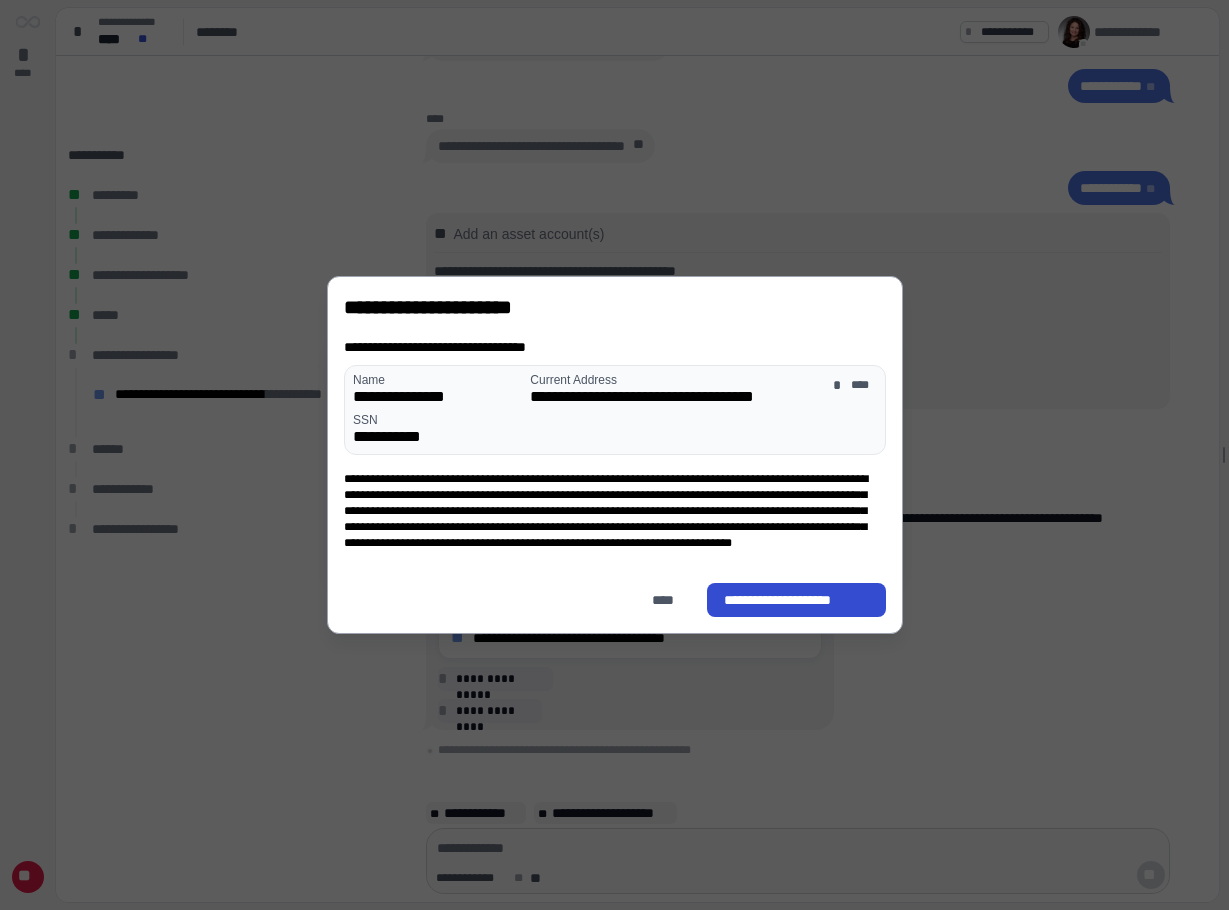 click on "**********" at bounding box center [796, 600] 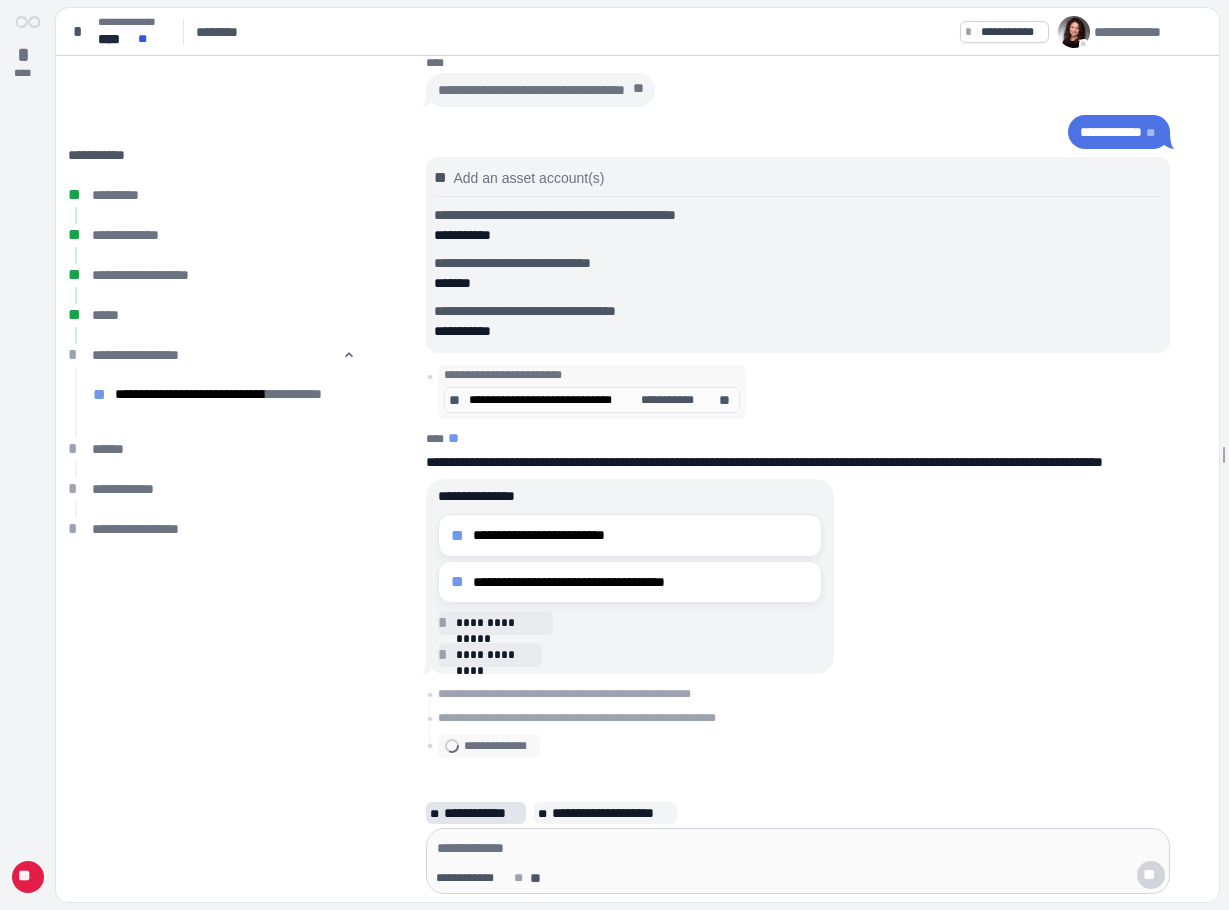 click on "**********" at bounding box center [483, 813] 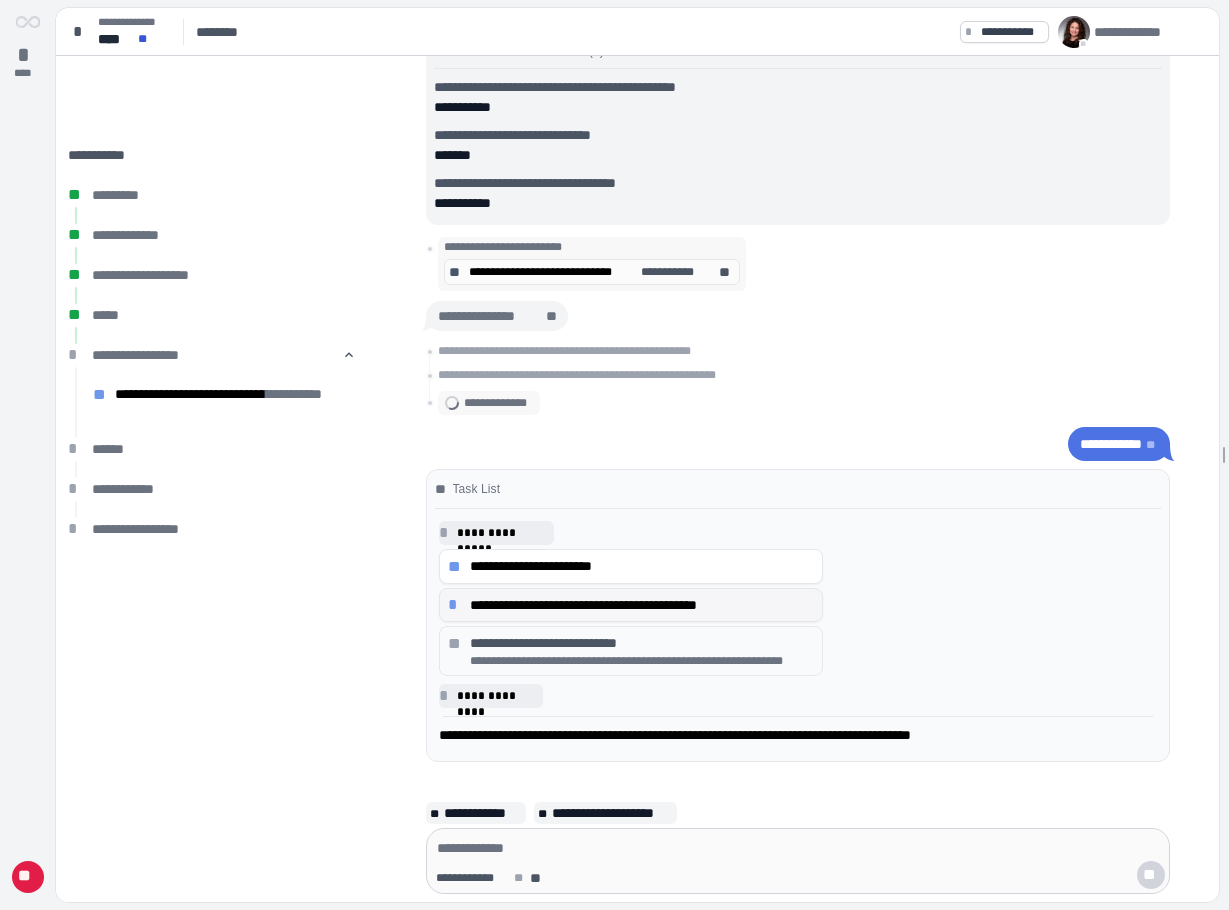 click on "**********" at bounding box center (642, 605) 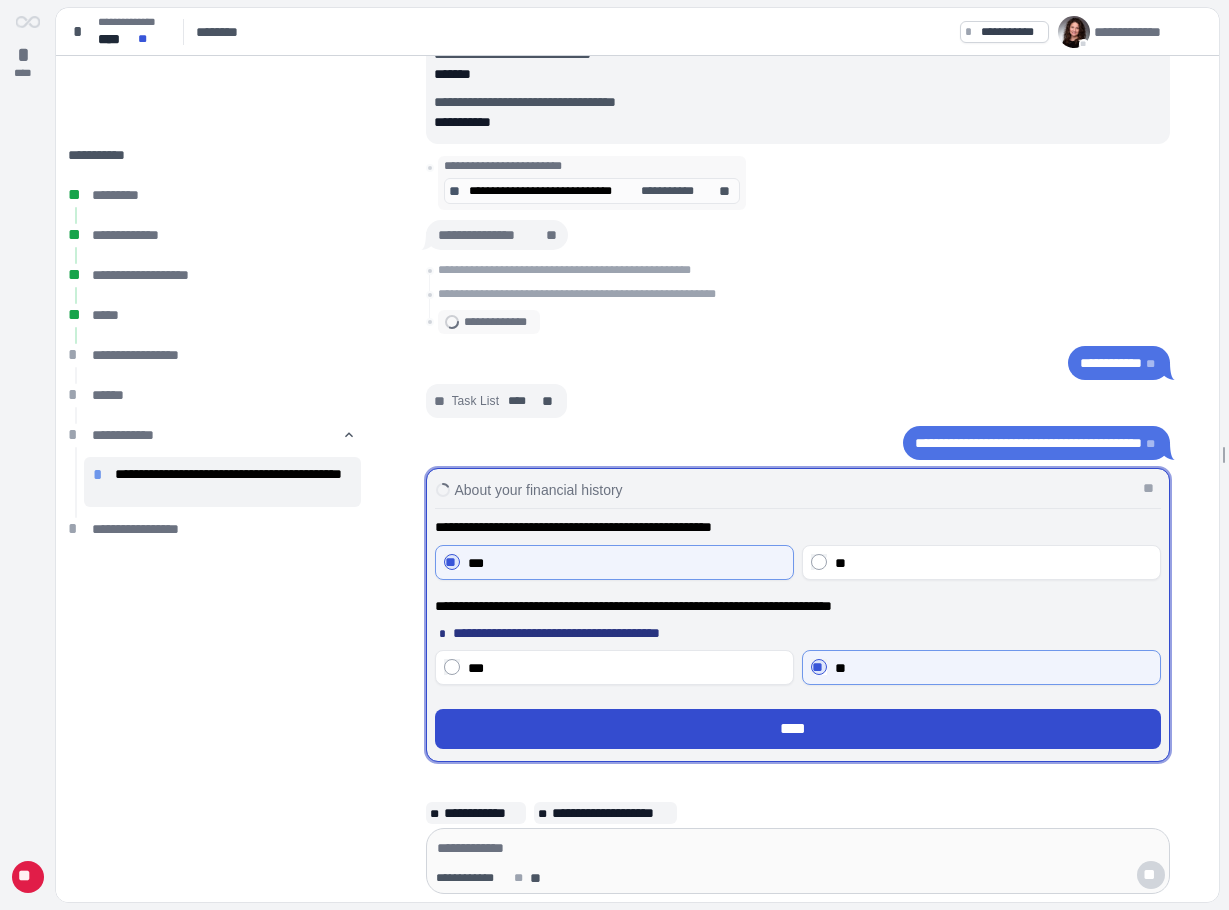 click on "****" at bounding box center [798, 729] 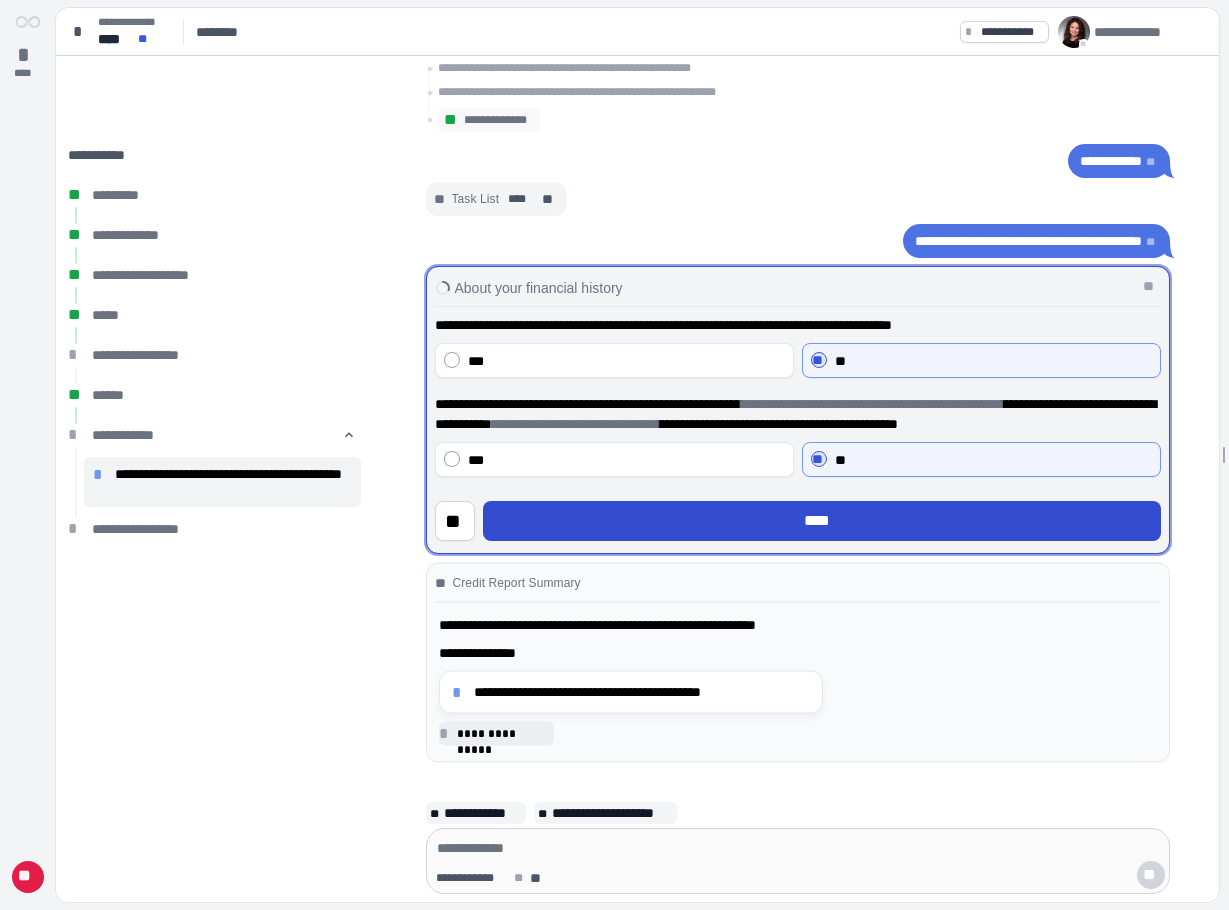 click on "****" at bounding box center [821, 522] 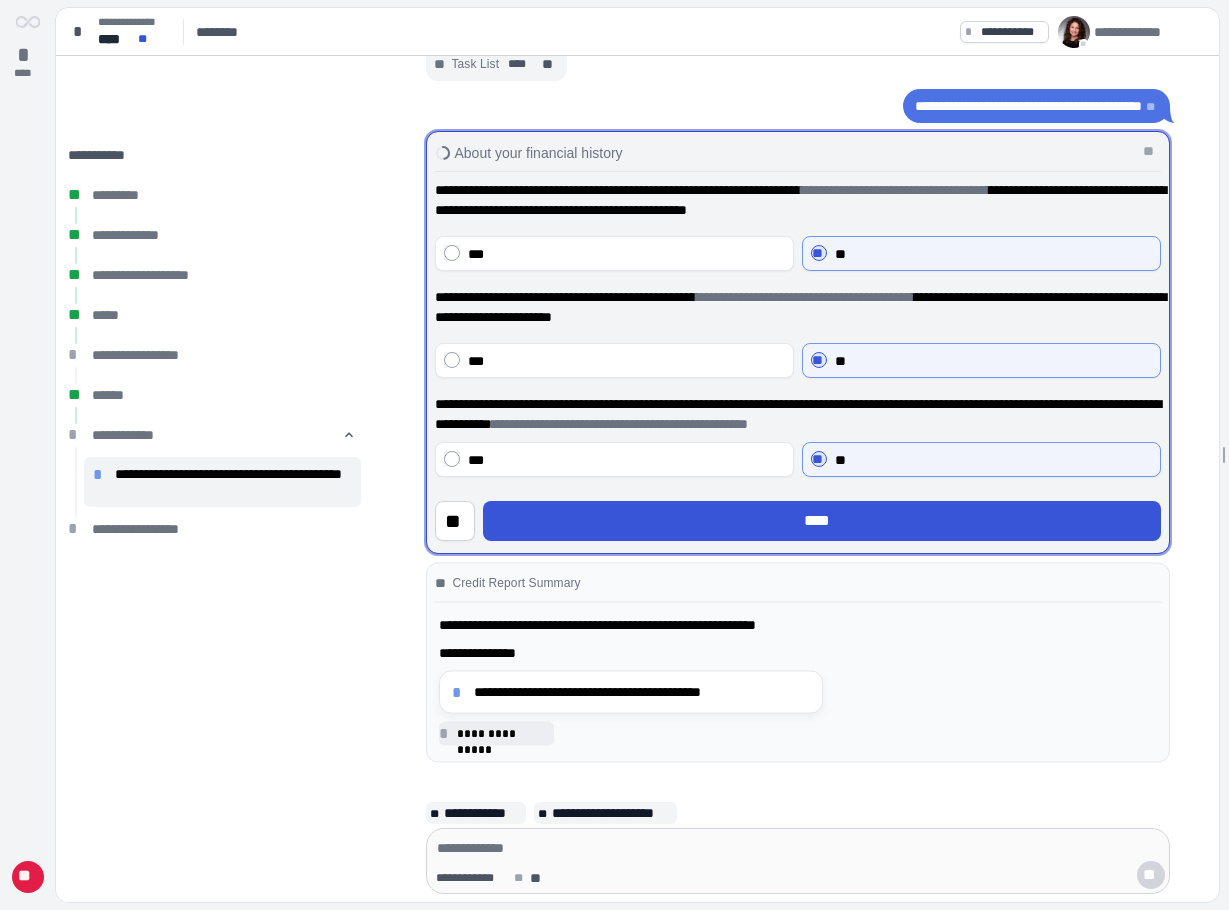 click on "****" at bounding box center [821, 522] 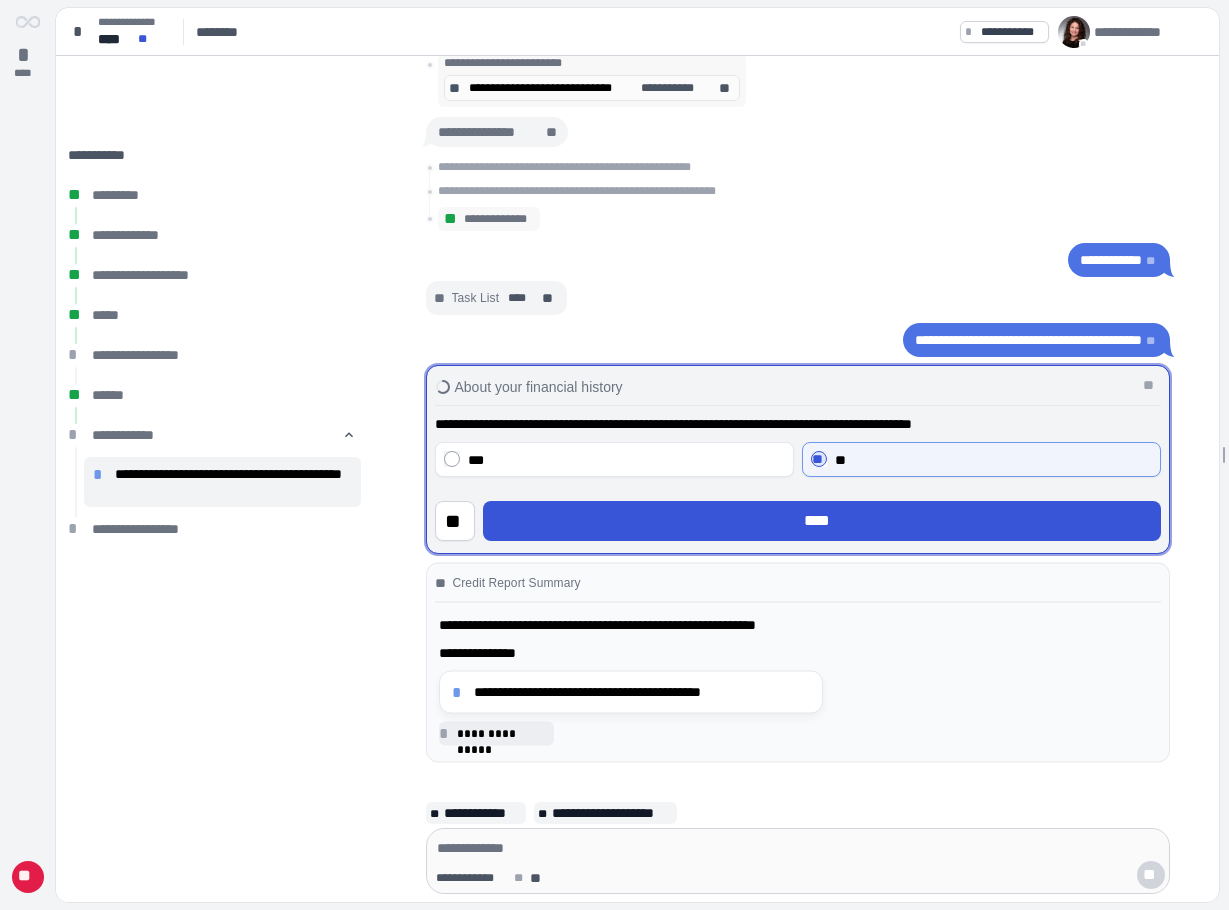 click on "****" at bounding box center [821, 522] 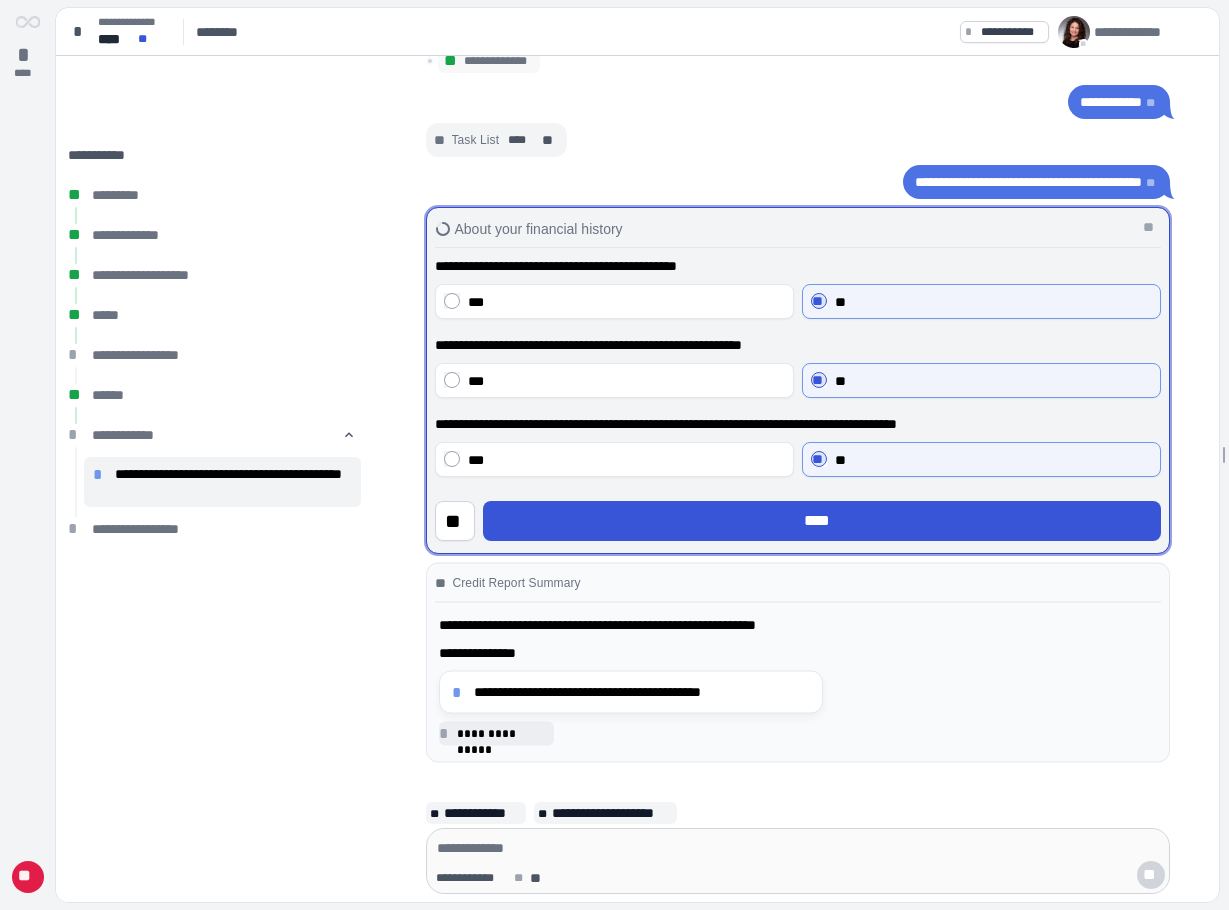 click on "****" at bounding box center (821, 522) 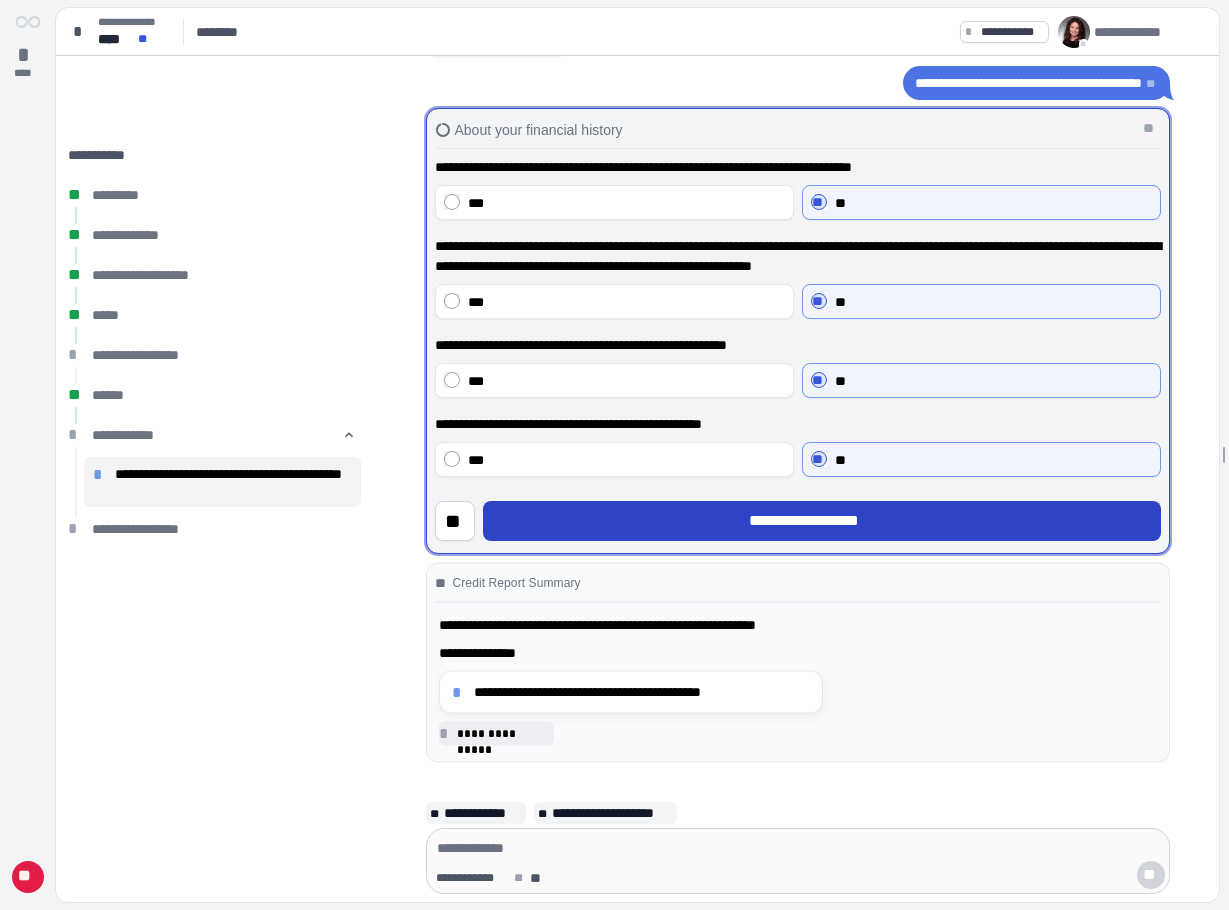 click on "**********" at bounding box center [821, 522] 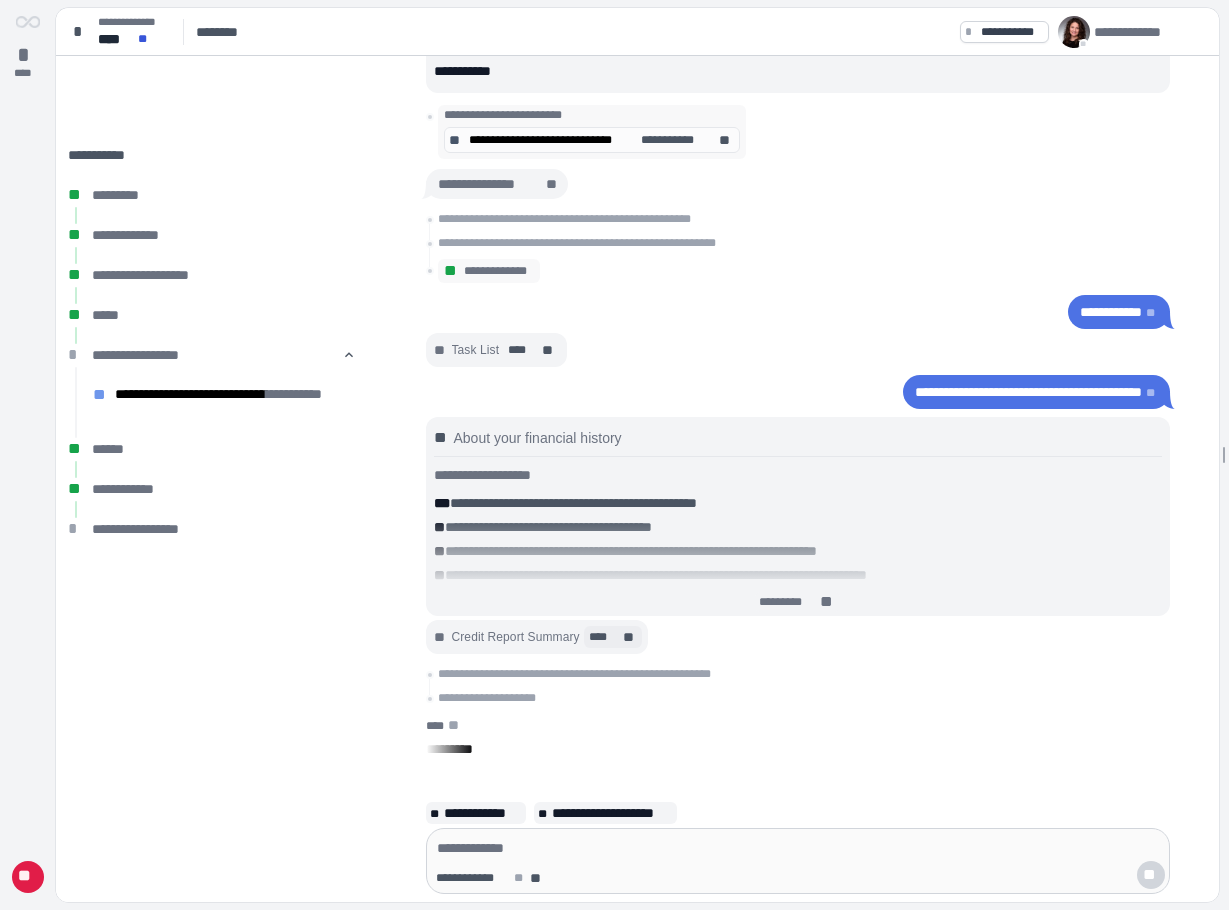 click on "****" at bounding box center (604, 637) 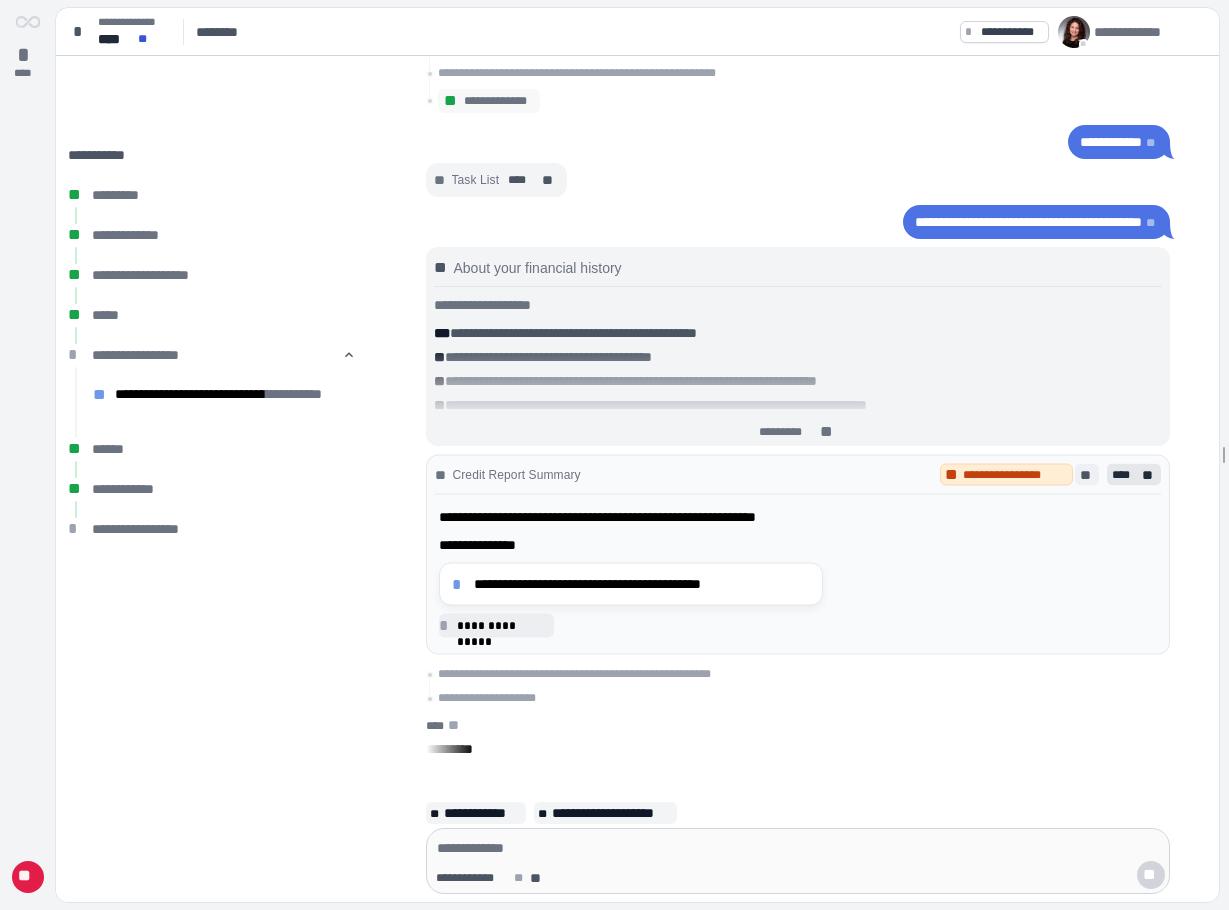 click on "**" at bounding box center [1087, 475] 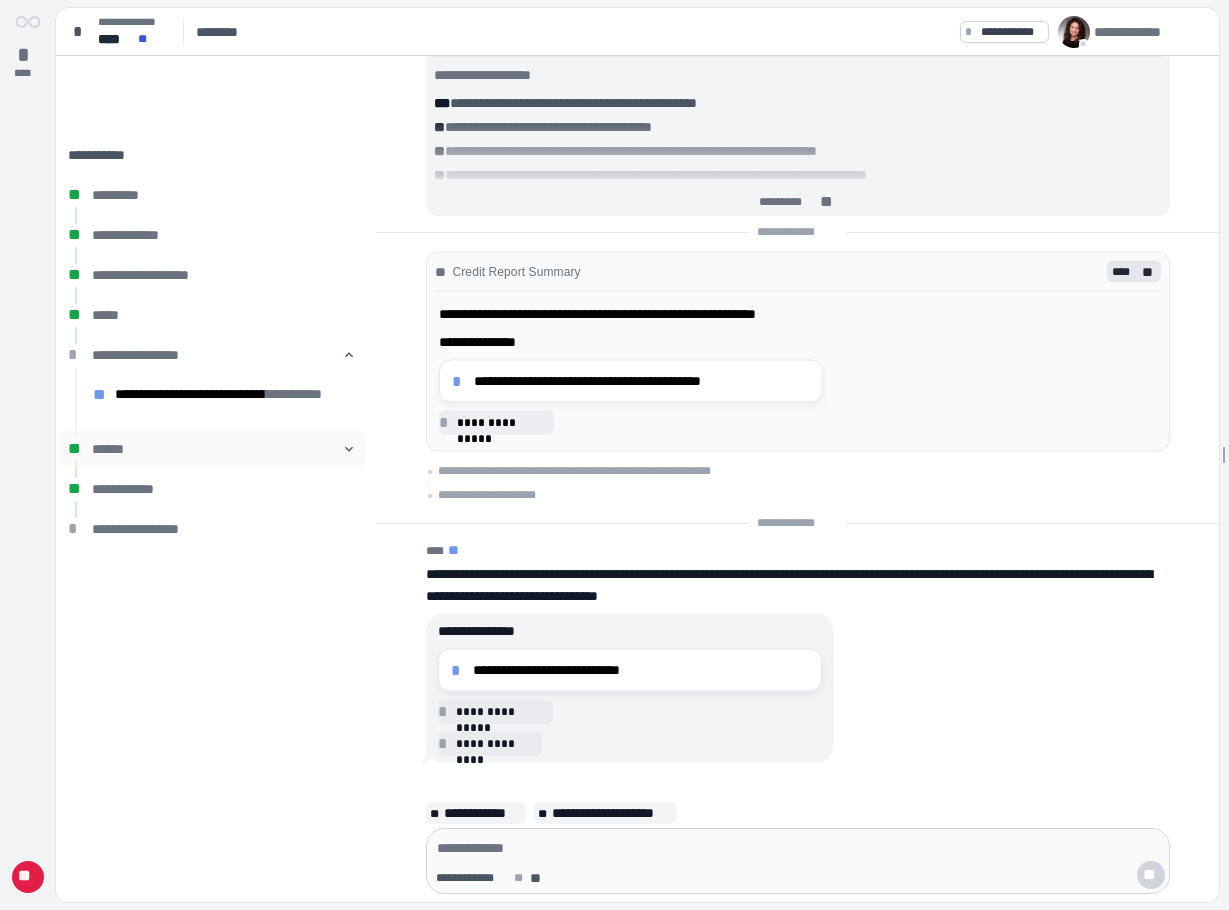 click on "******" at bounding box center [212, 449] 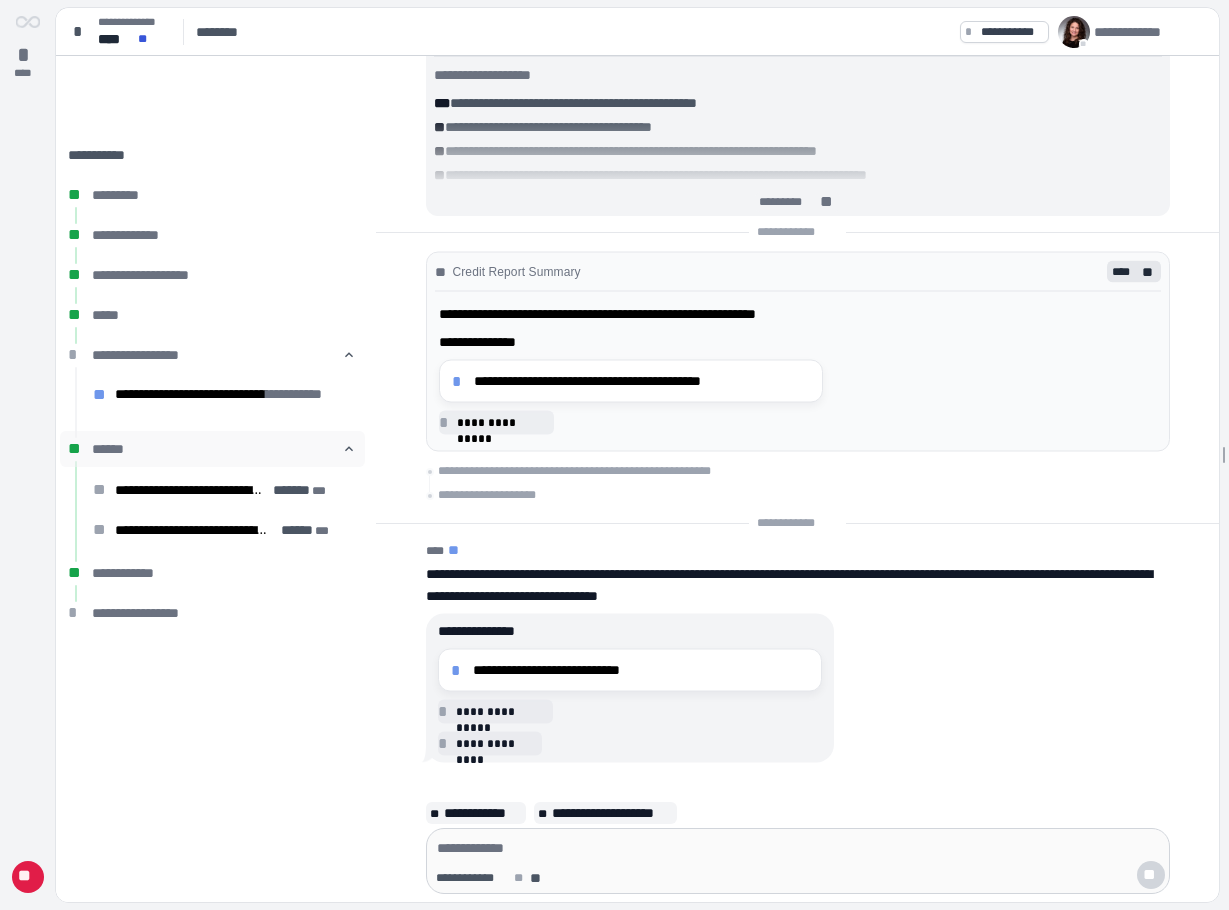 click on "******" at bounding box center [212, 449] 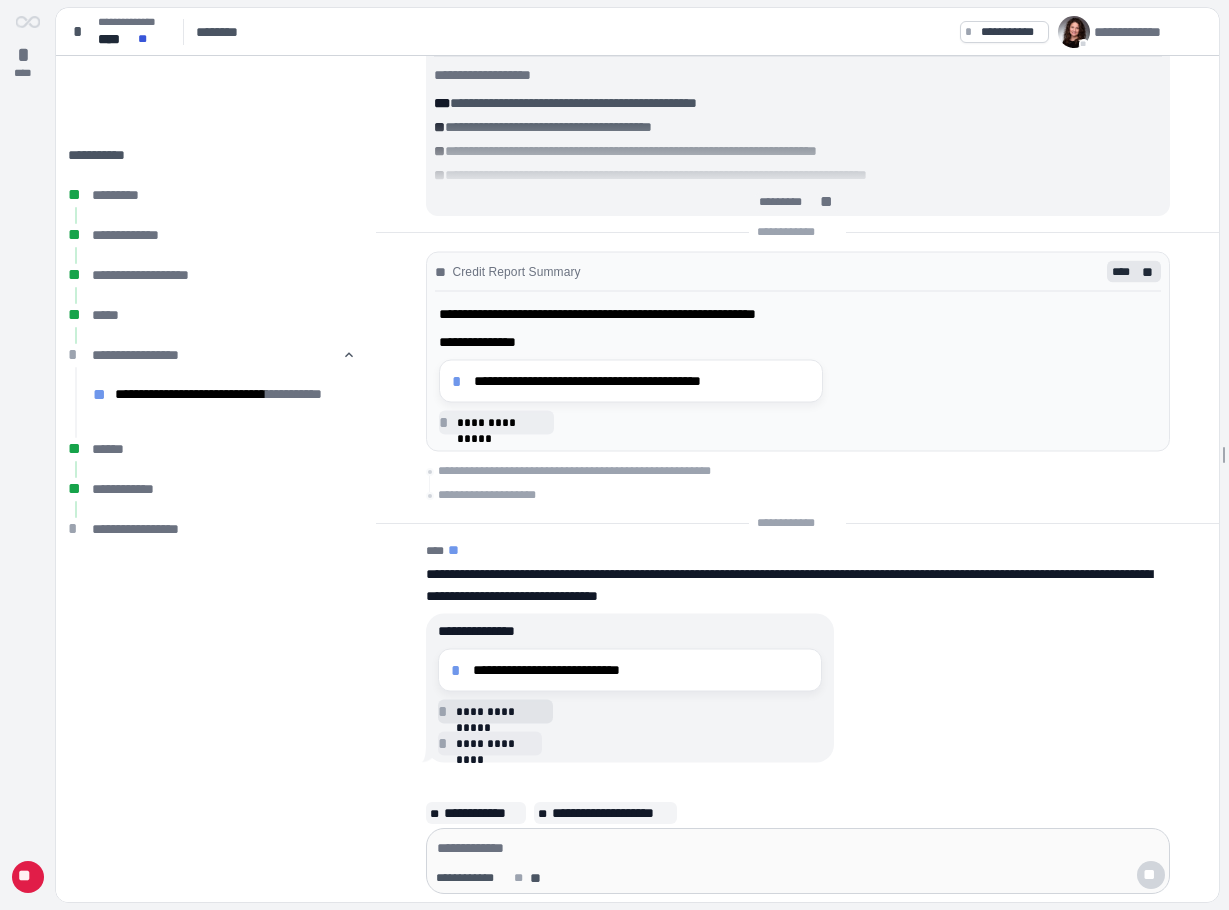click on "**********" at bounding box center (501, 711) 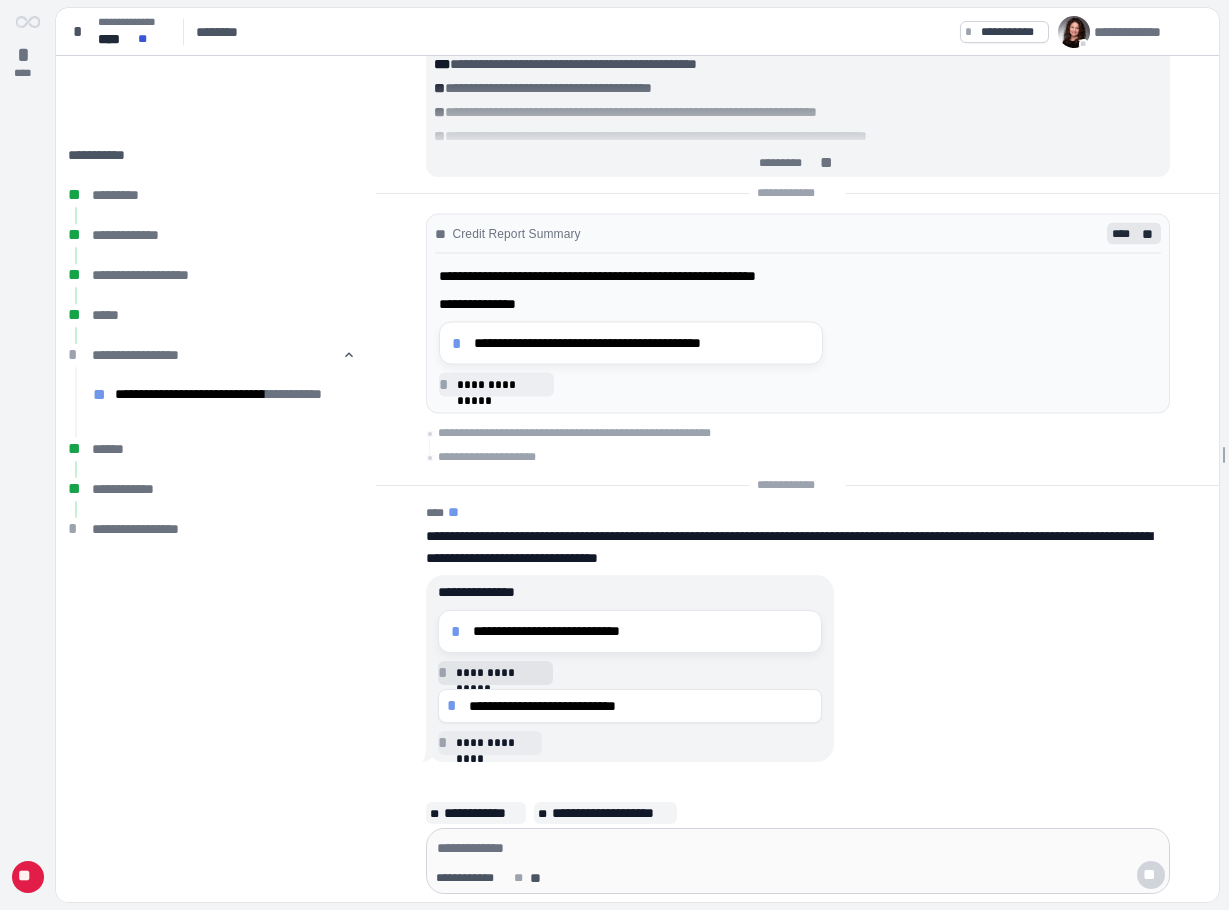 click on "**********" at bounding box center (501, 673) 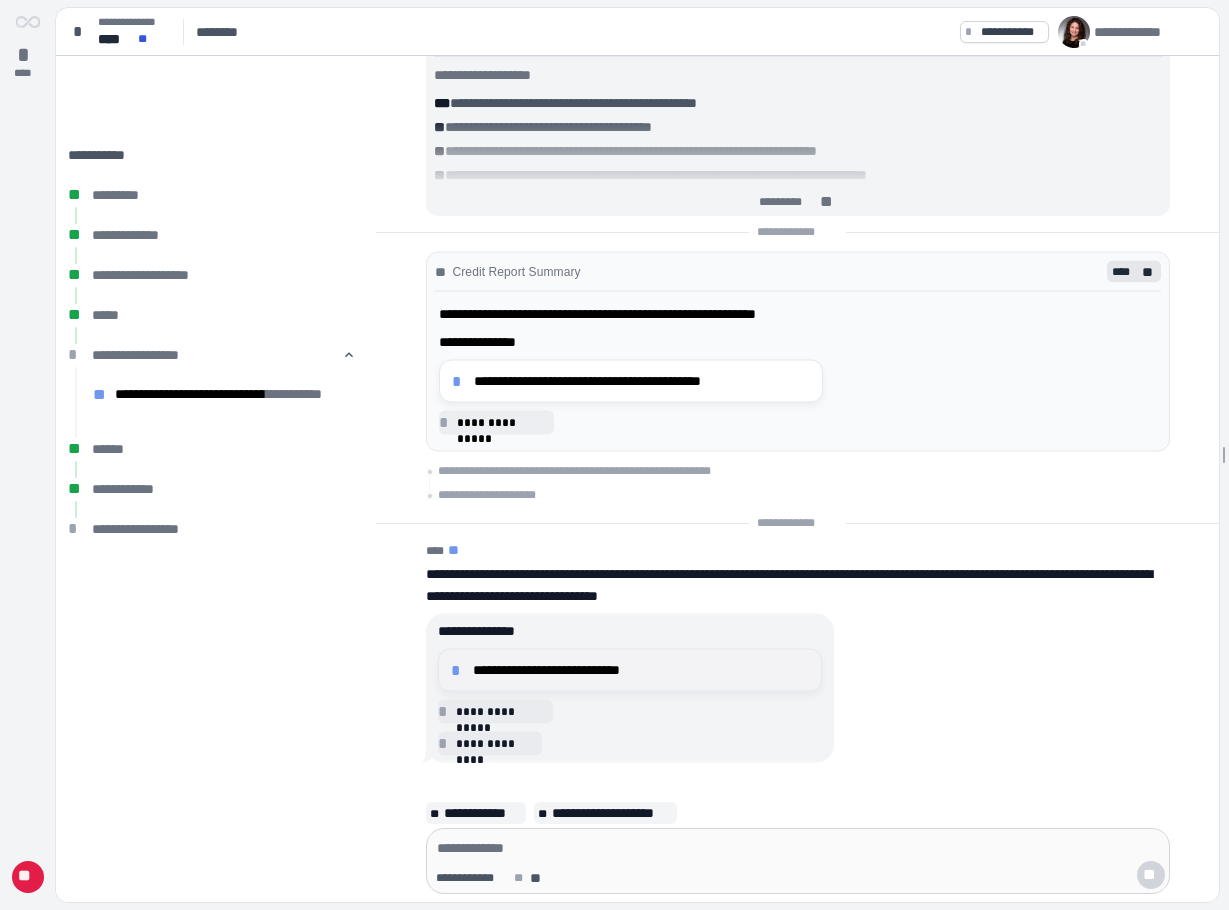 click on "**********" at bounding box center (641, 670) 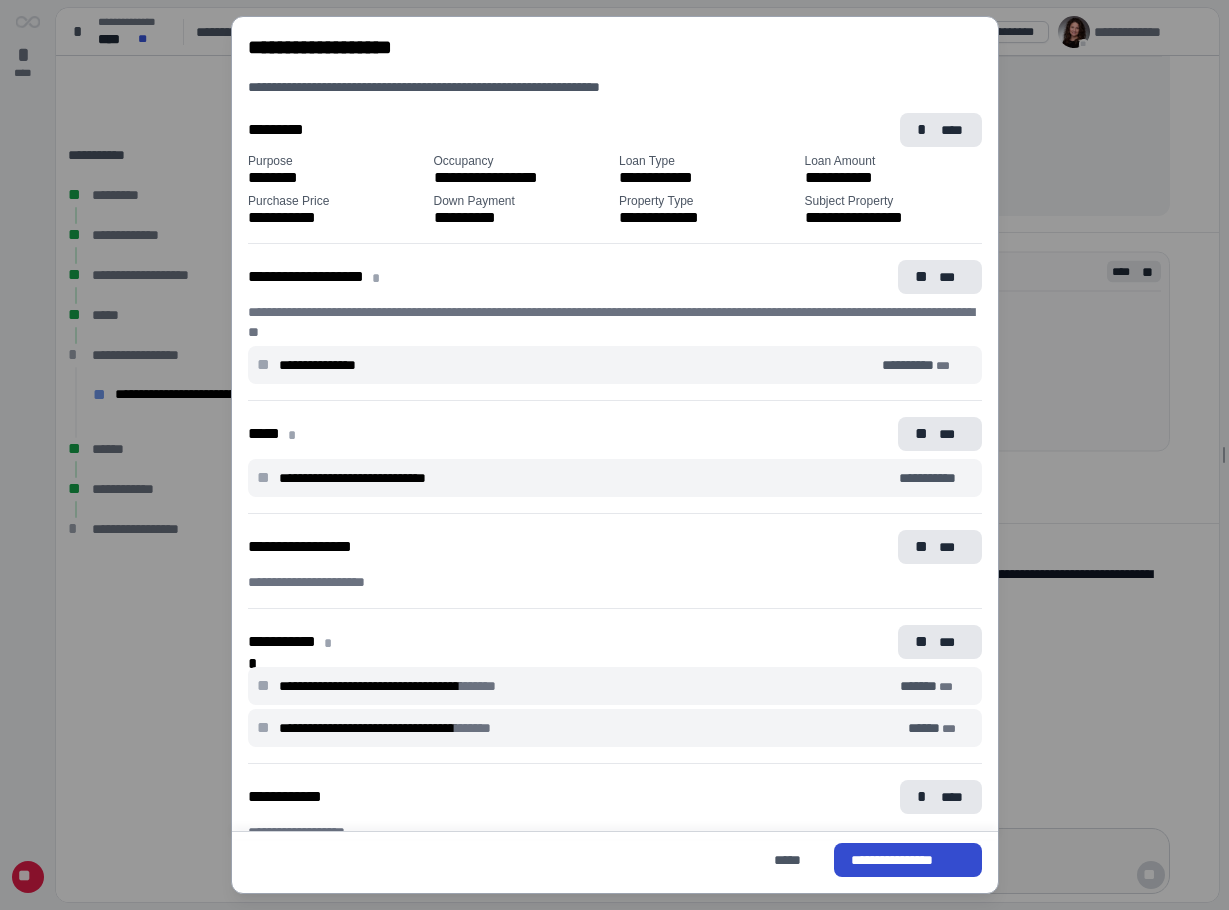 click on "**********" at bounding box center [907, 860] 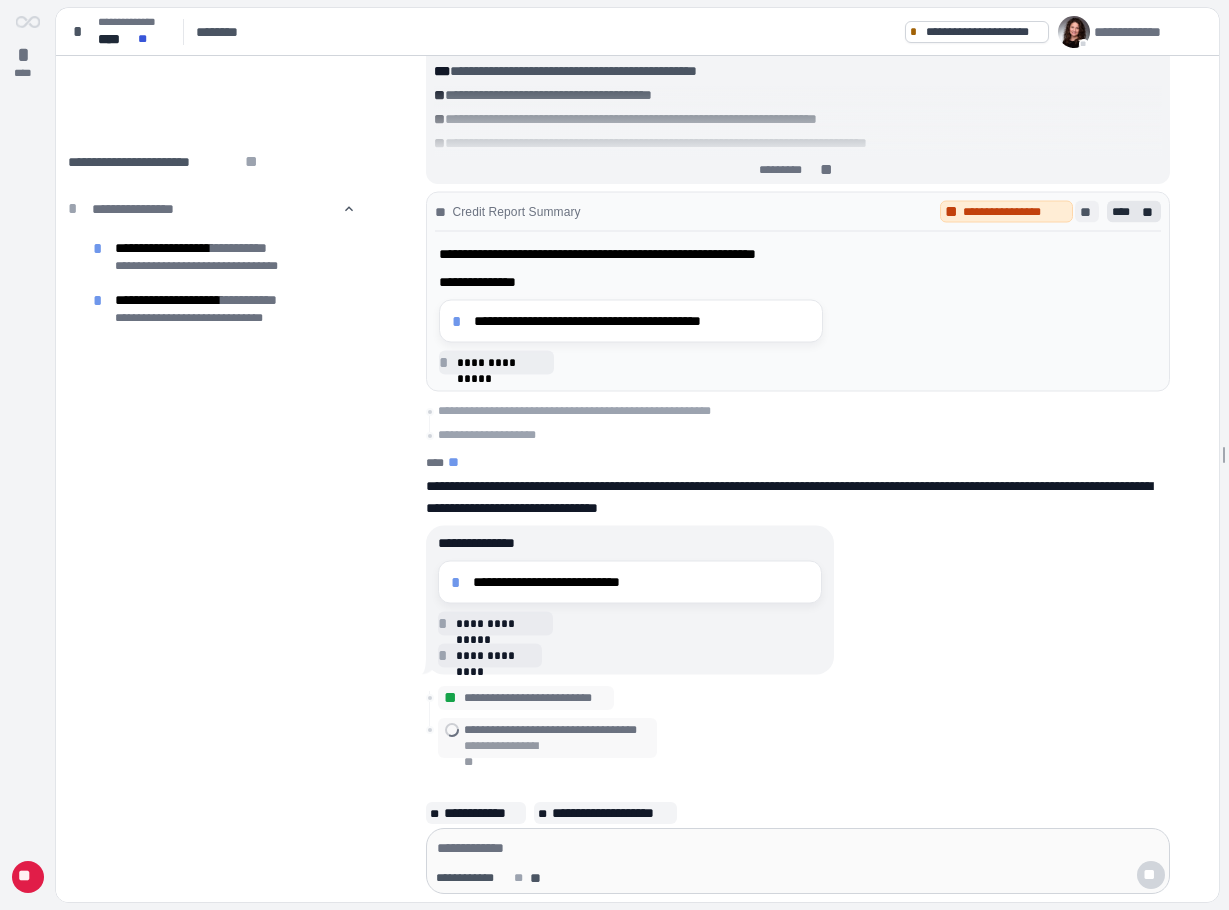 click on "**" at bounding box center [1087, 212] 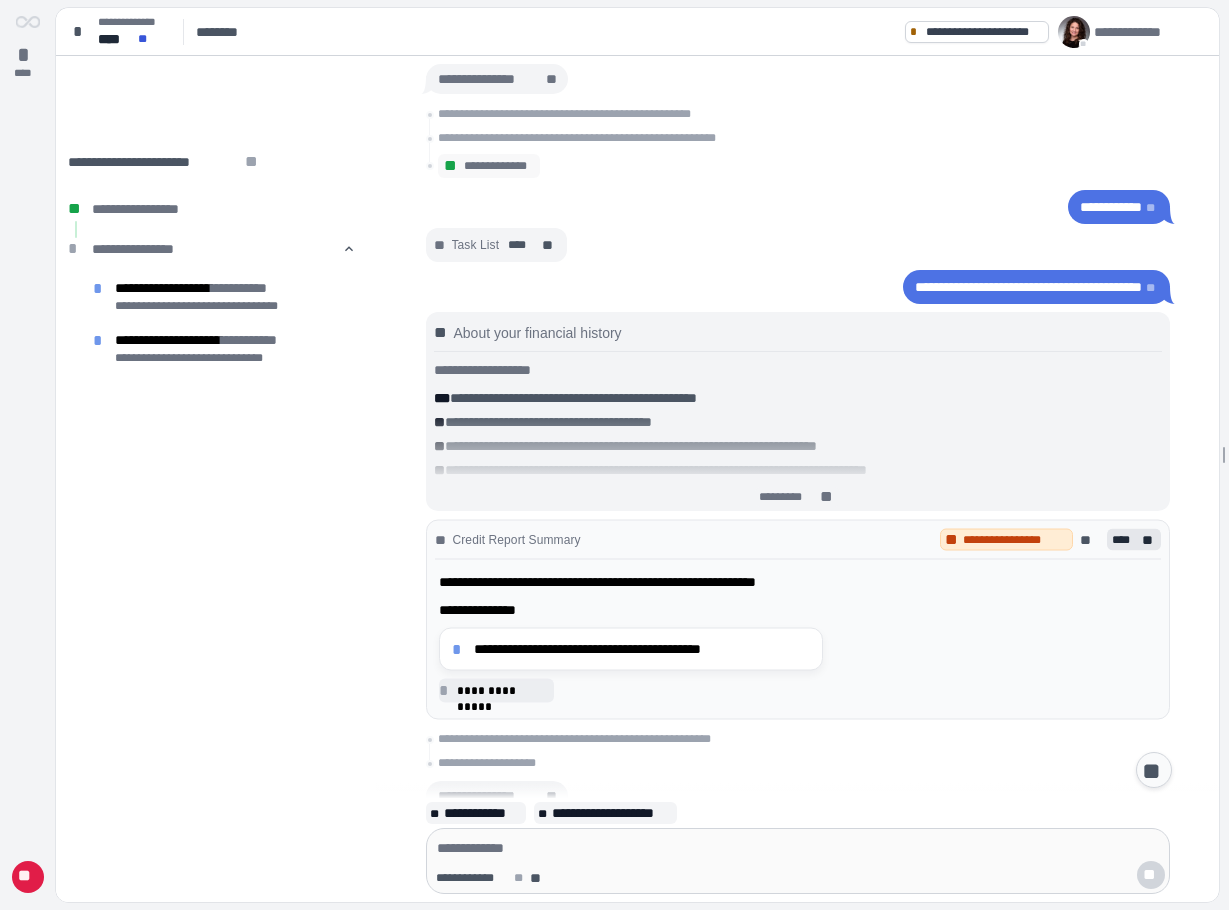 scroll, scrollTop: 0, scrollLeft: 0, axis: both 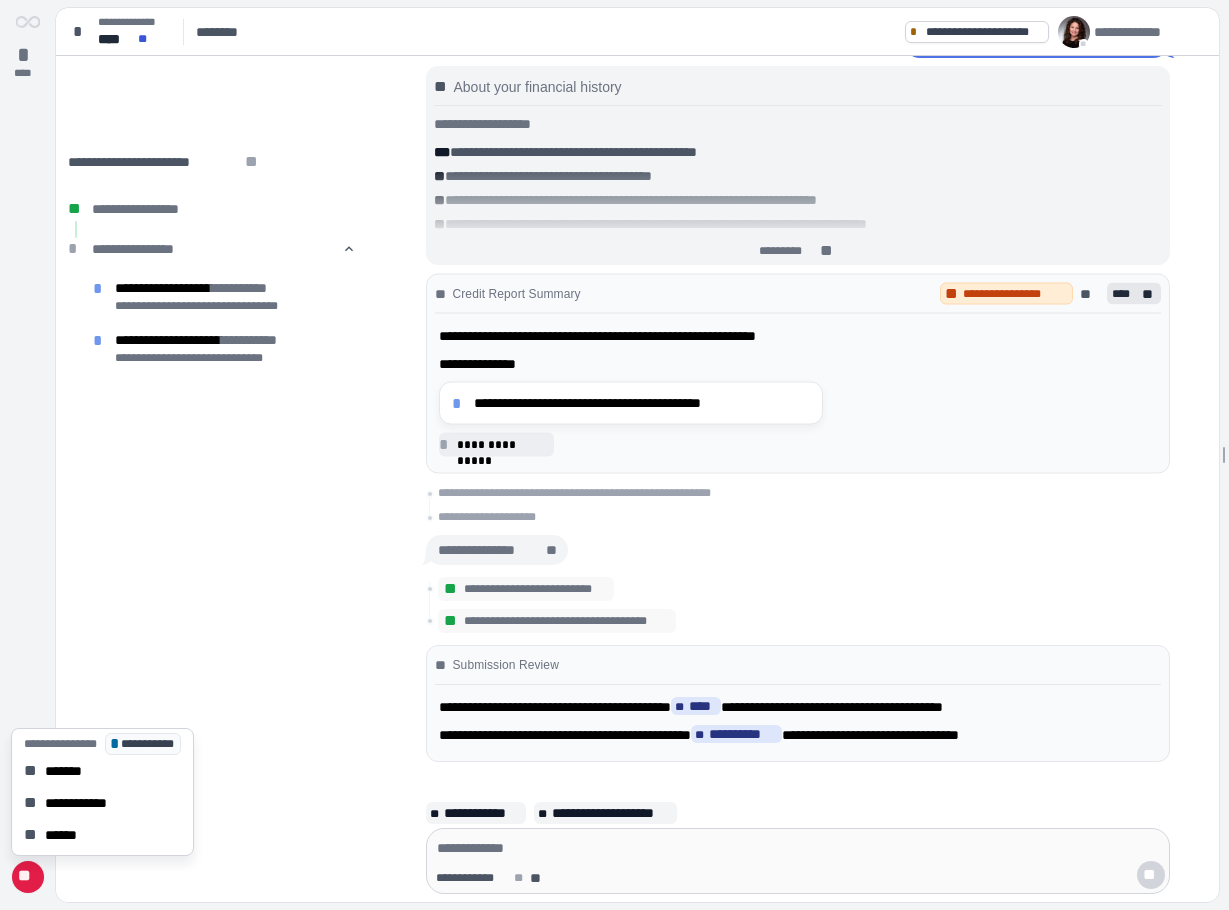 click on "**" at bounding box center [28, 877] 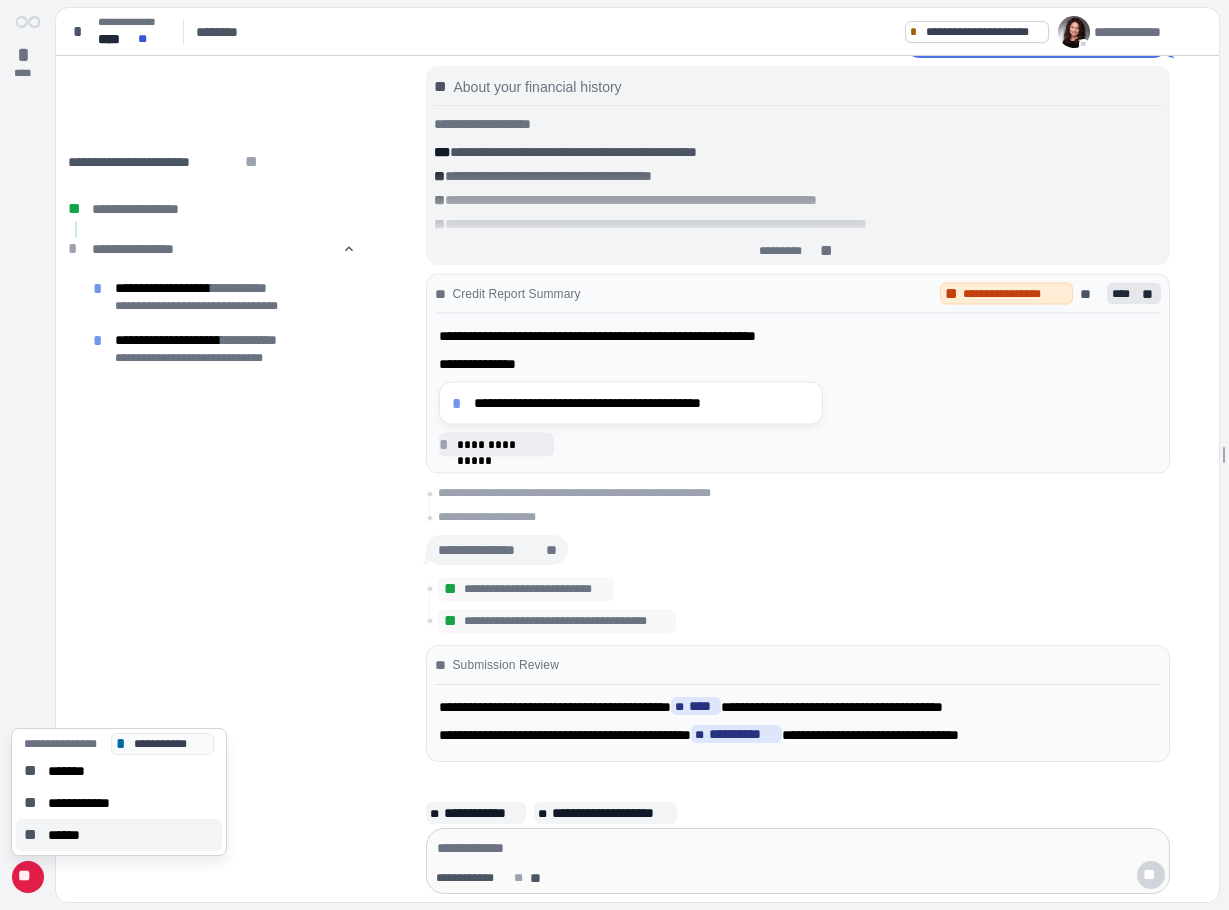 click on "******" at bounding box center (70, 835) 